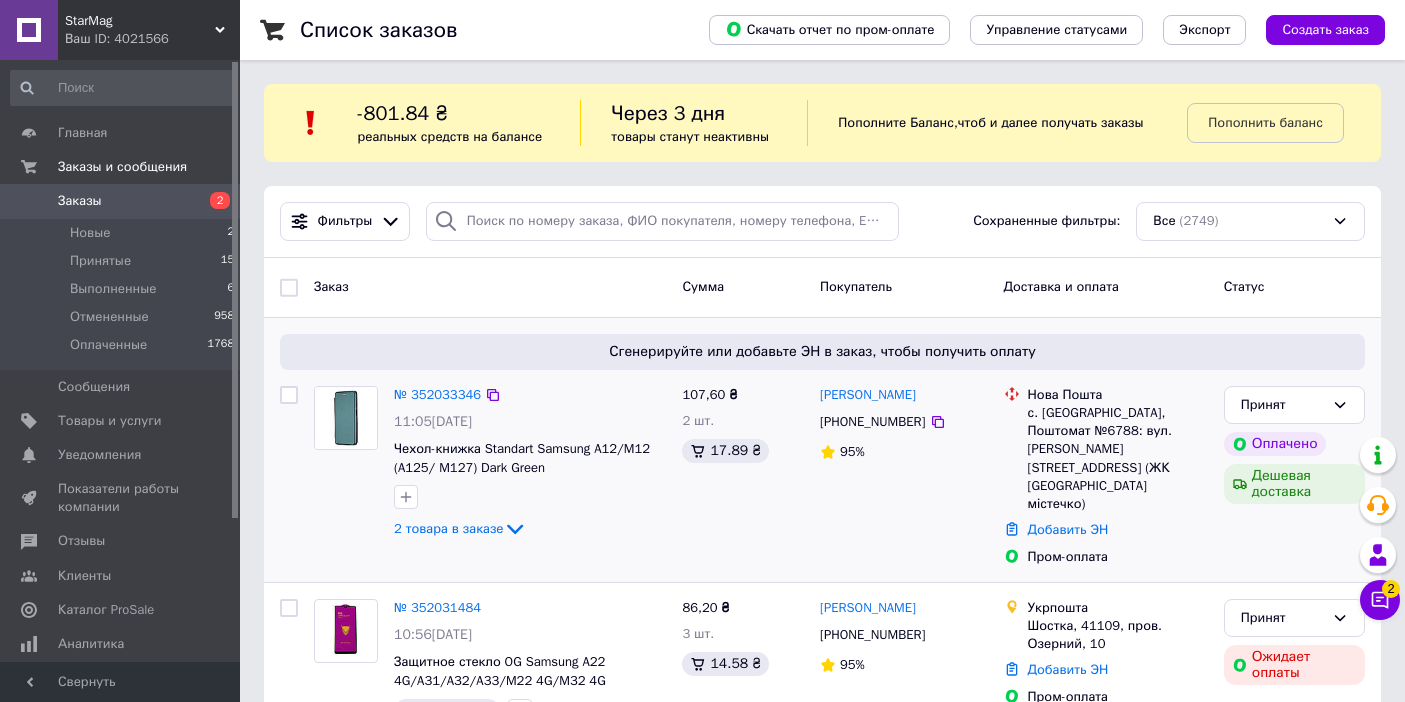 scroll, scrollTop: 0, scrollLeft: 0, axis: both 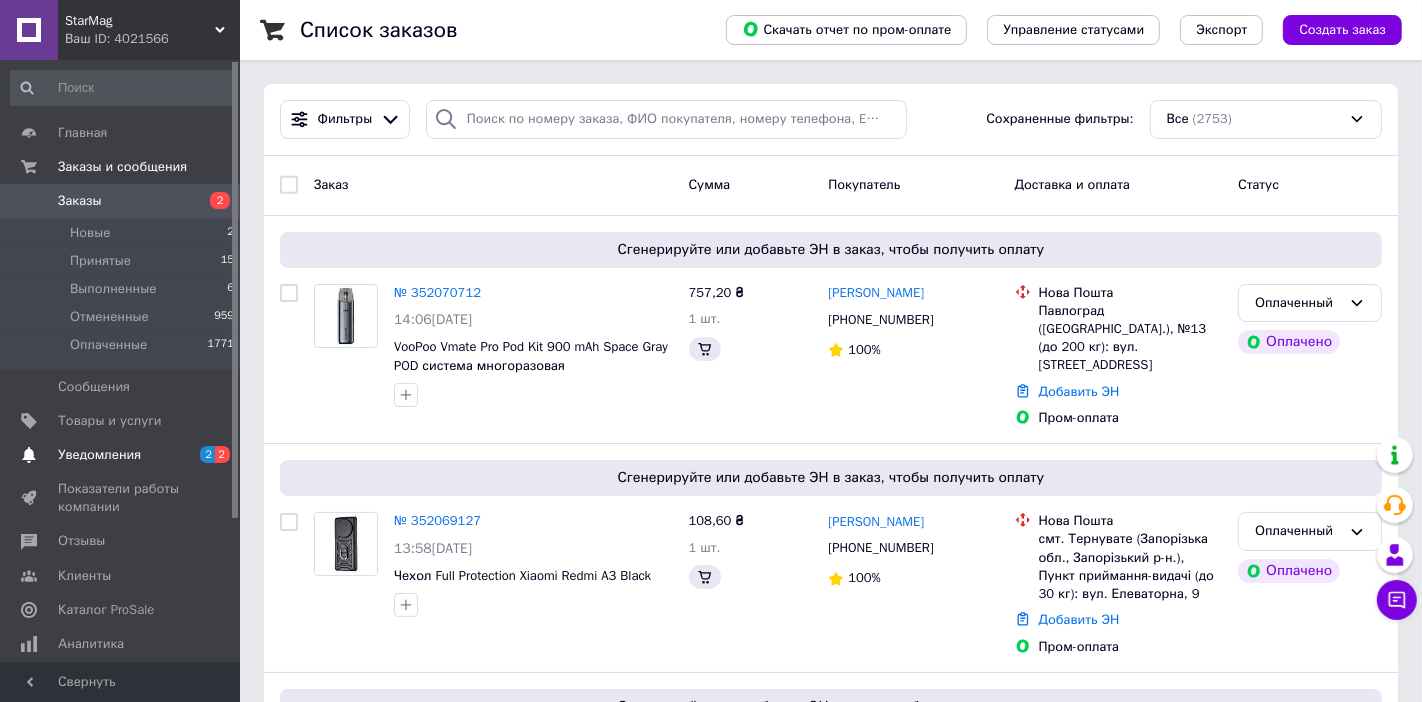 click on "Уведомления" at bounding box center (99, 455) 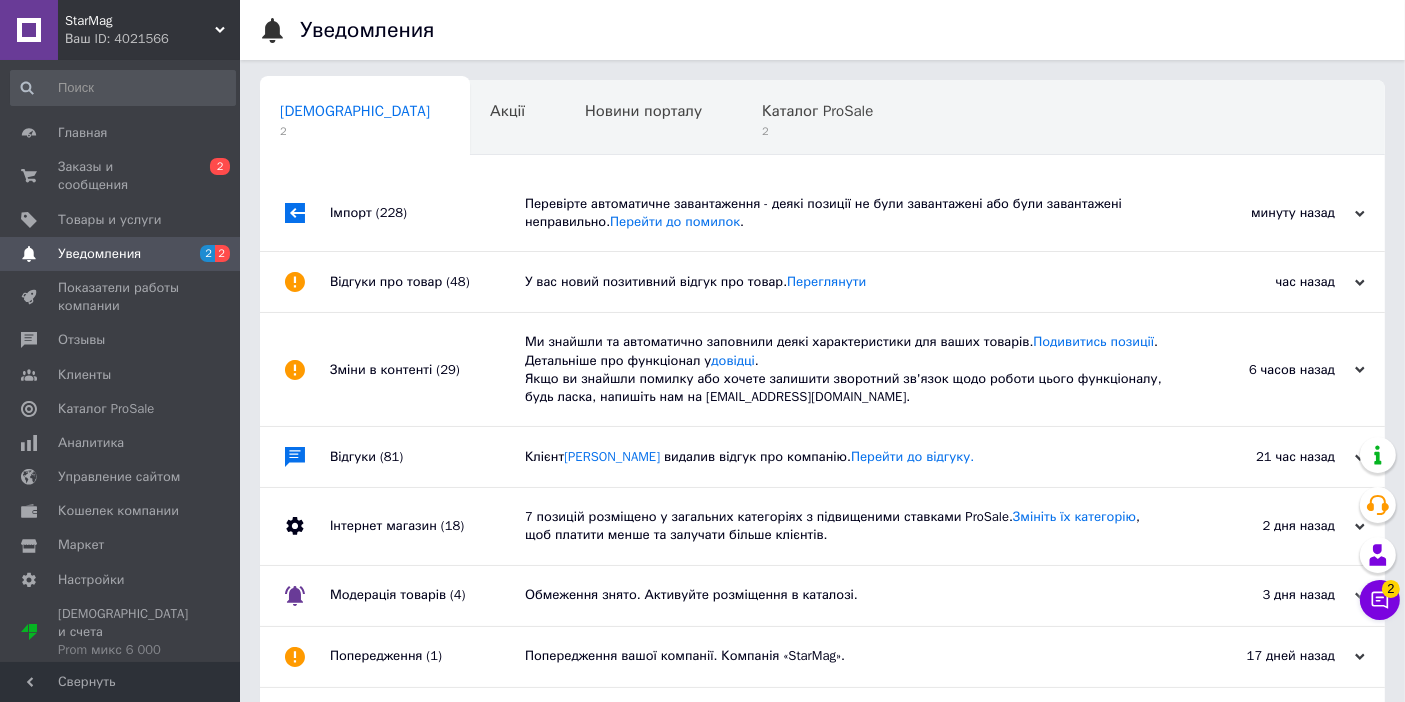 click on "У вас новий позитивний відгук про товар.  Переглянути" at bounding box center (845, 282) 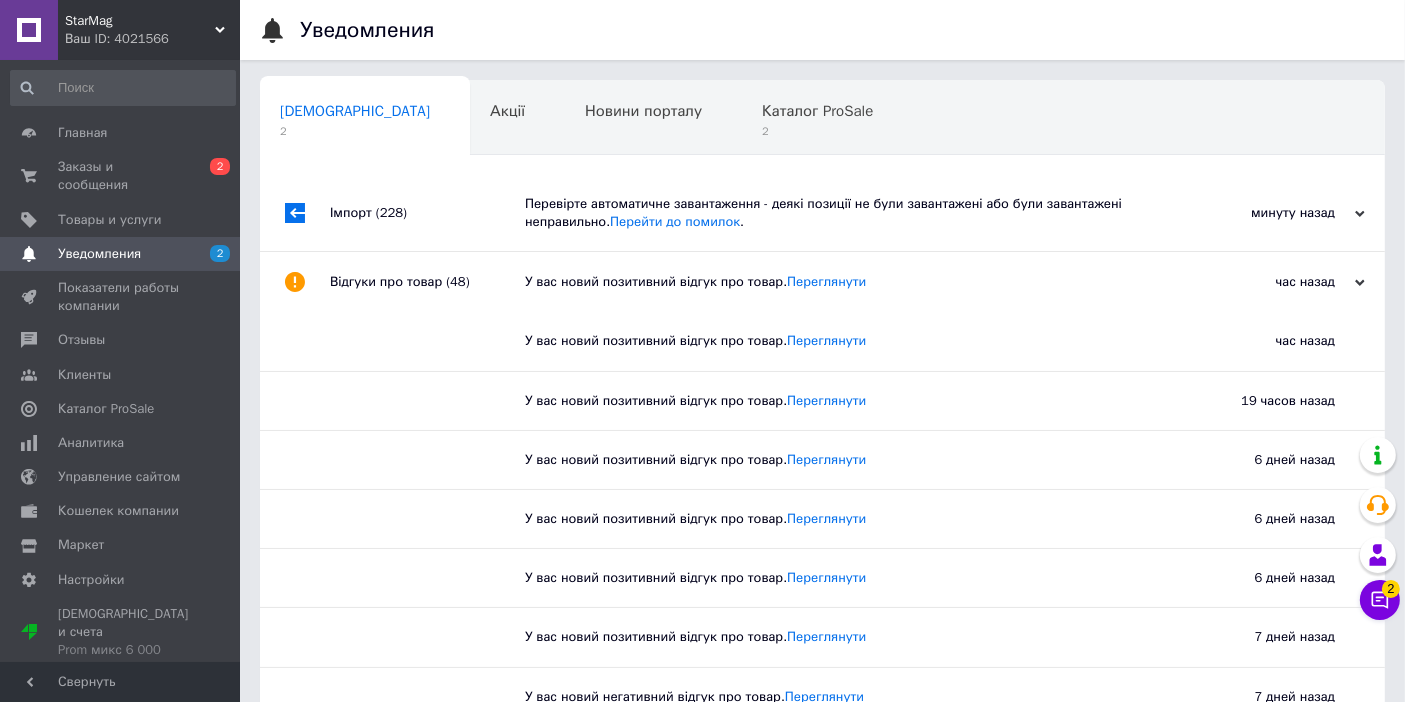 click on "Перевірте автоматичне завантаження - деякі позиції не були завантажені або були завантажені неправильно.  Перейти до помилок ." at bounding box center [845, 213] 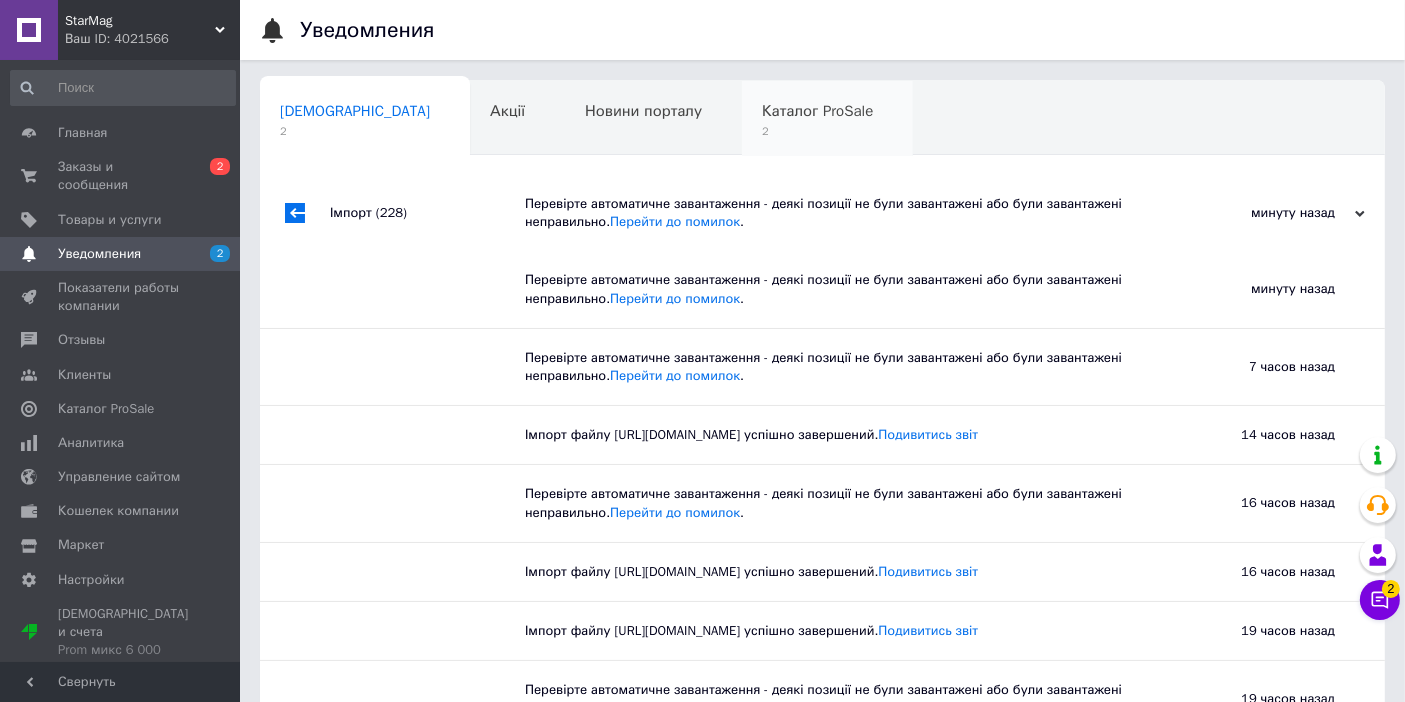 click on "Каталог ProSale 2" at bounding box center [827, 119] 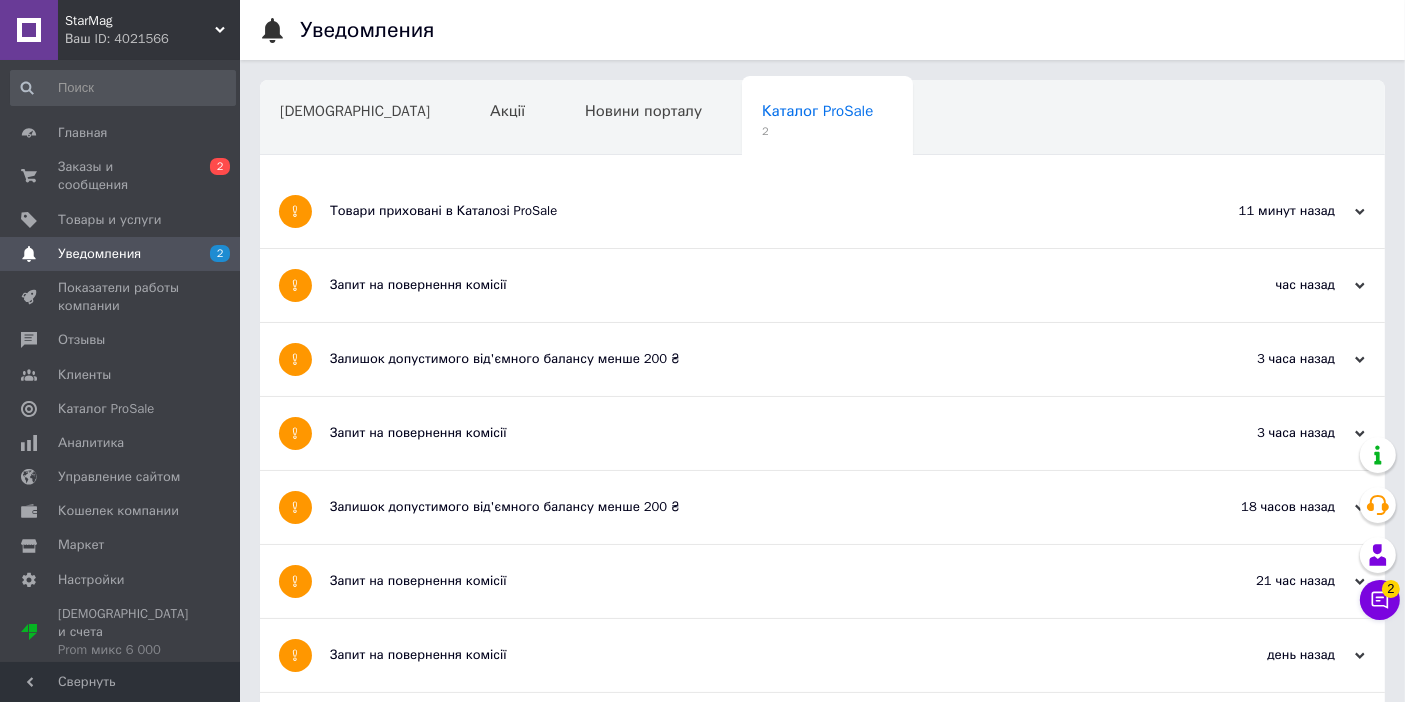 click on "Запит на повернення комісії" at bounding box center [747, 285] 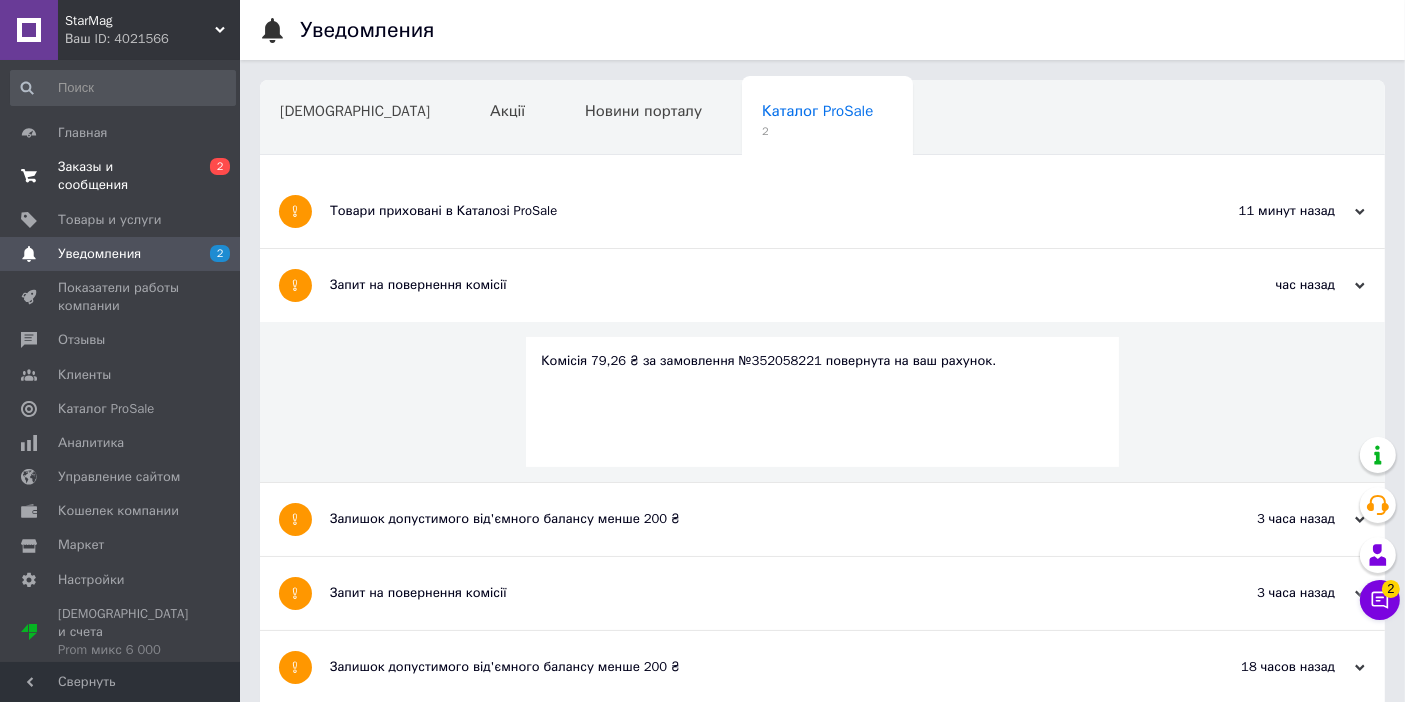 click on "0 2" at bounding box center [212, 176] 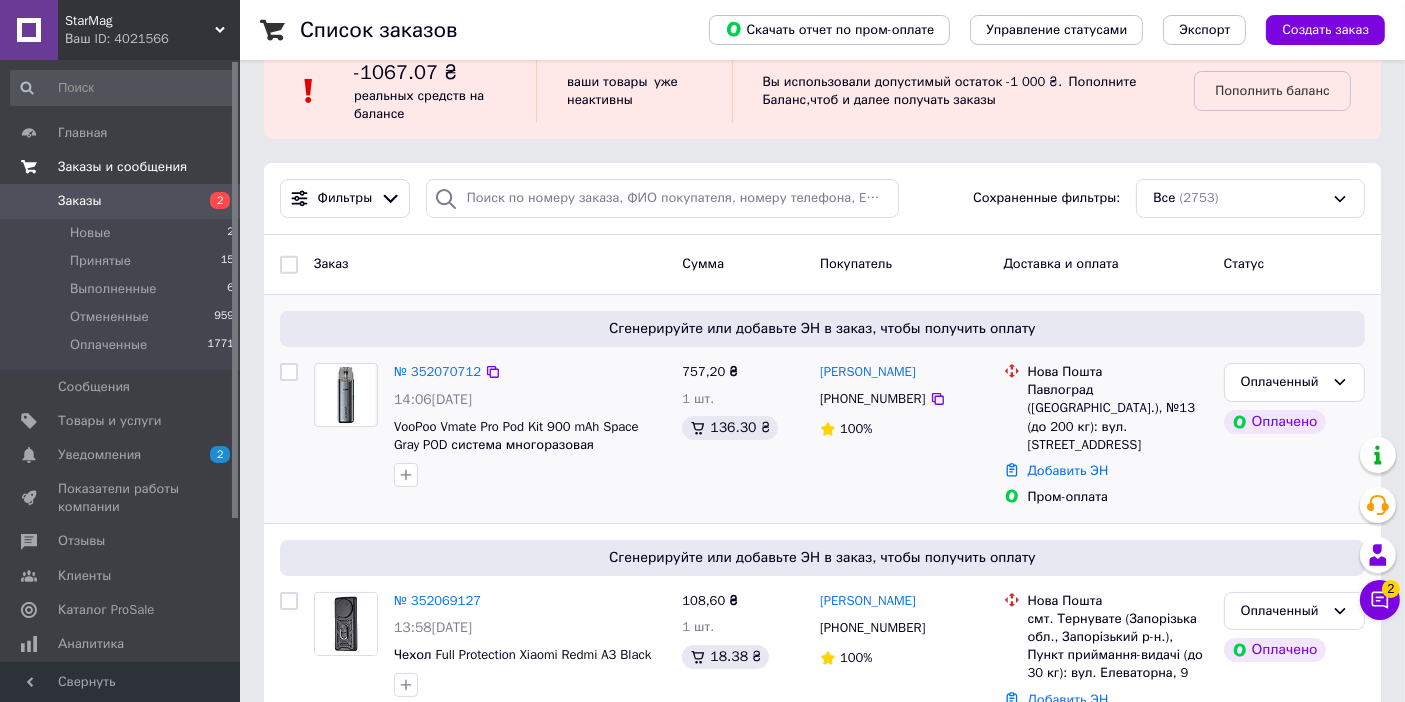 scroll, scrollTop: 0, scrollLeft: 0, axis: both 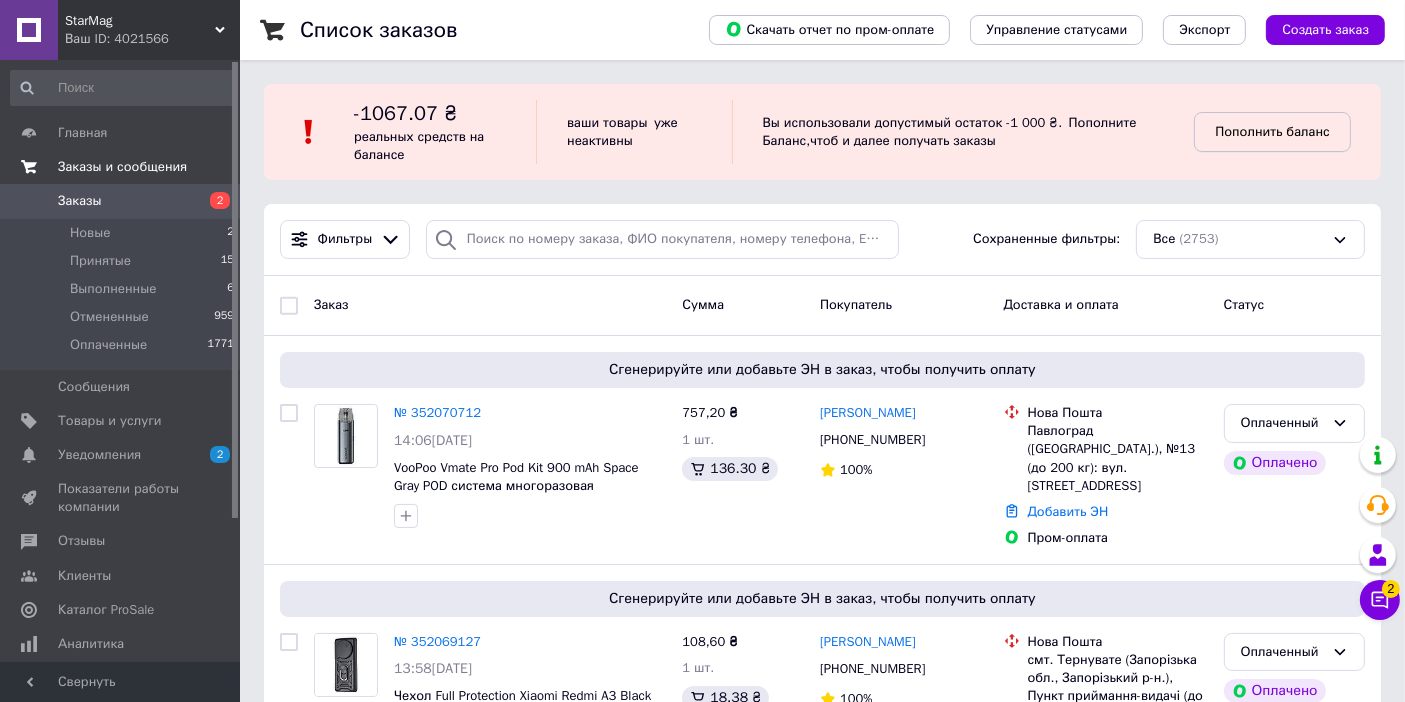 click on "Пополнить баланс" at bounding box center [1272, 131] 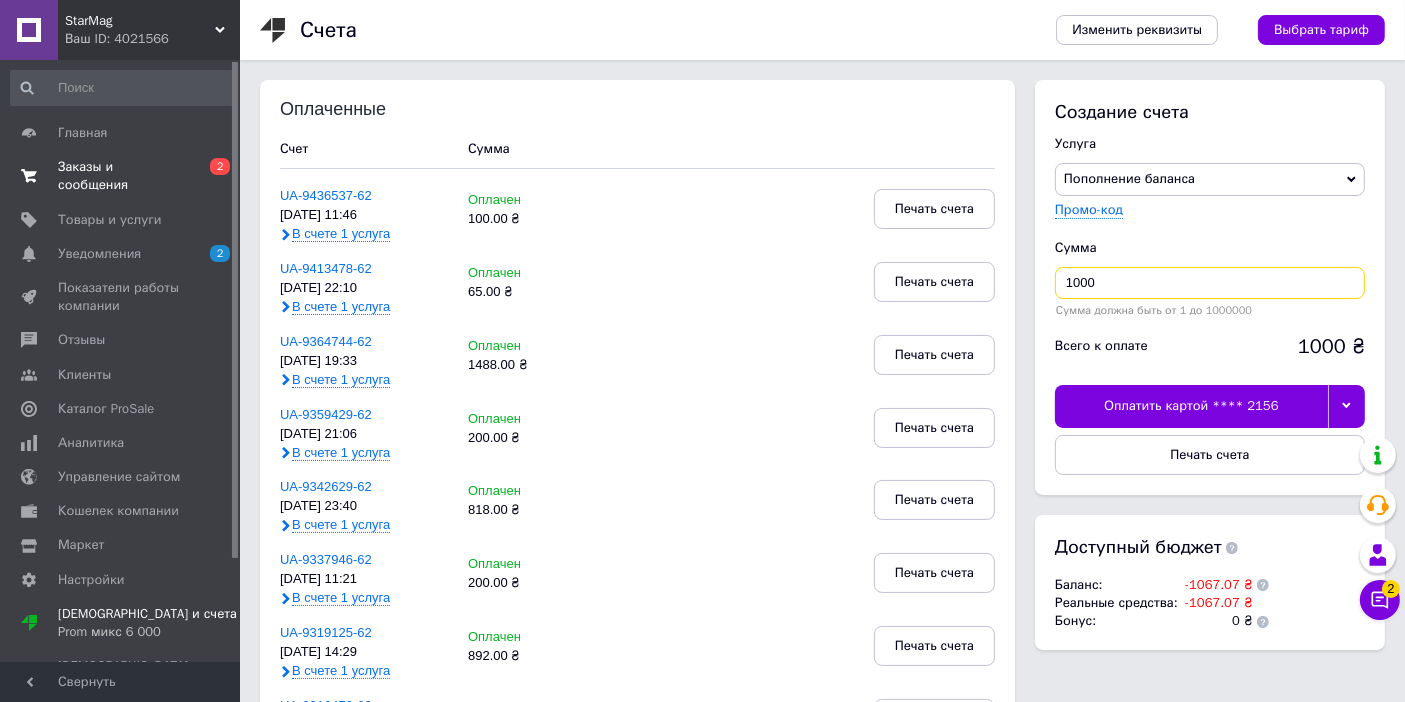 click on "1000" at bounding box center [1210, 283] 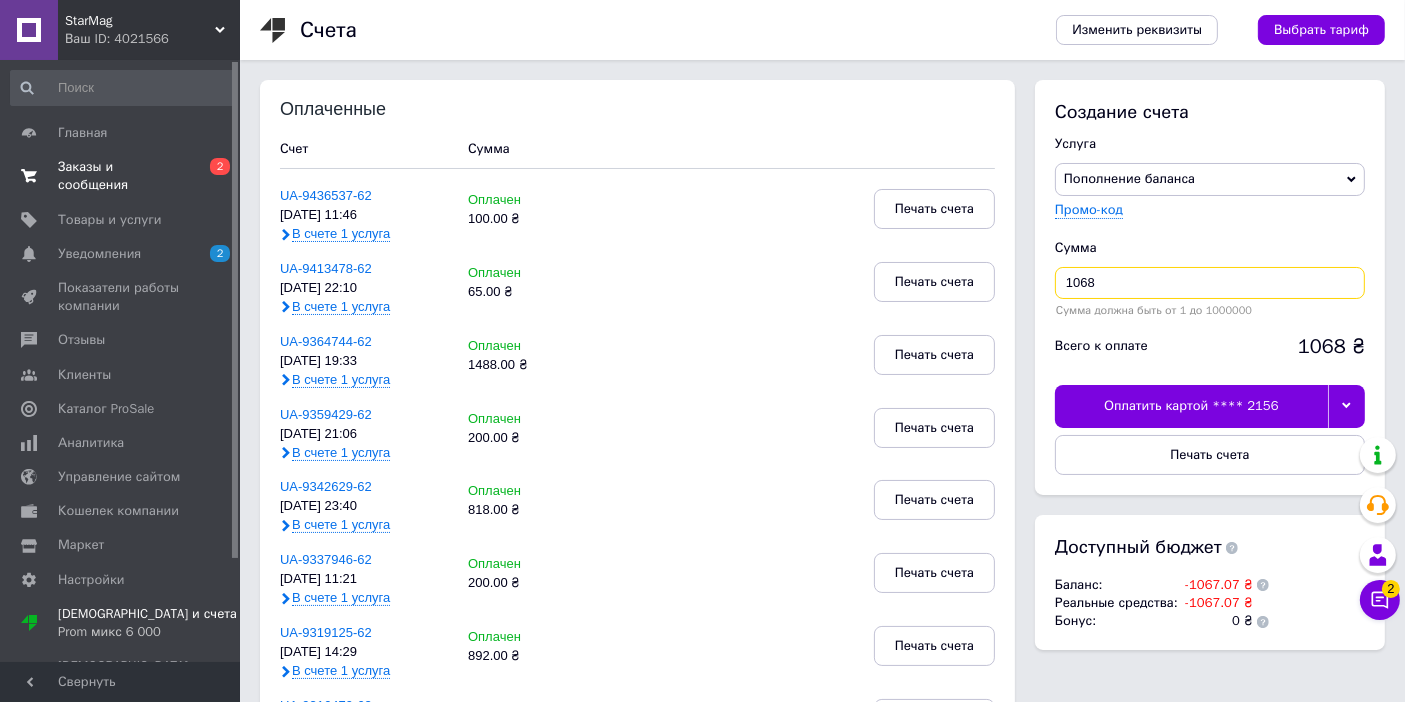 type on "1068" 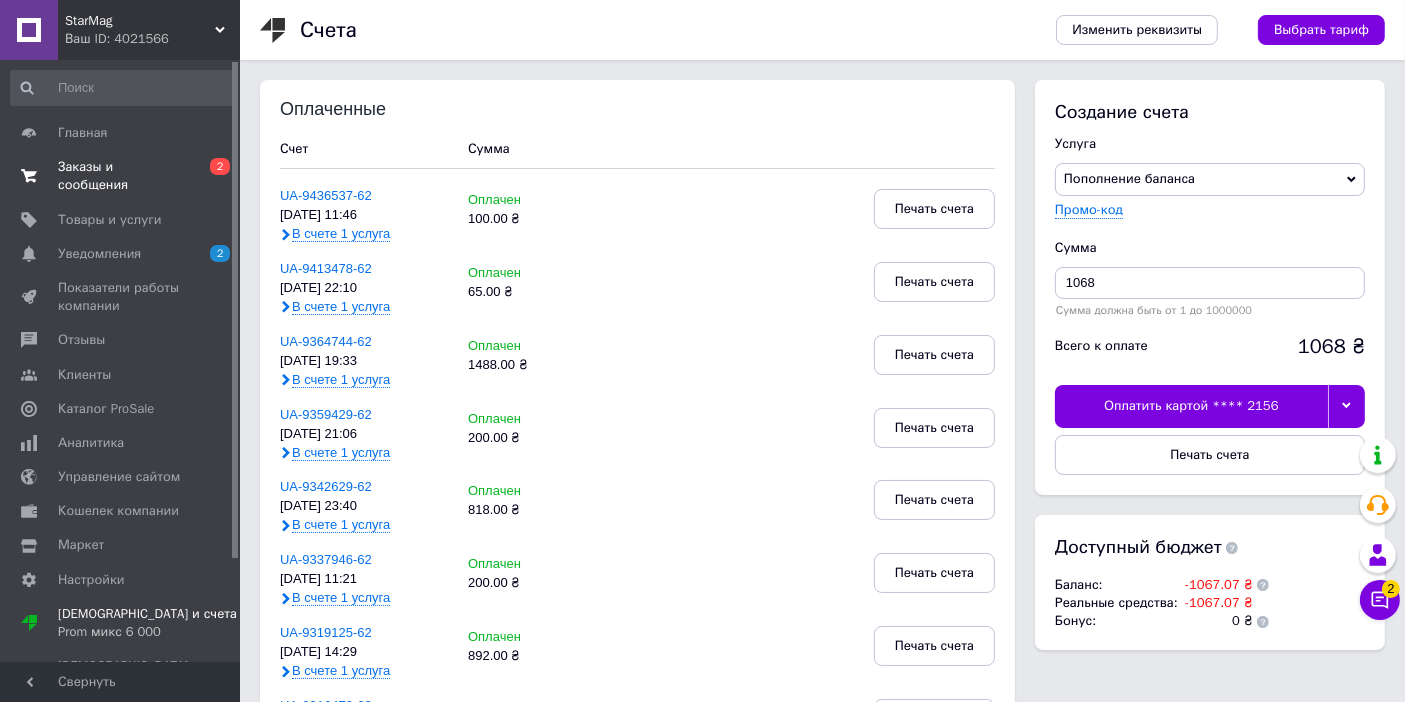 click on "Оплатить картой  **** 2156" at bounding box center [1191, 406] 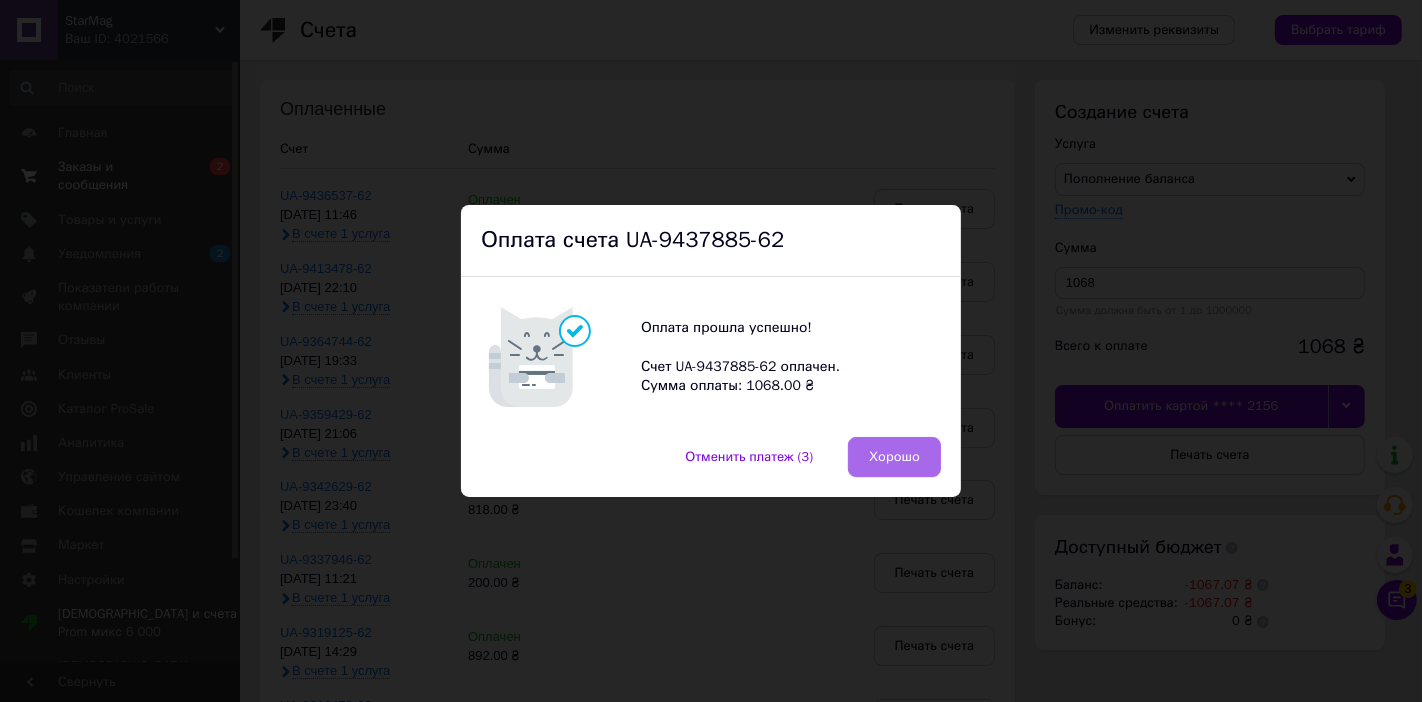 click on "Хорошо" at bounding box center (894, 457) 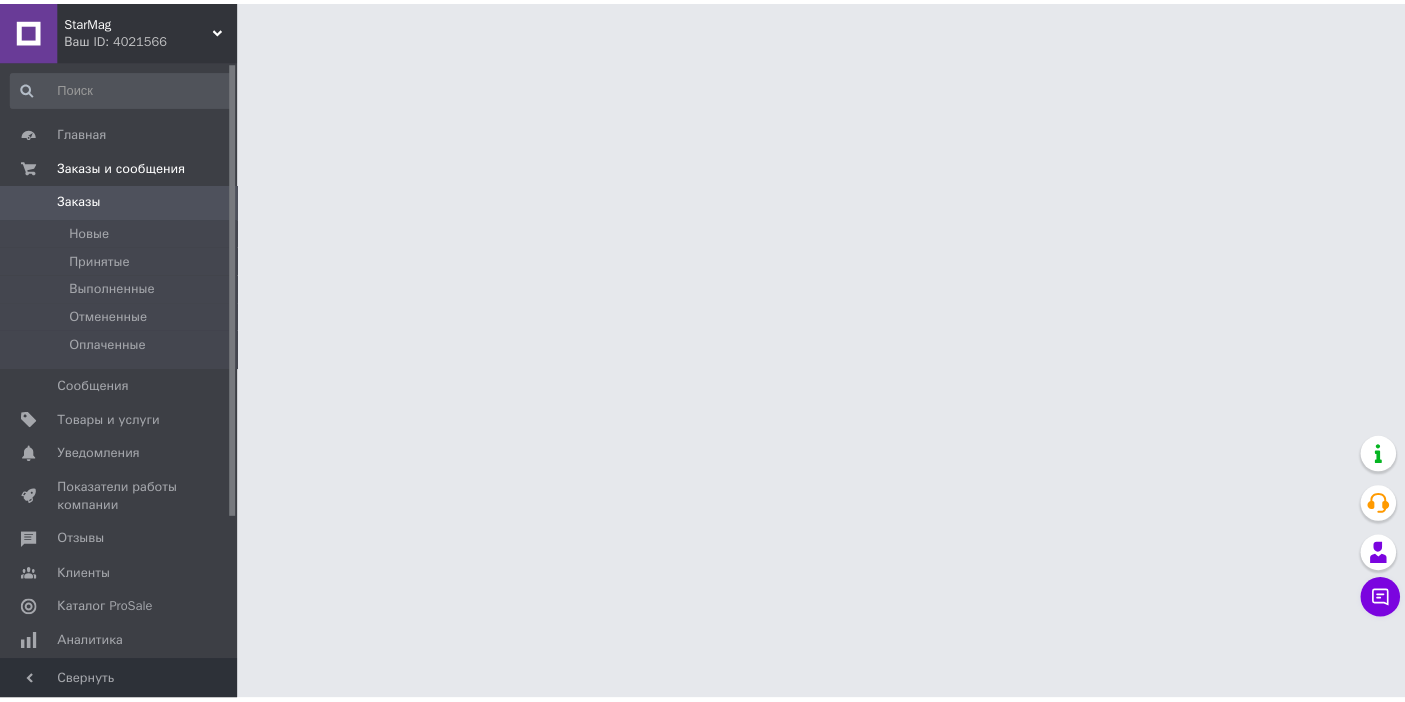 scroll, scrollTop: 0, scrollLeft: 0, axis: both 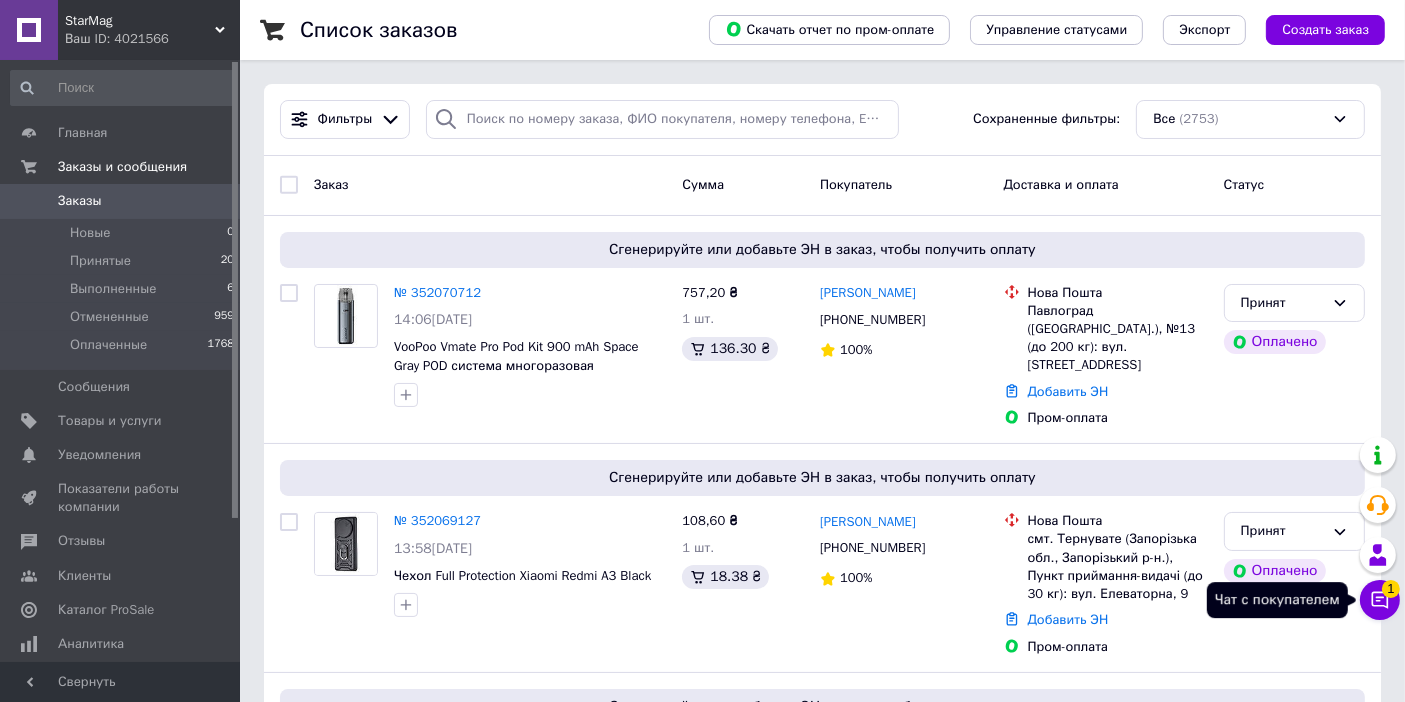 click 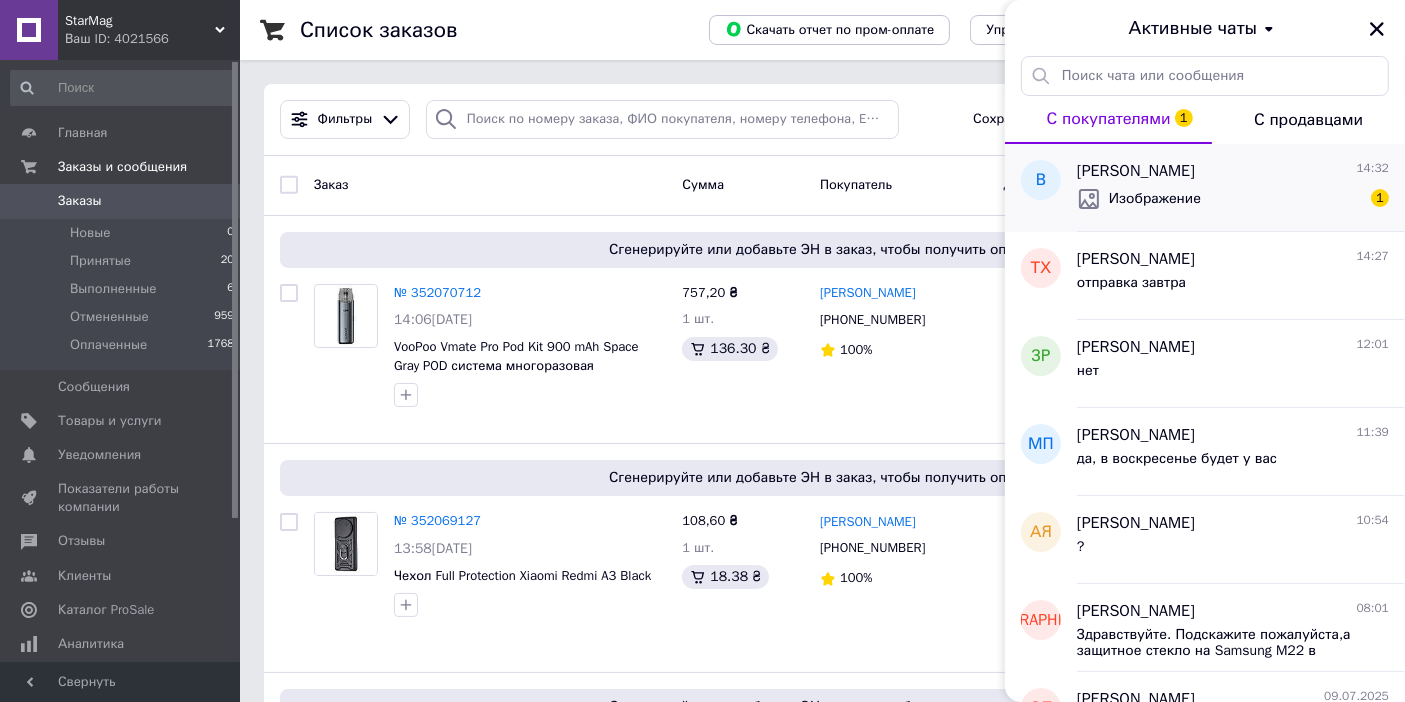 click on "Изображение" at bounding box center (1155, 199) 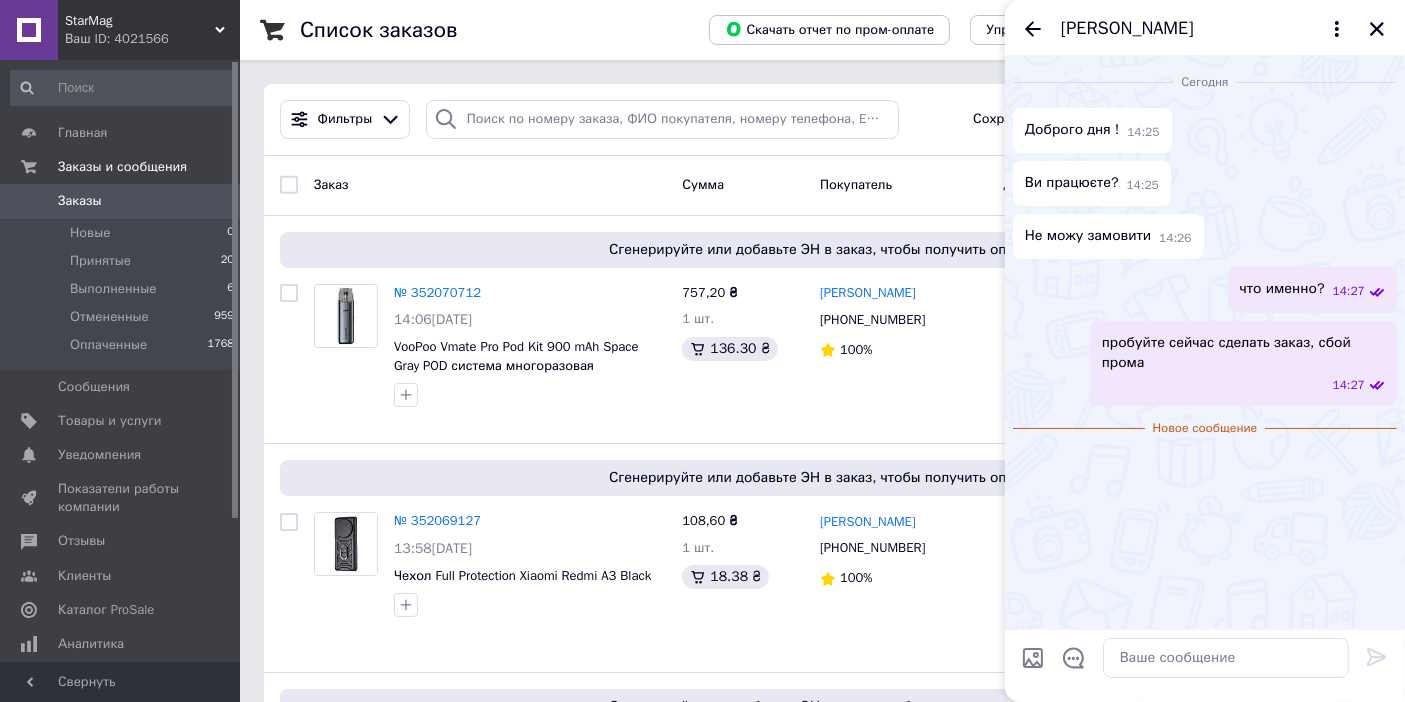 scroll, scrollTop: 108, scrollLeft: 0, axis: vertical 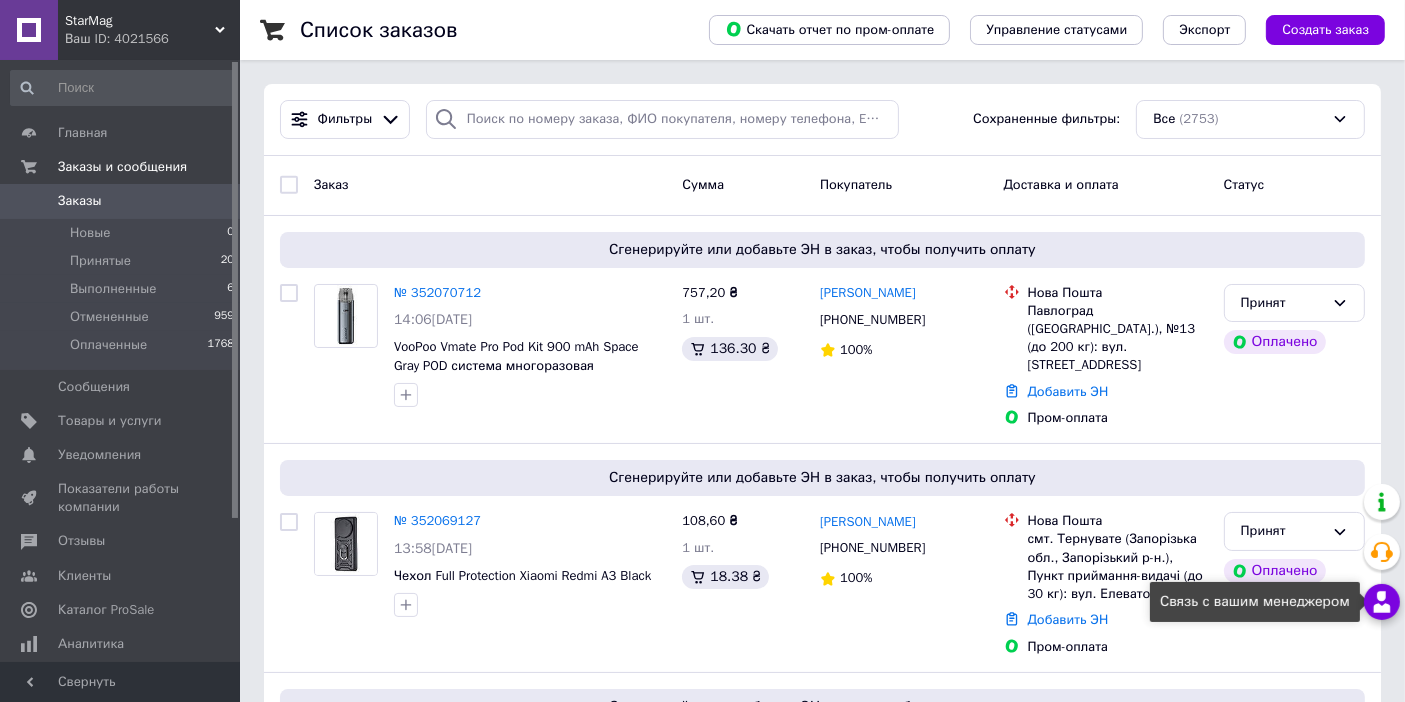 click at bounding box center (1382, 602) 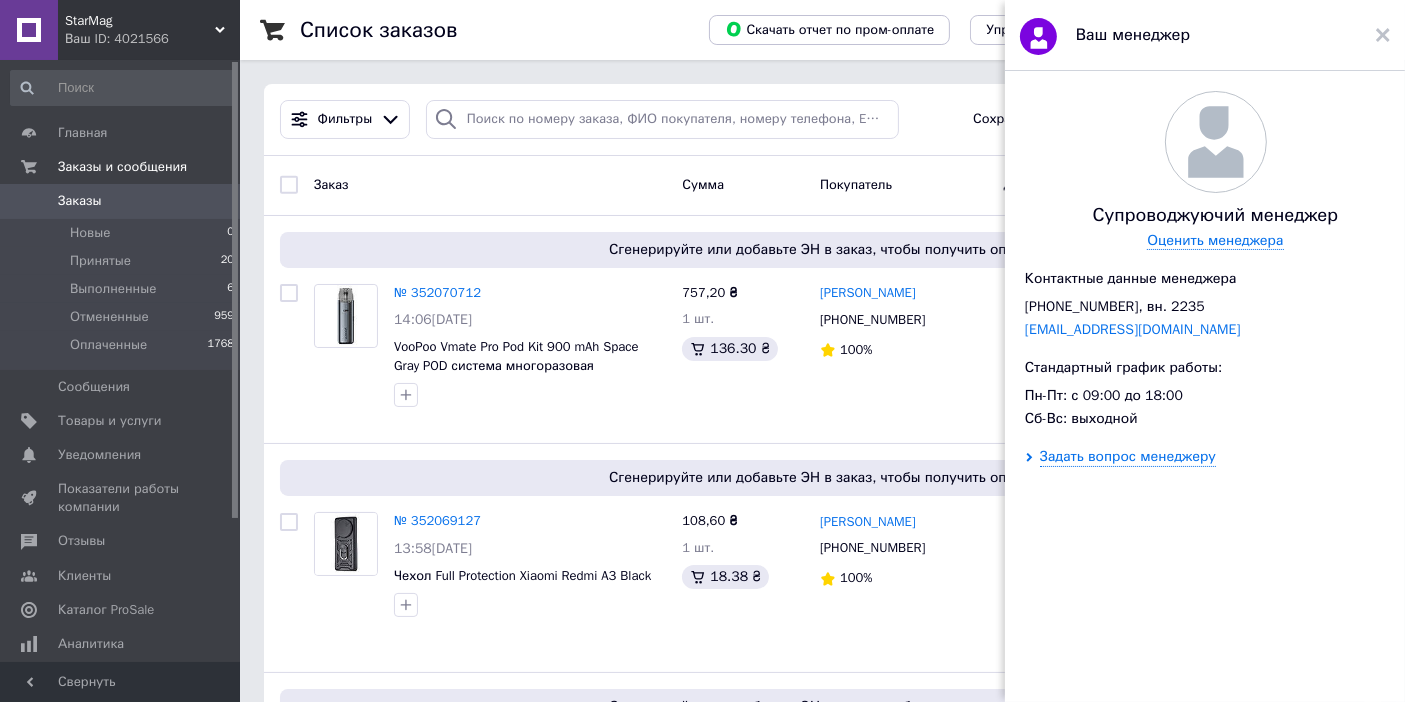 click on "Ваш менеджер" at bounding box center [1205, 35] 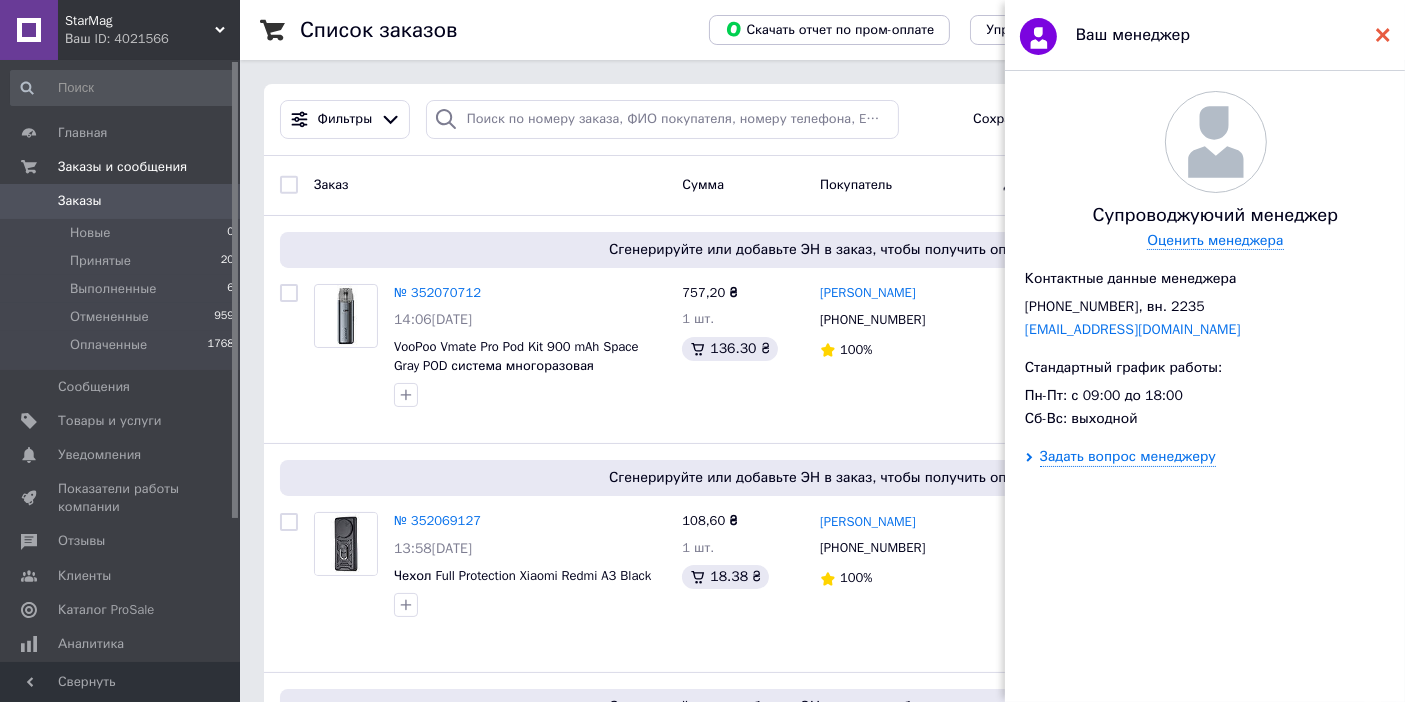 click at bounding box center [1383, 35] 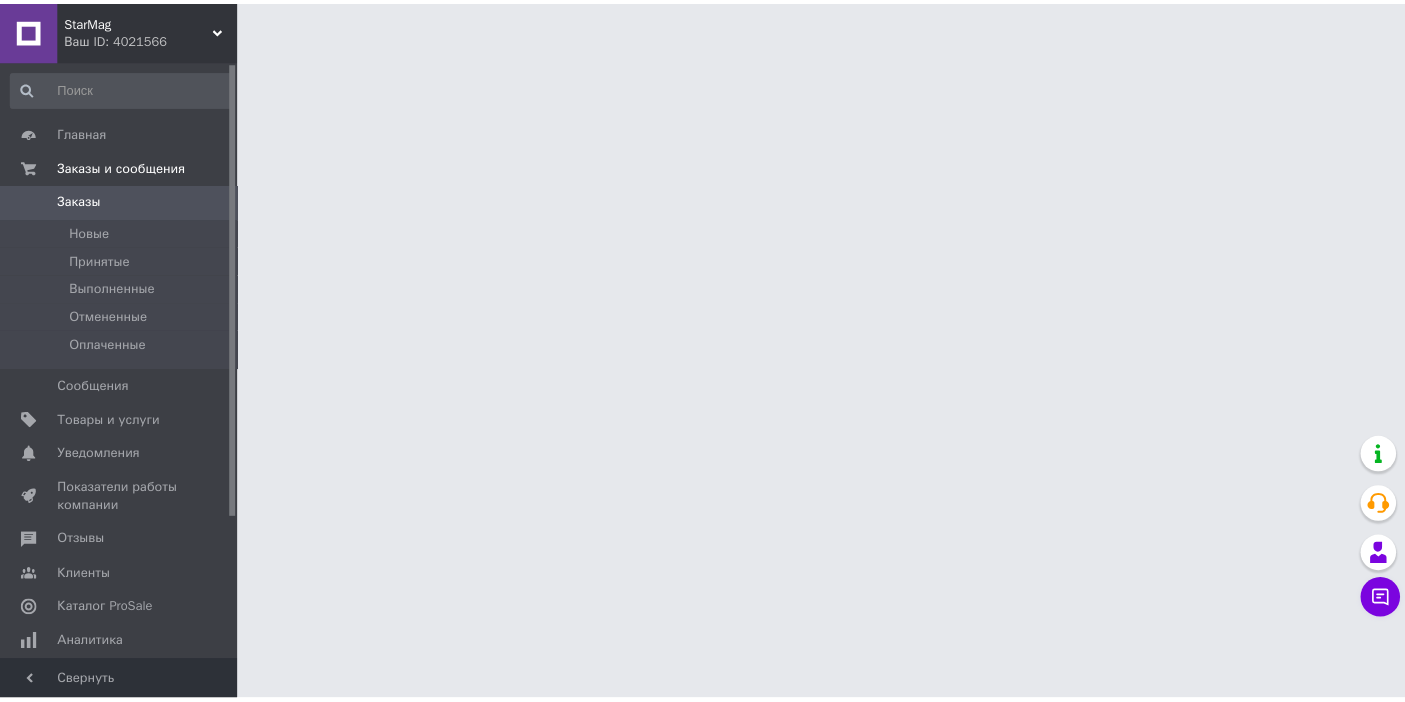scroll, scrollTop: 0, scrollLeft: 0, axis: both 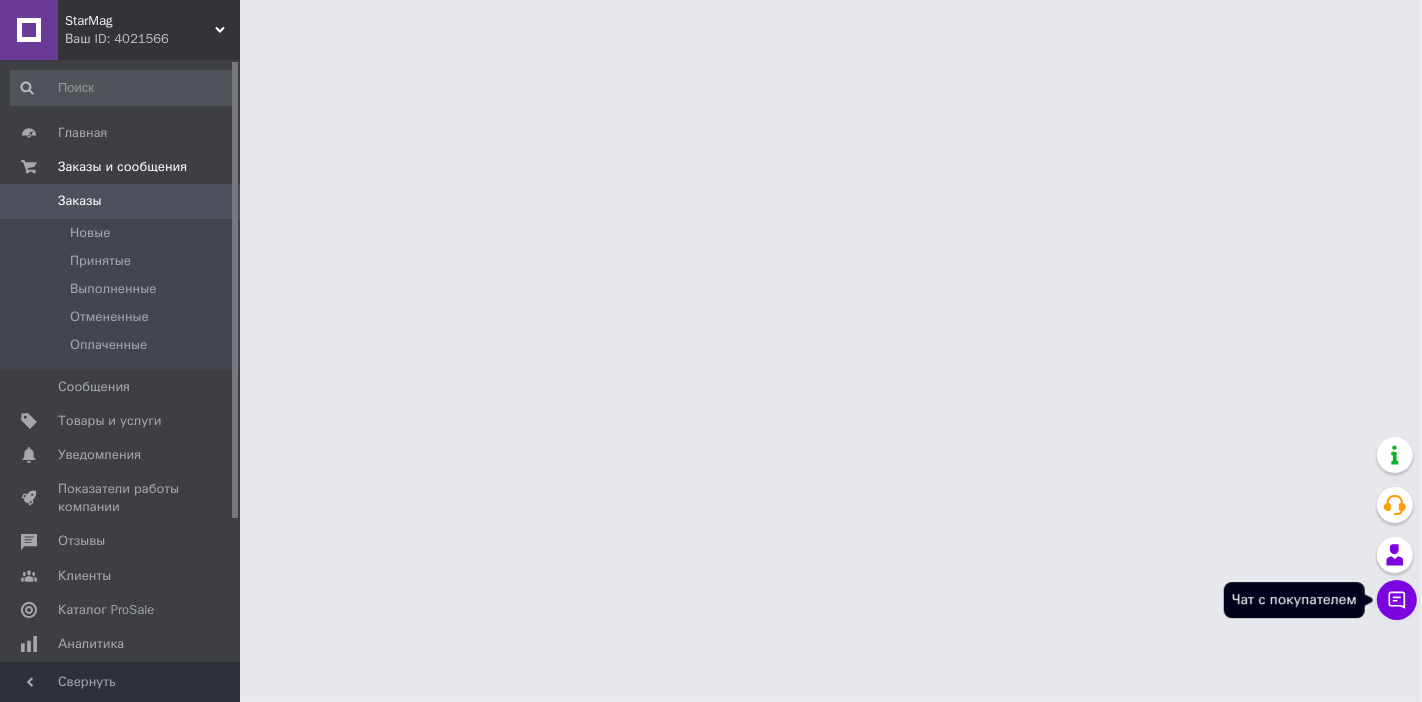 click 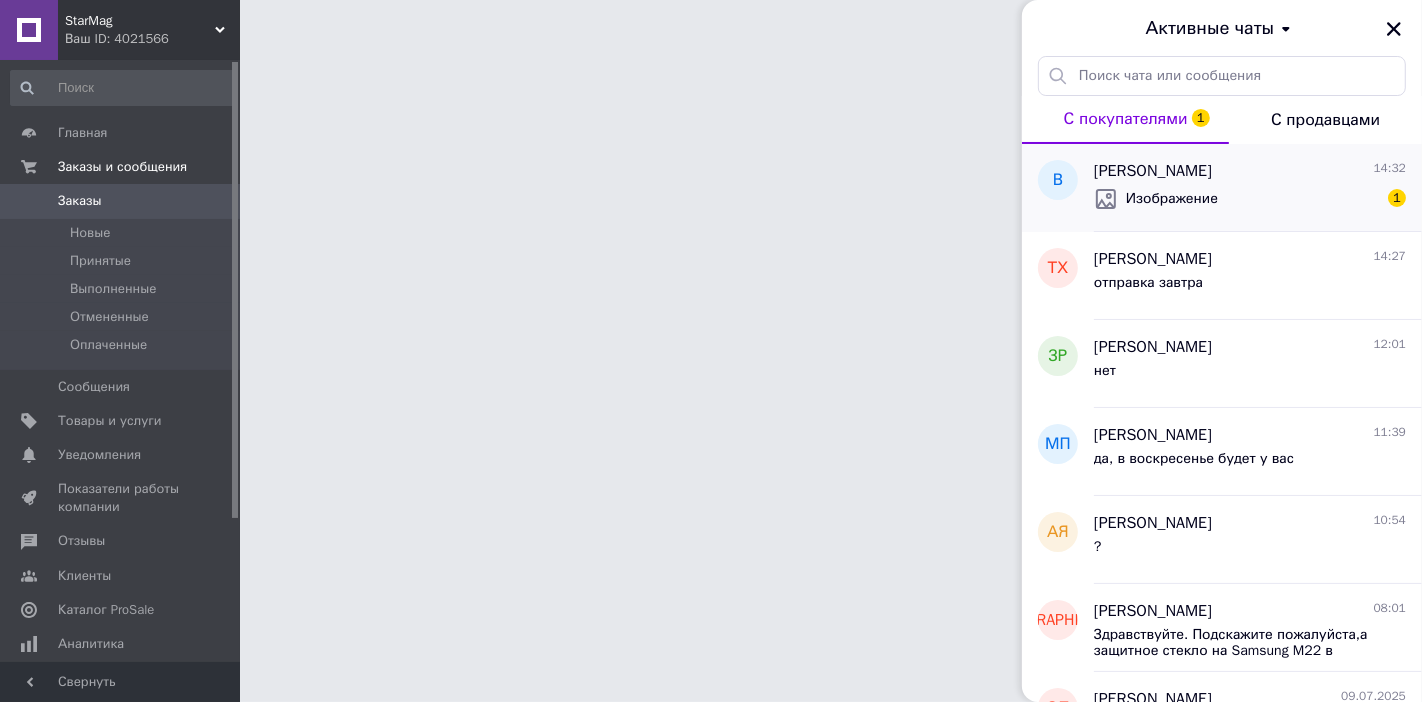 click on "Изображение" at bounding box center (1172, 199) 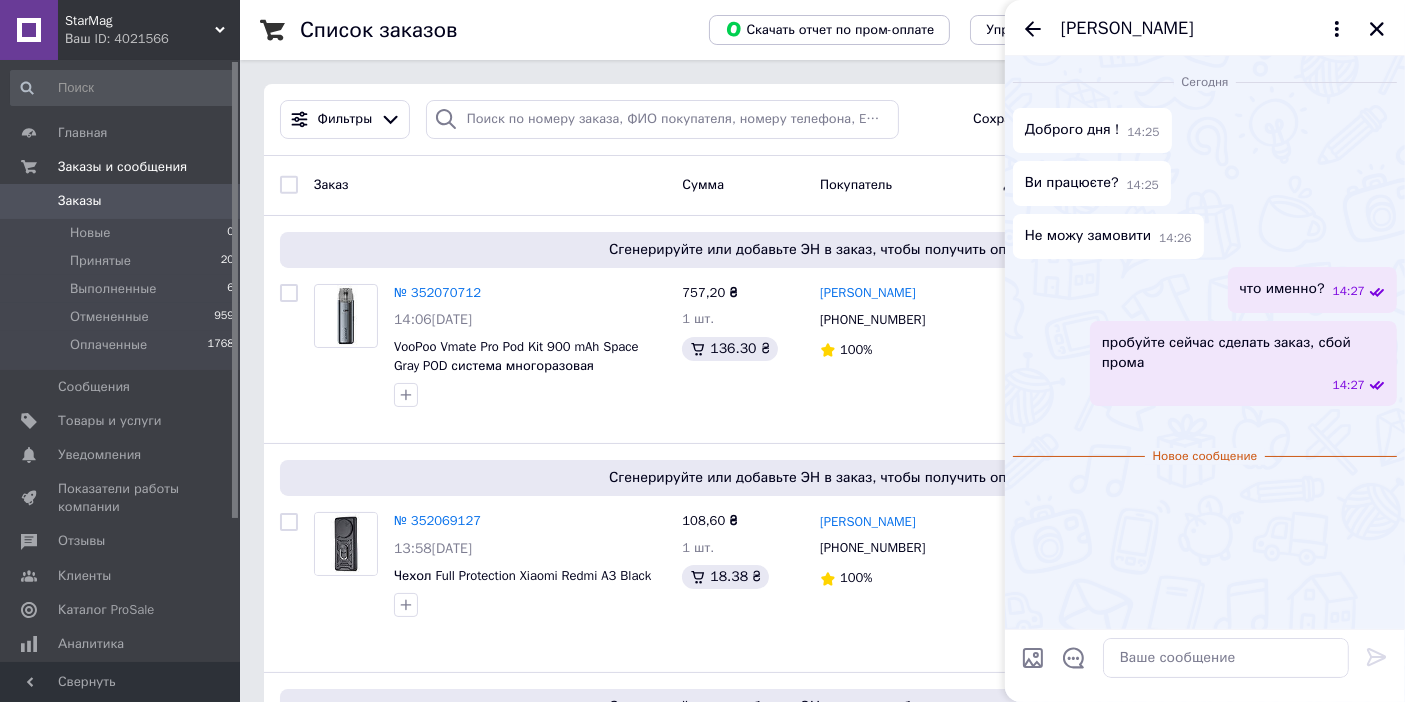 scroll, scrollTop: 416, scrollLeft: 0, axis: vertical 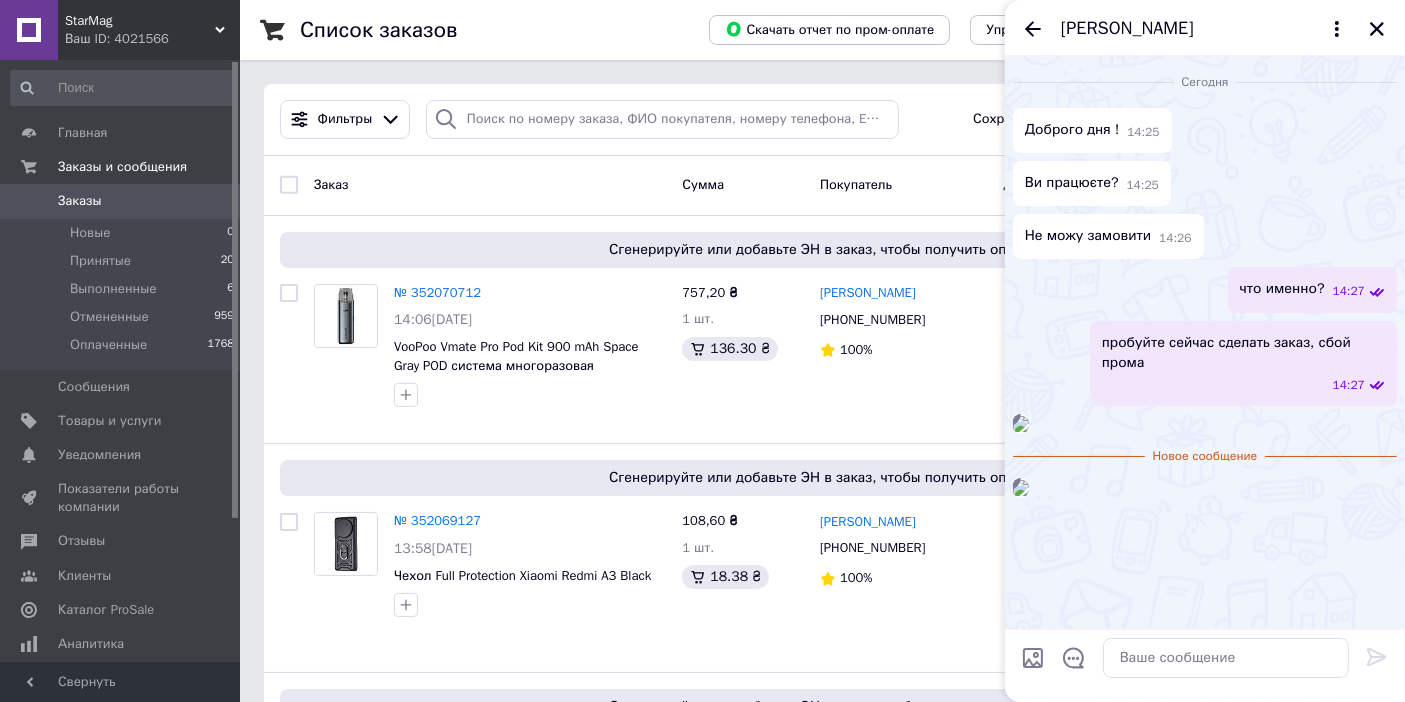 click at bounding box center (1021, 488) 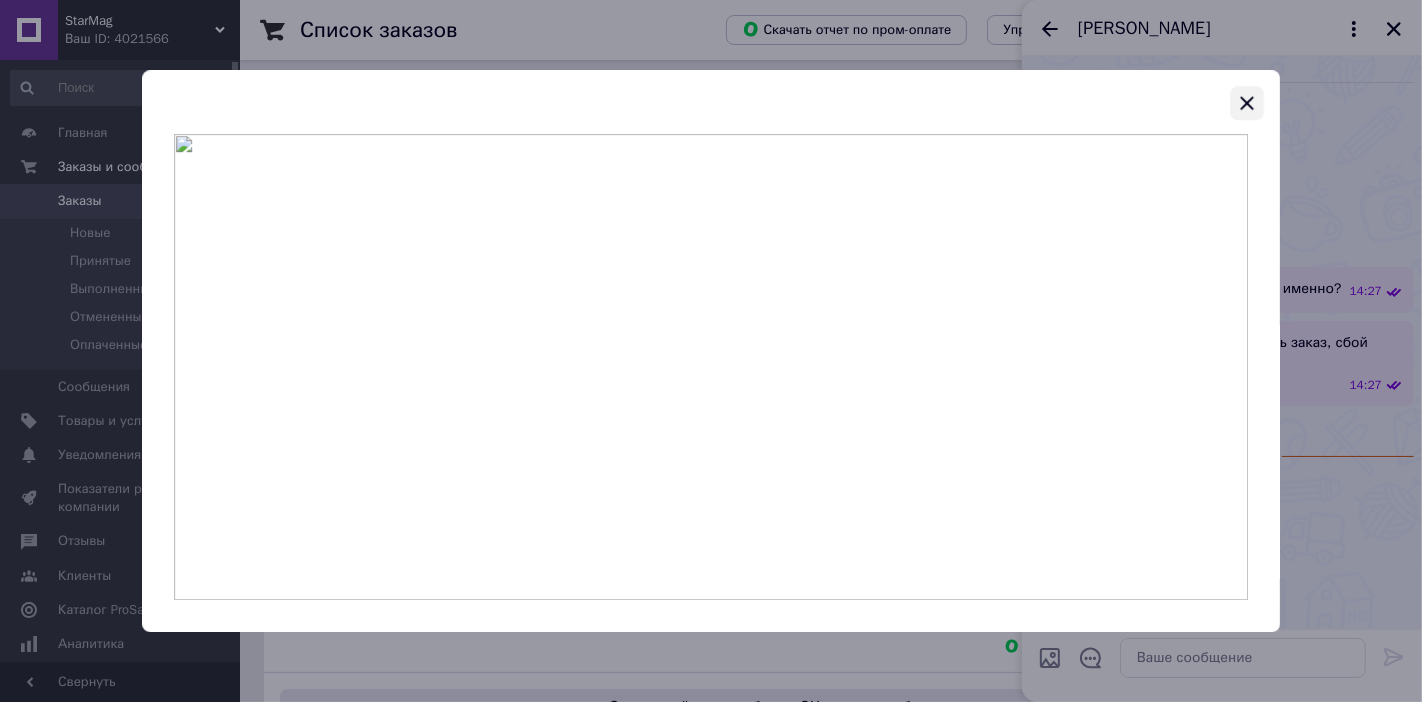 click 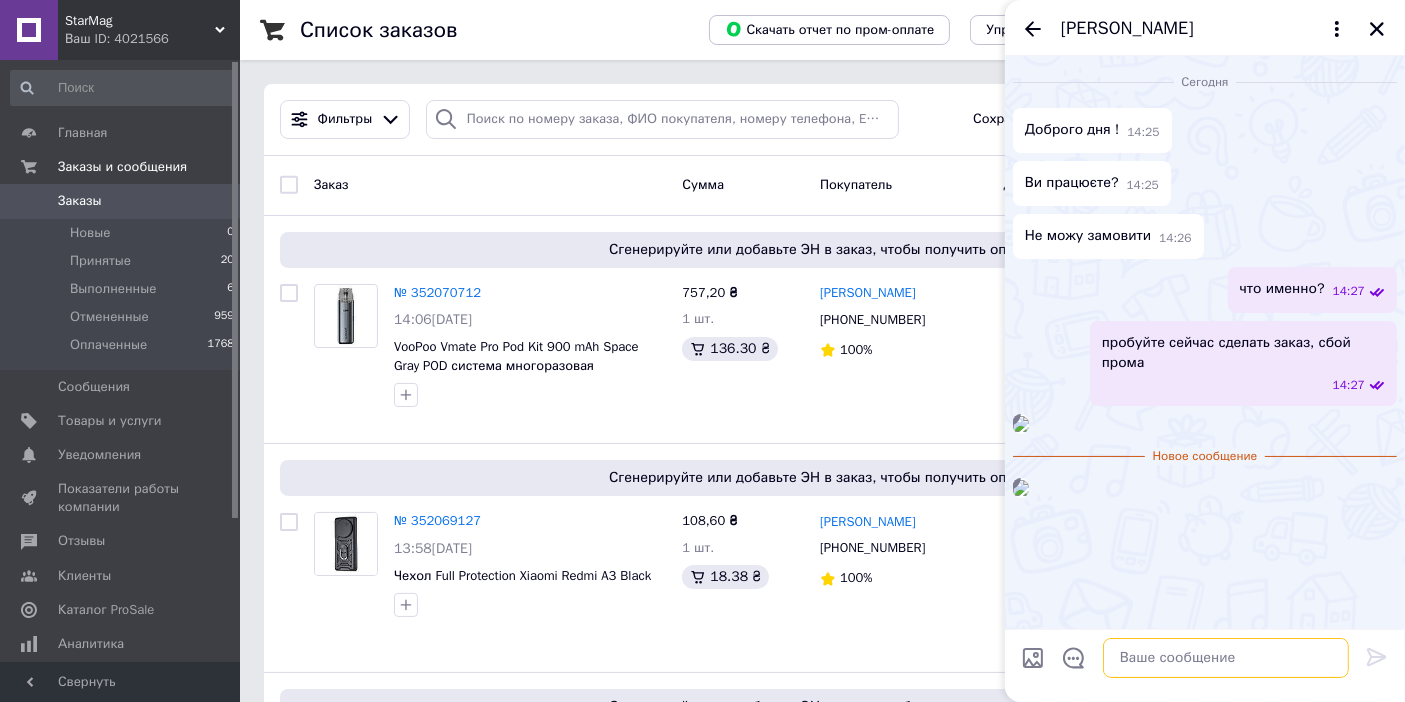 click at bounding box center [1226, 658] 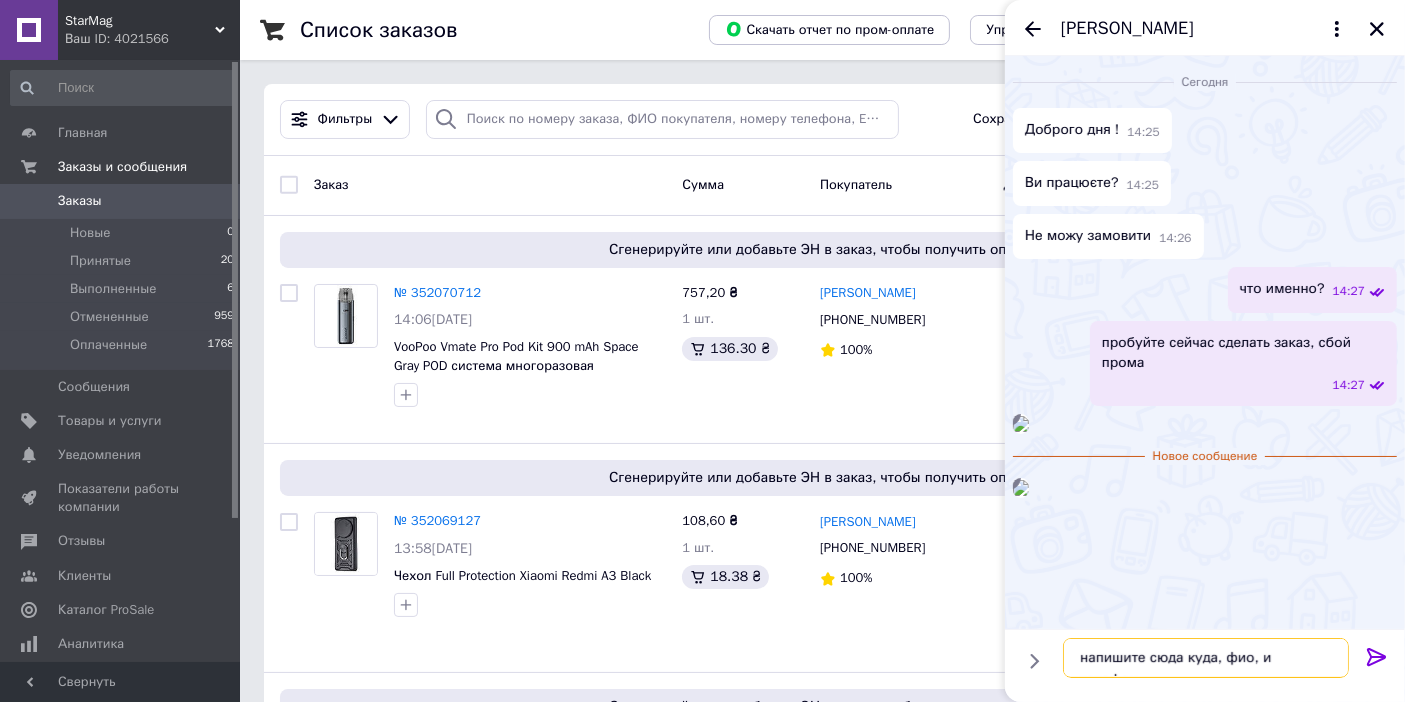 type on "напишите сюда куда, фио, и телефон" 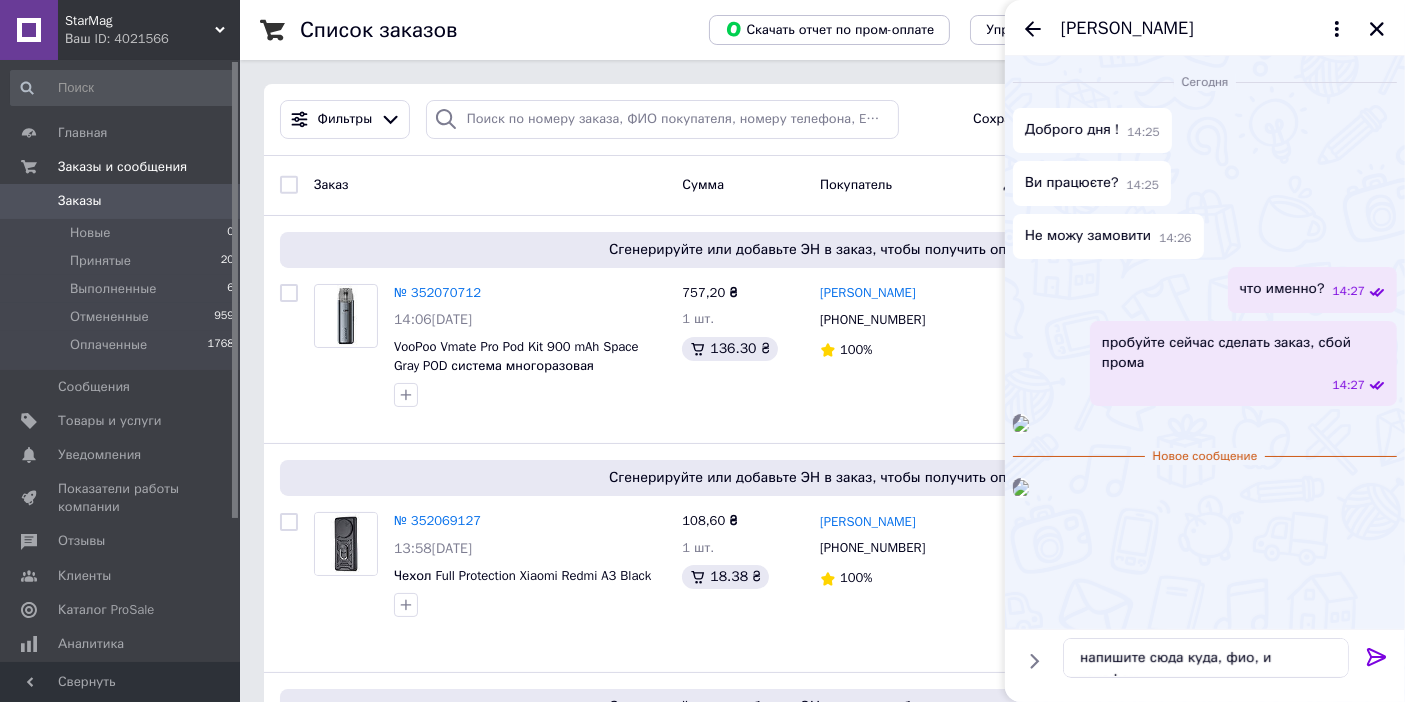 click 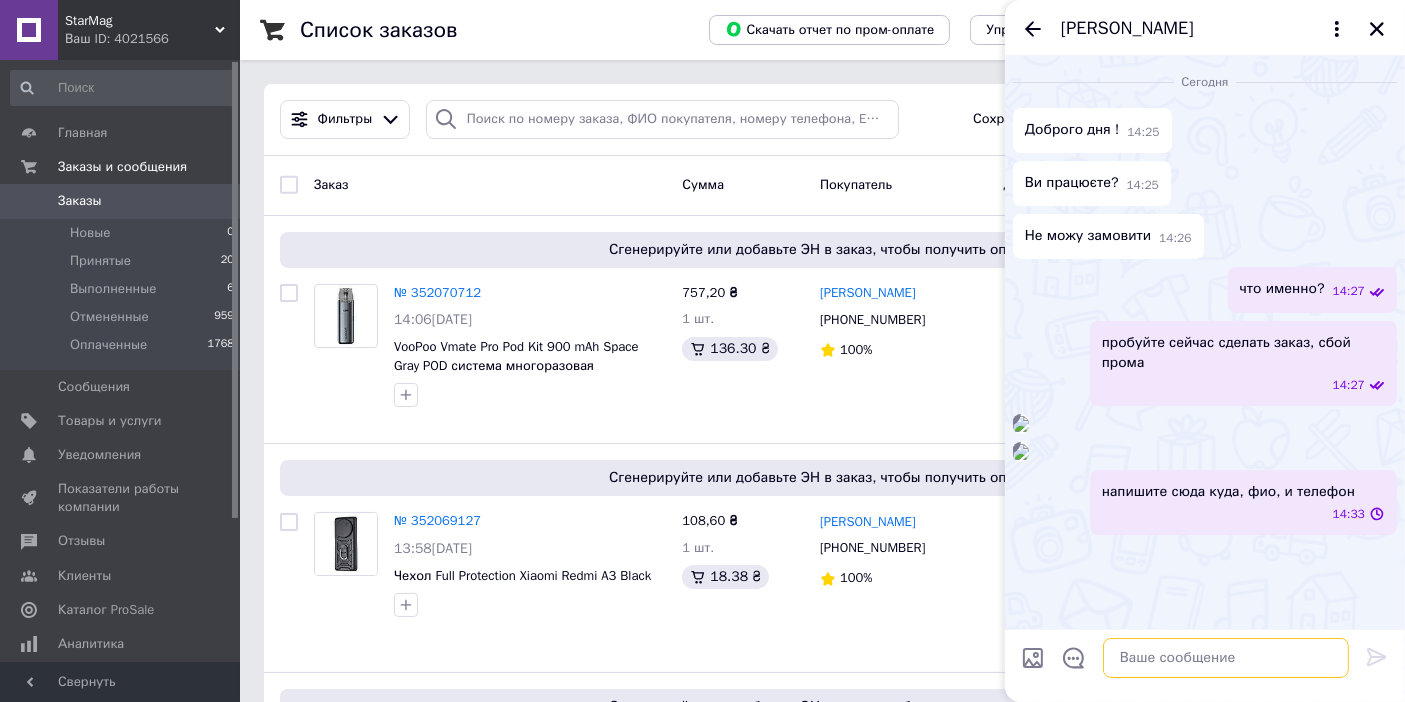 click at bounding box center [1226, 658] 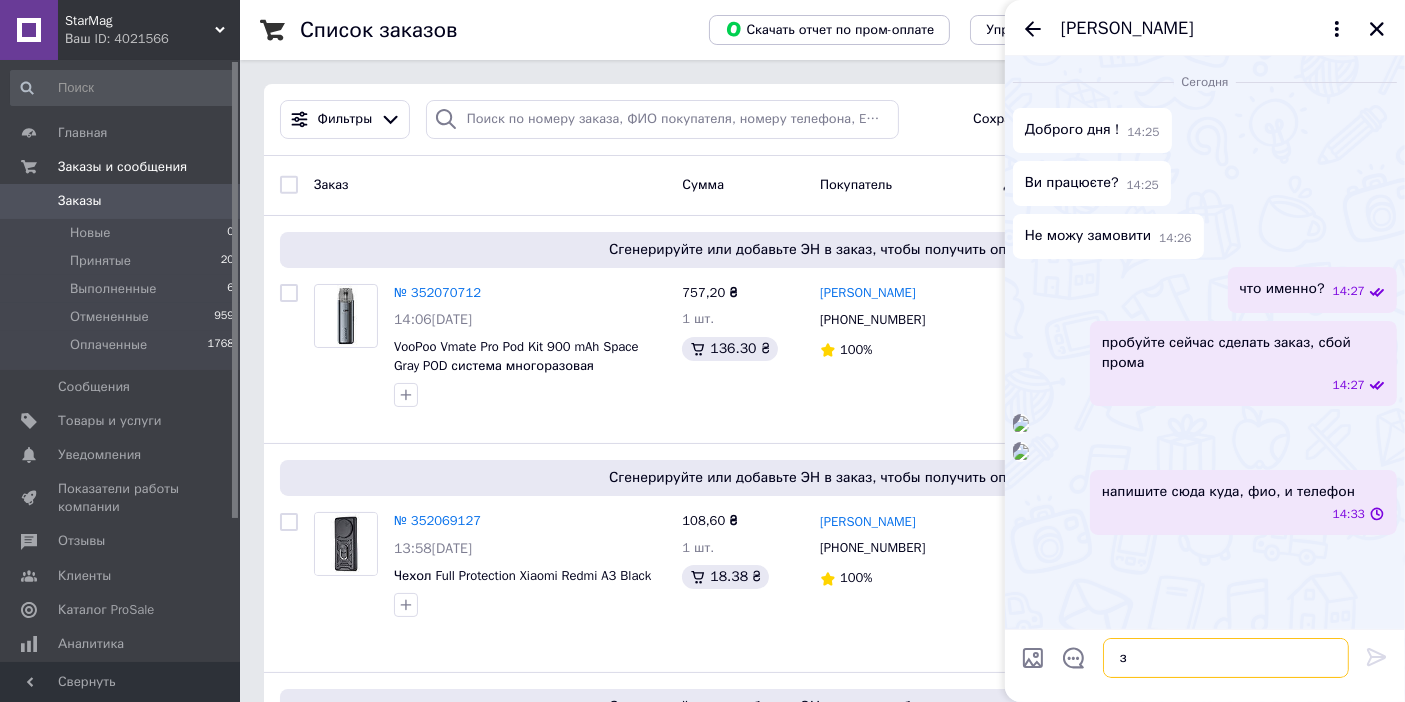 scroll, scrollTop: 453, scrollLeft: 0, axis: vertical 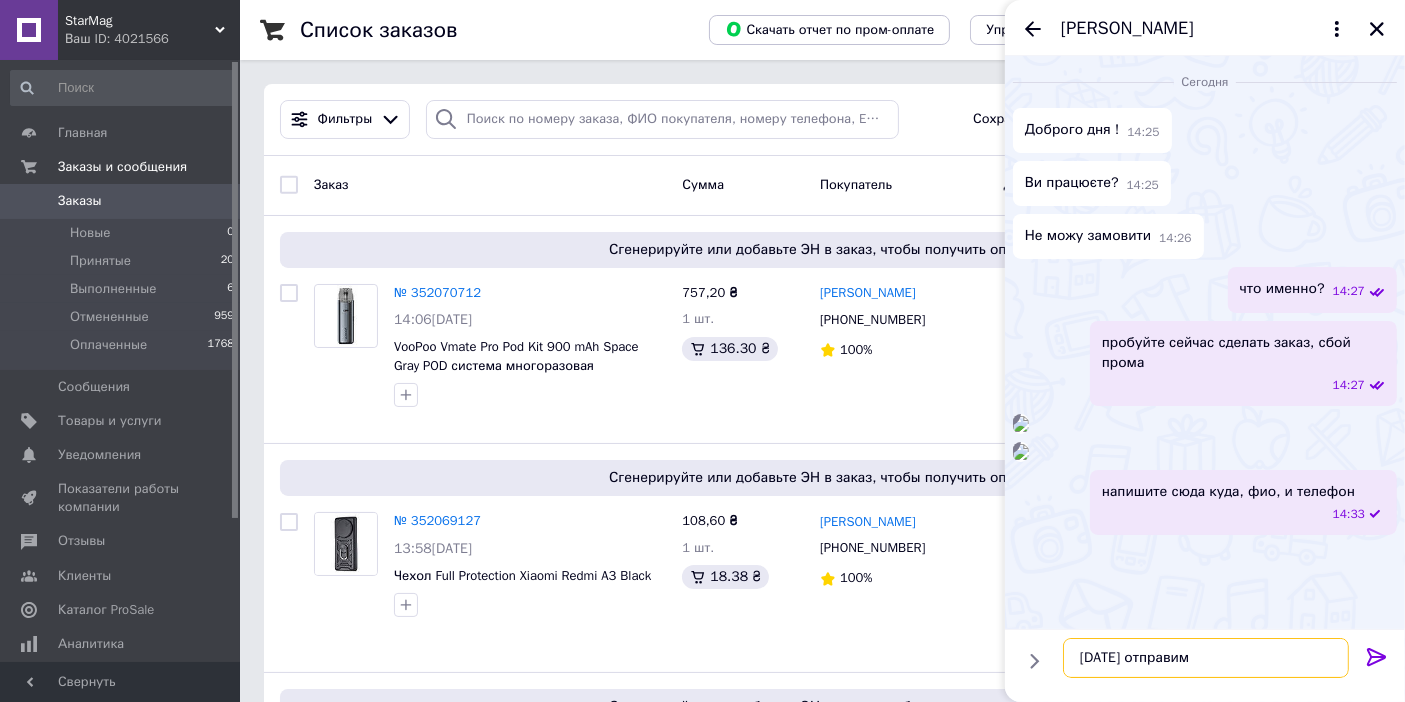 type on "завтра отправим" 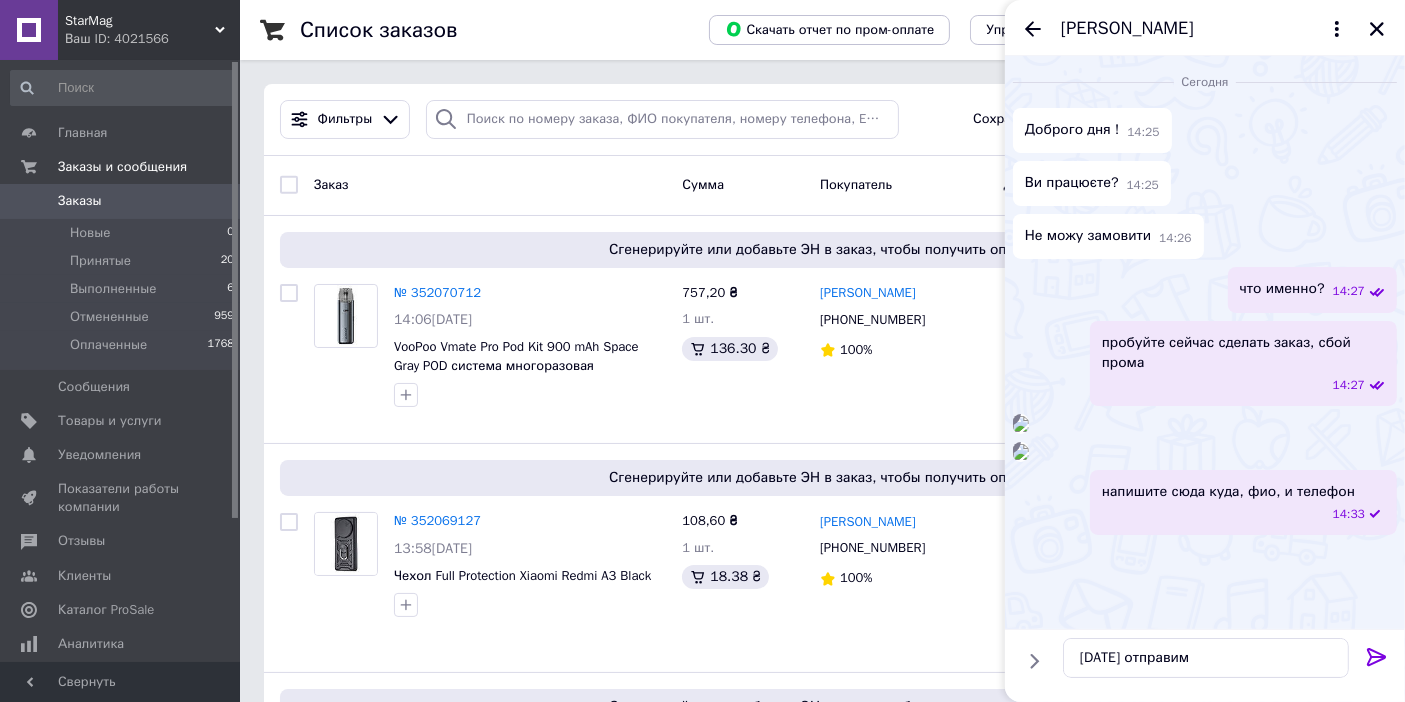 click 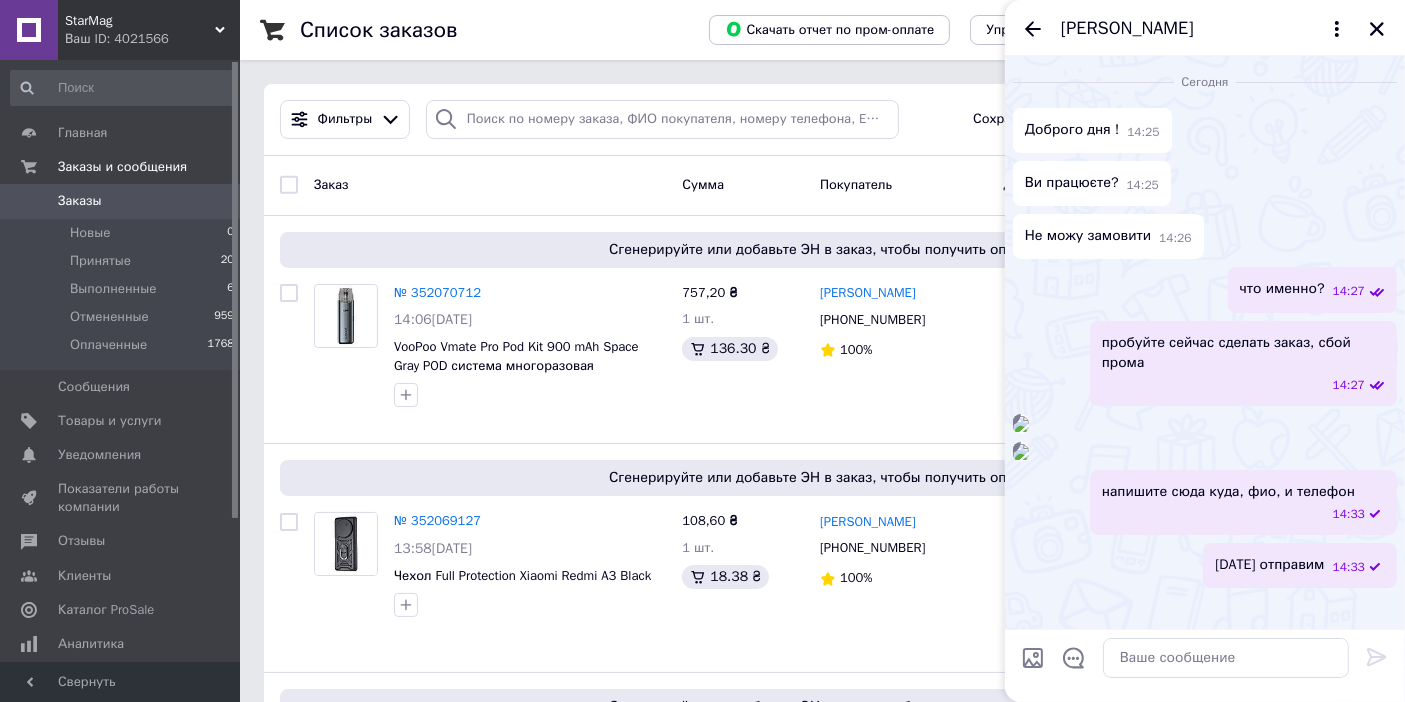 scroll, scrollTop: 506, scrollLeft: 0, axis: vertical 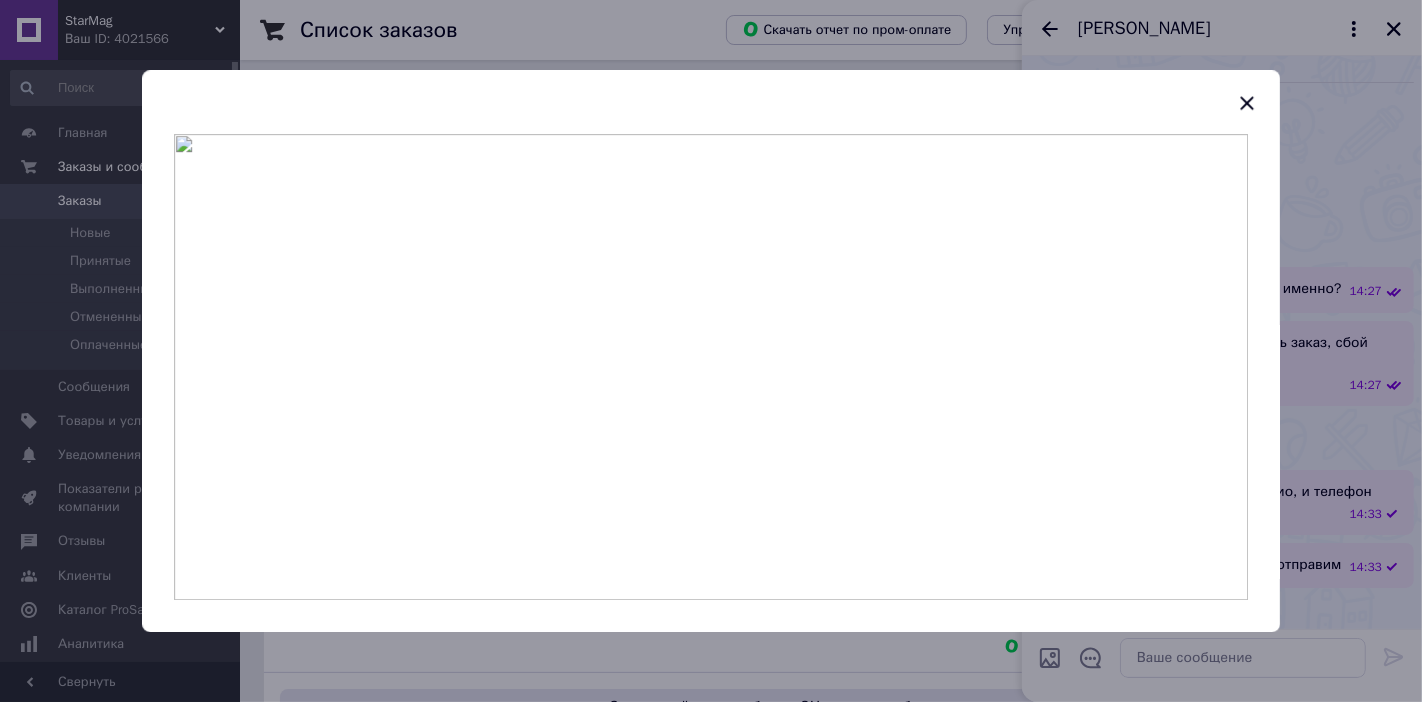 click 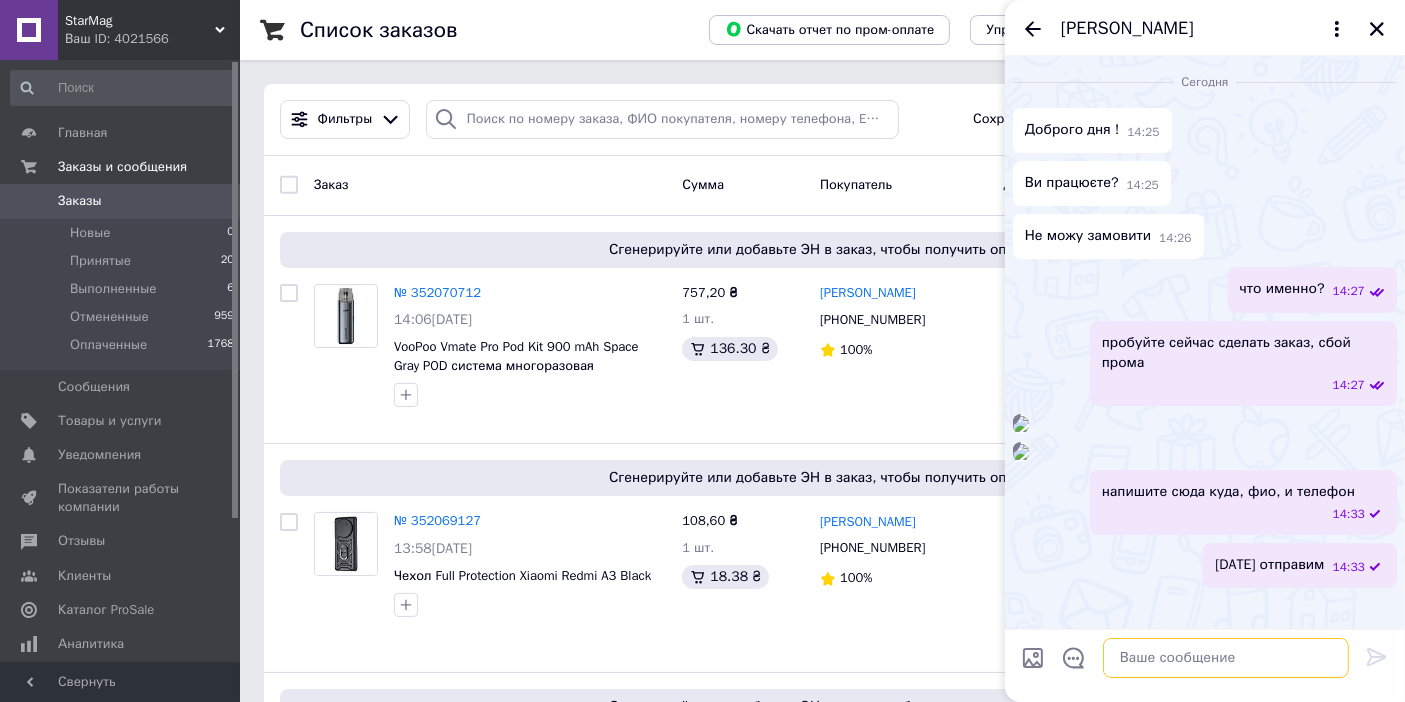 click at bounding box center (1226, 658) 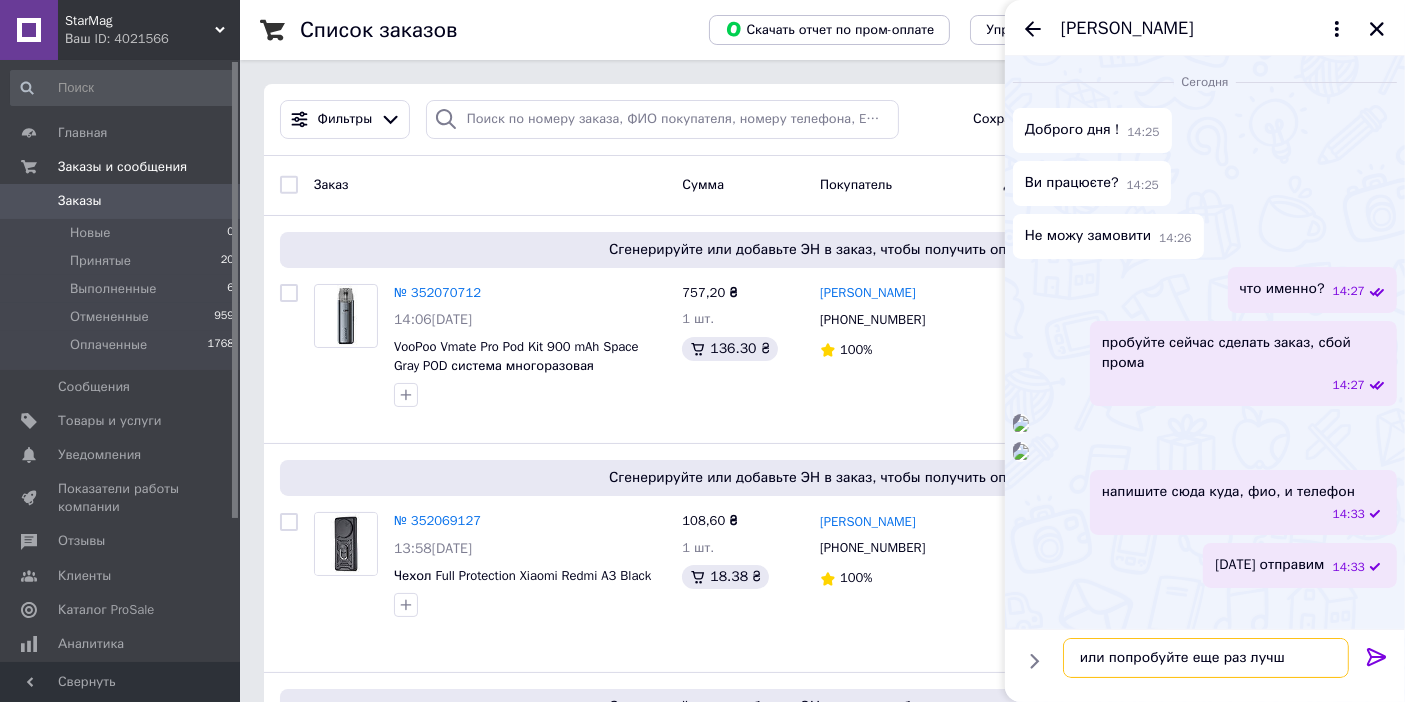 type on "или попробуйте еще раз лучше" 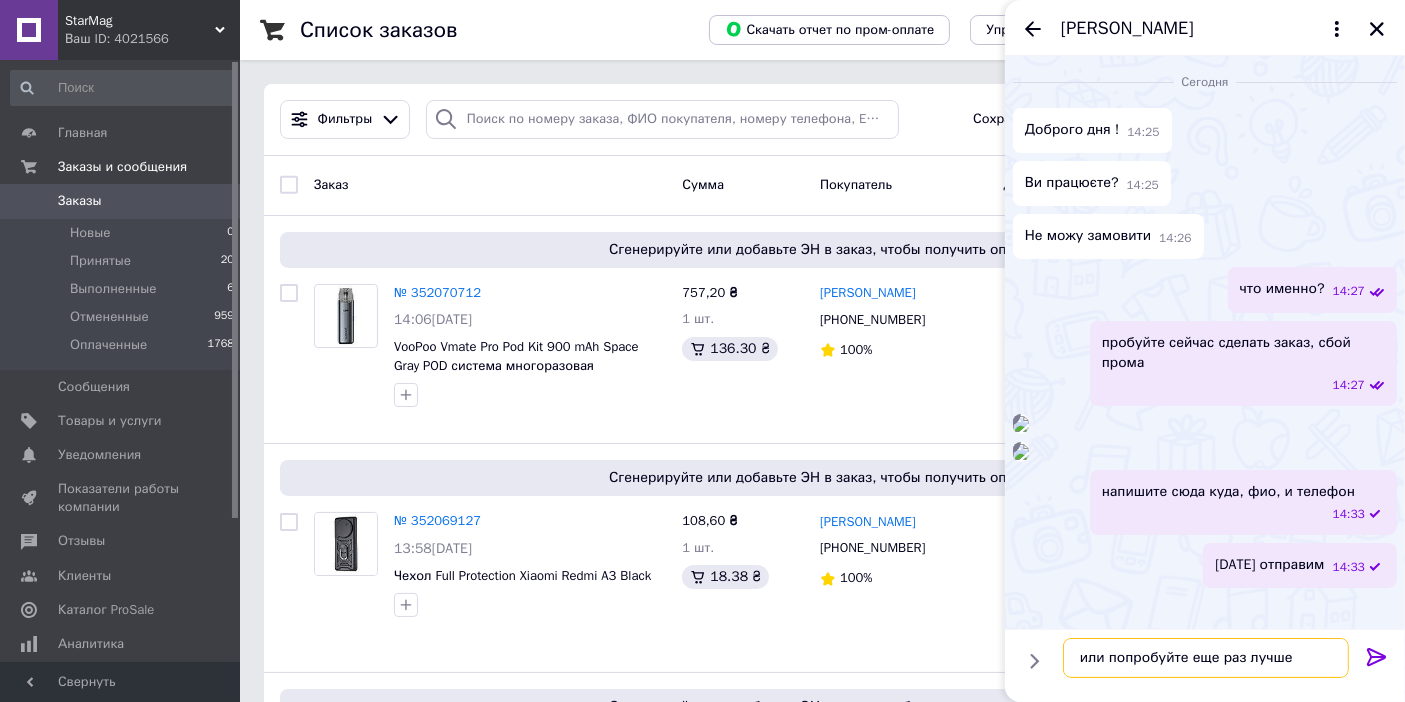 type 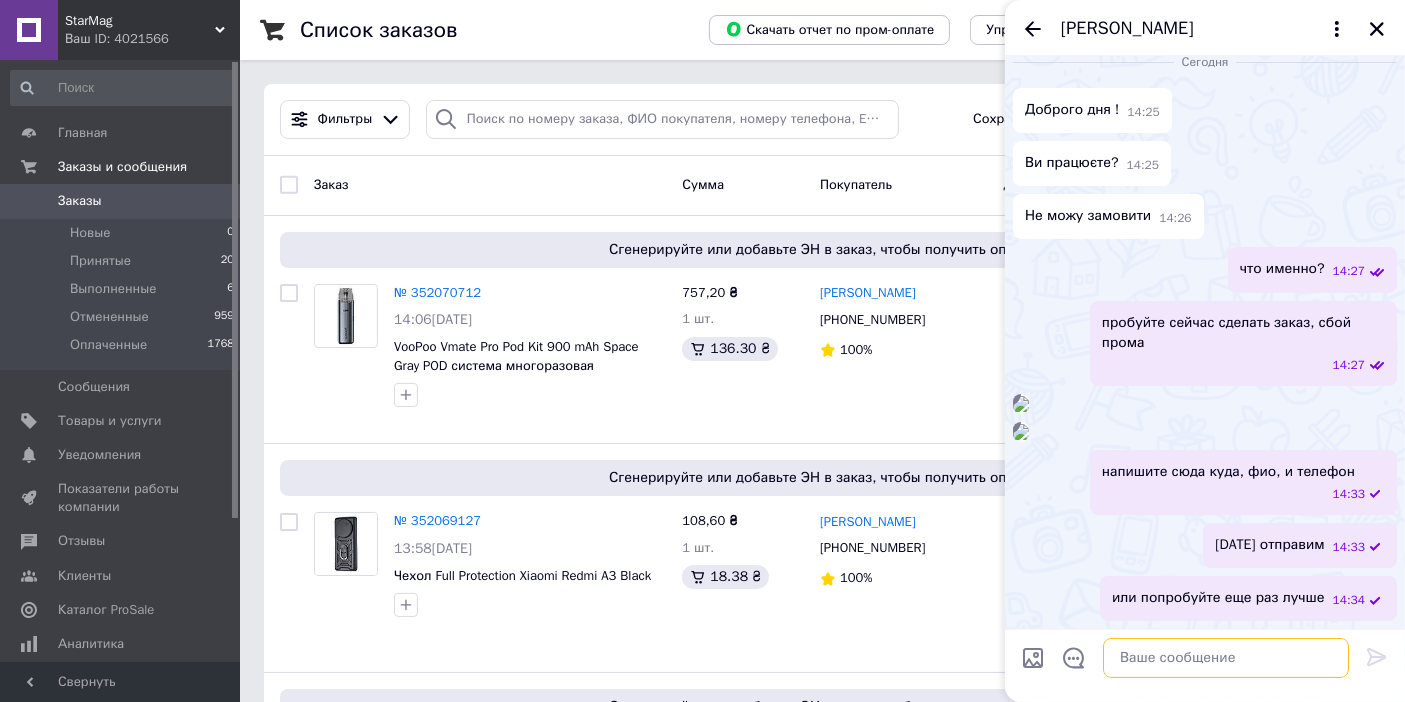 scroll, scrollTop: 560, scrollLeft: 0, axis: vertical 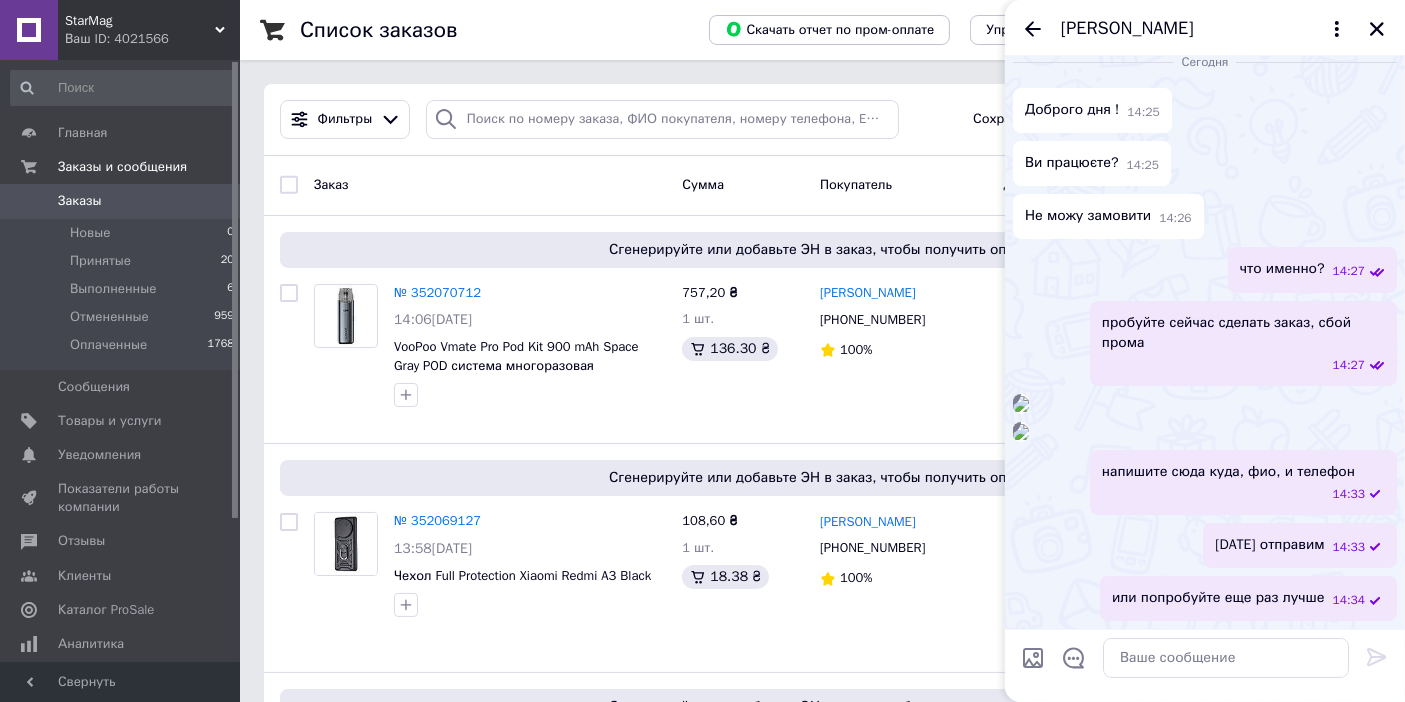 click at bounding box center (1021, 432) 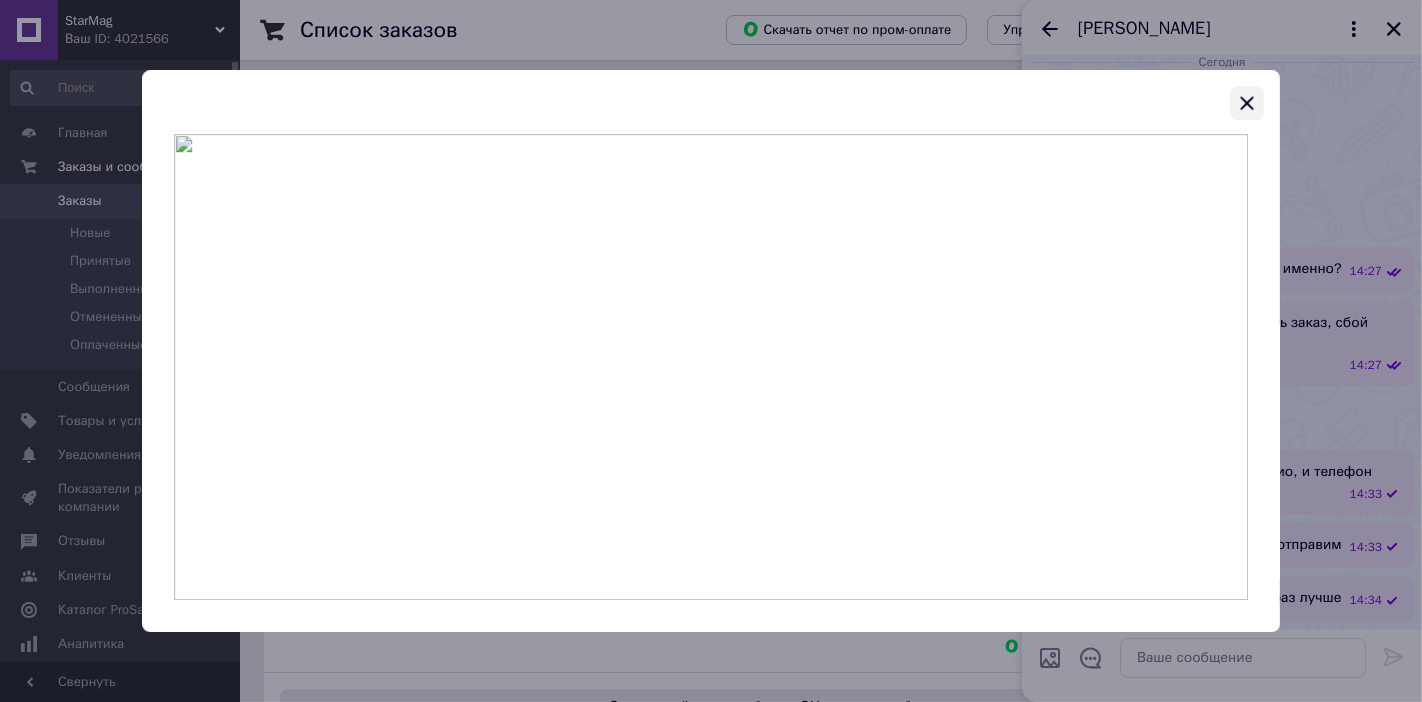 click 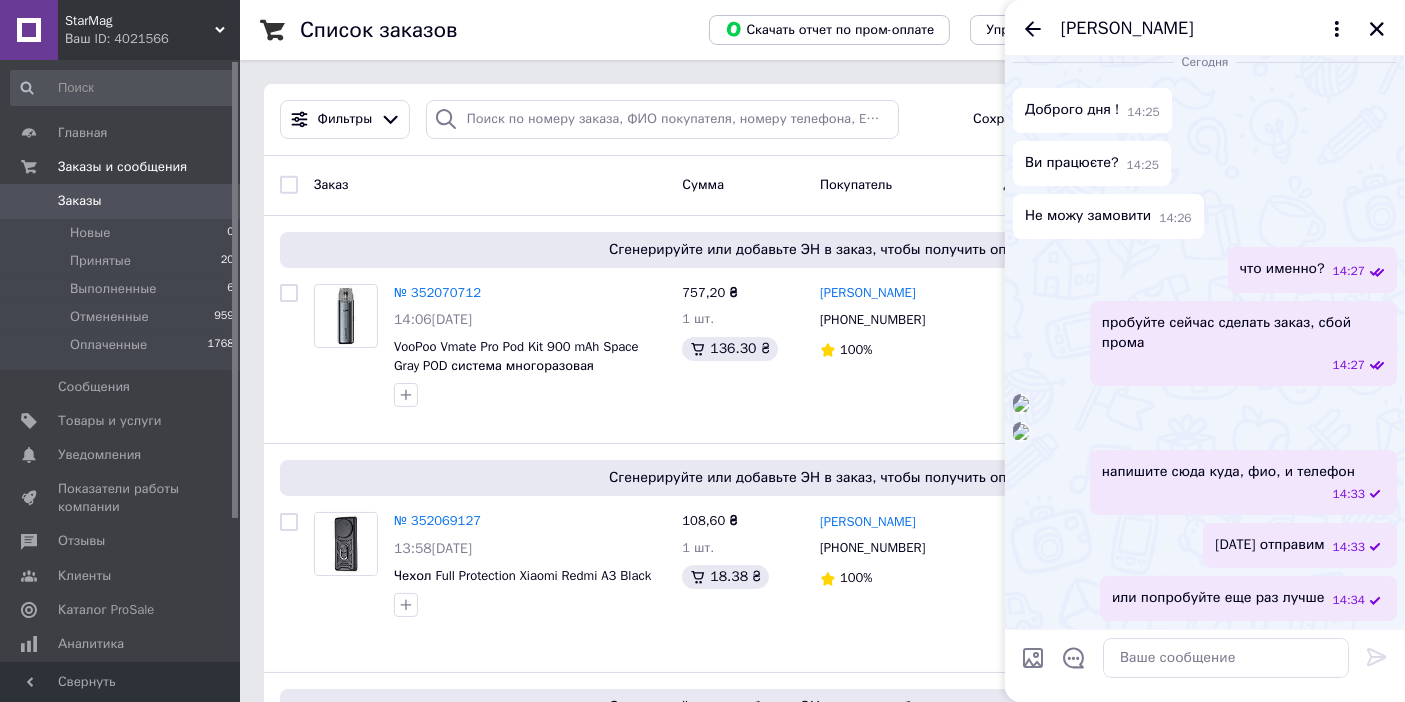 scroll, scrollTop: 225, scrollLeft: 0, axis: vertical 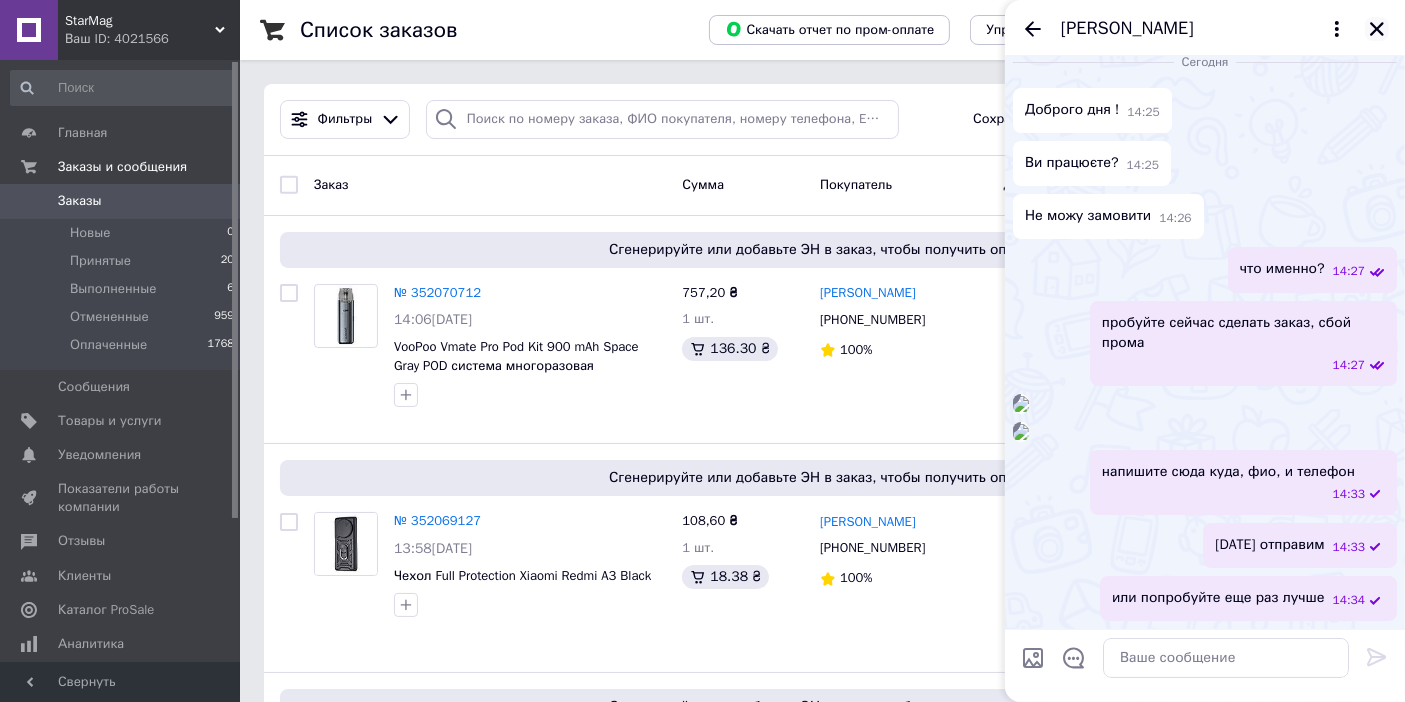 click 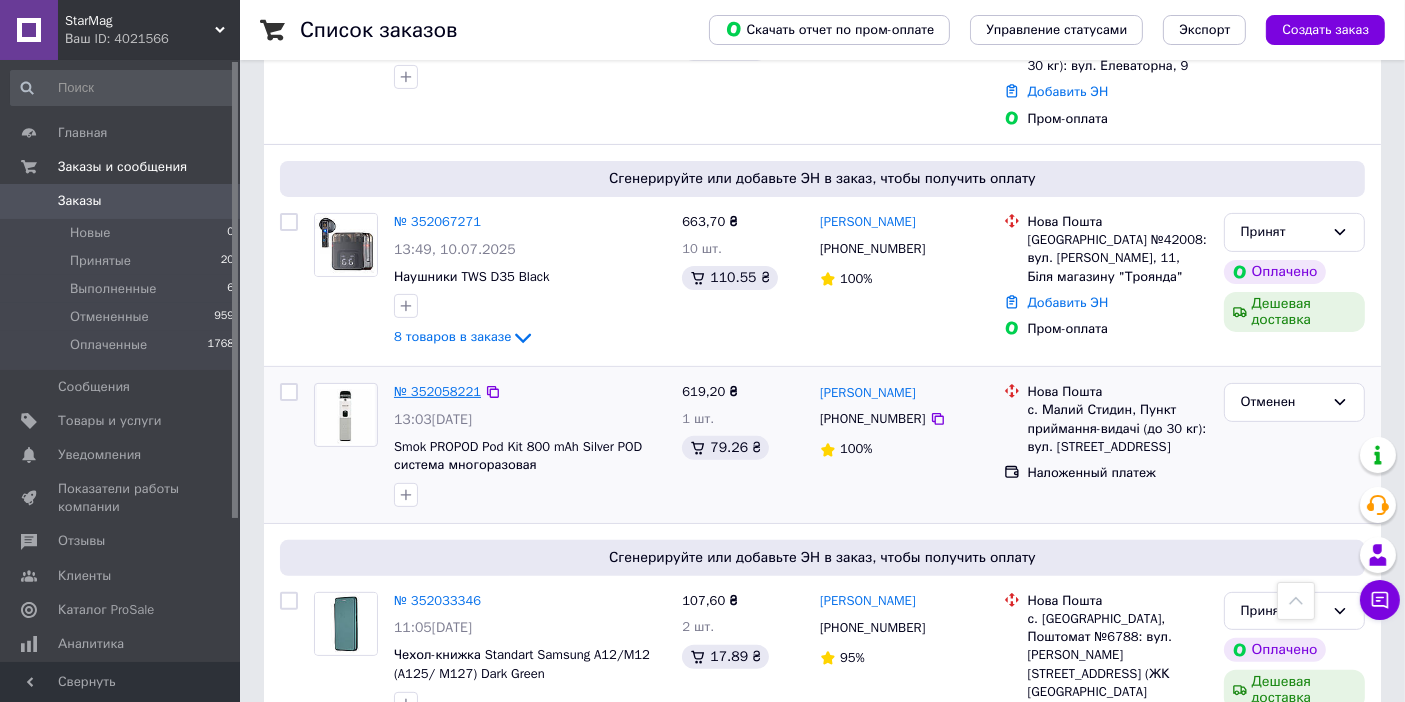 scroll, scrollTop: 555, scrollLeft: 0, axis: vertical 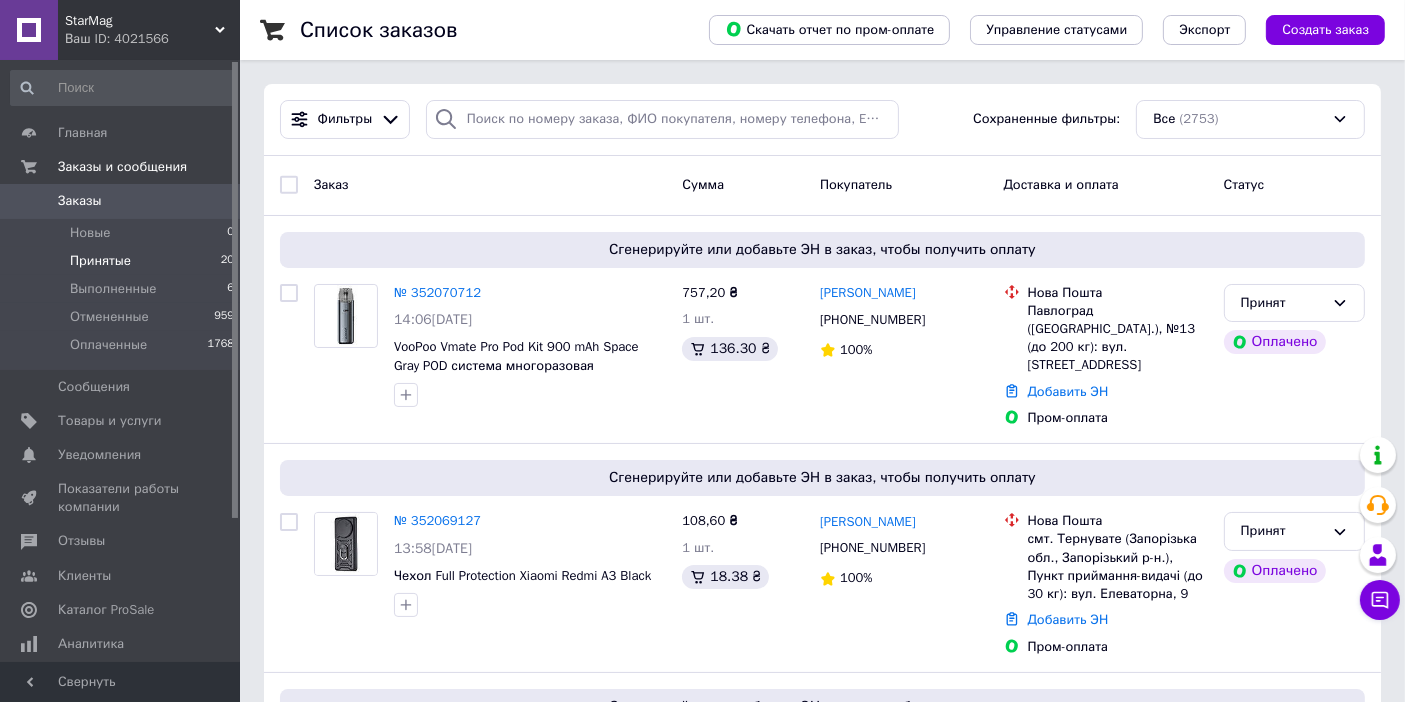 click on "Принятые 20" at bounding box center (123, 261) 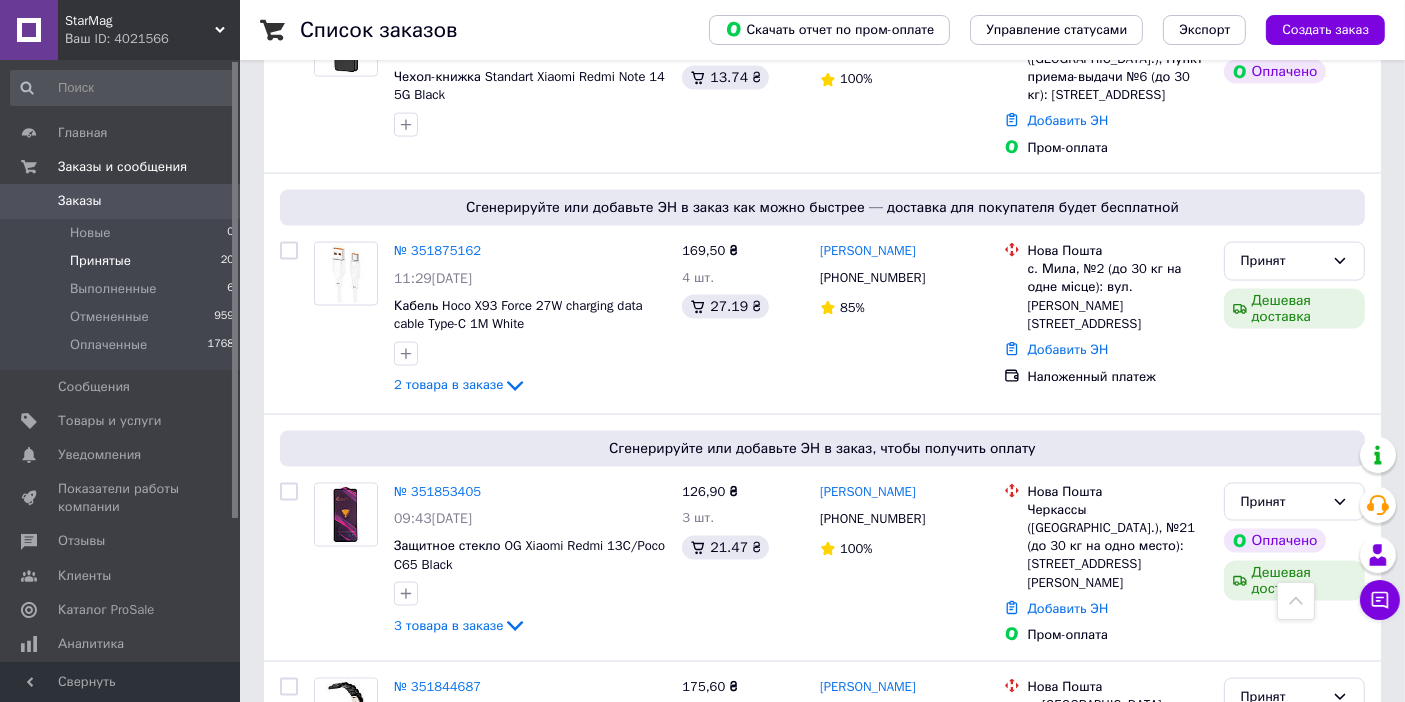 scroll, scrollTop: 3111, scrollLeft: 0, axis: vertical 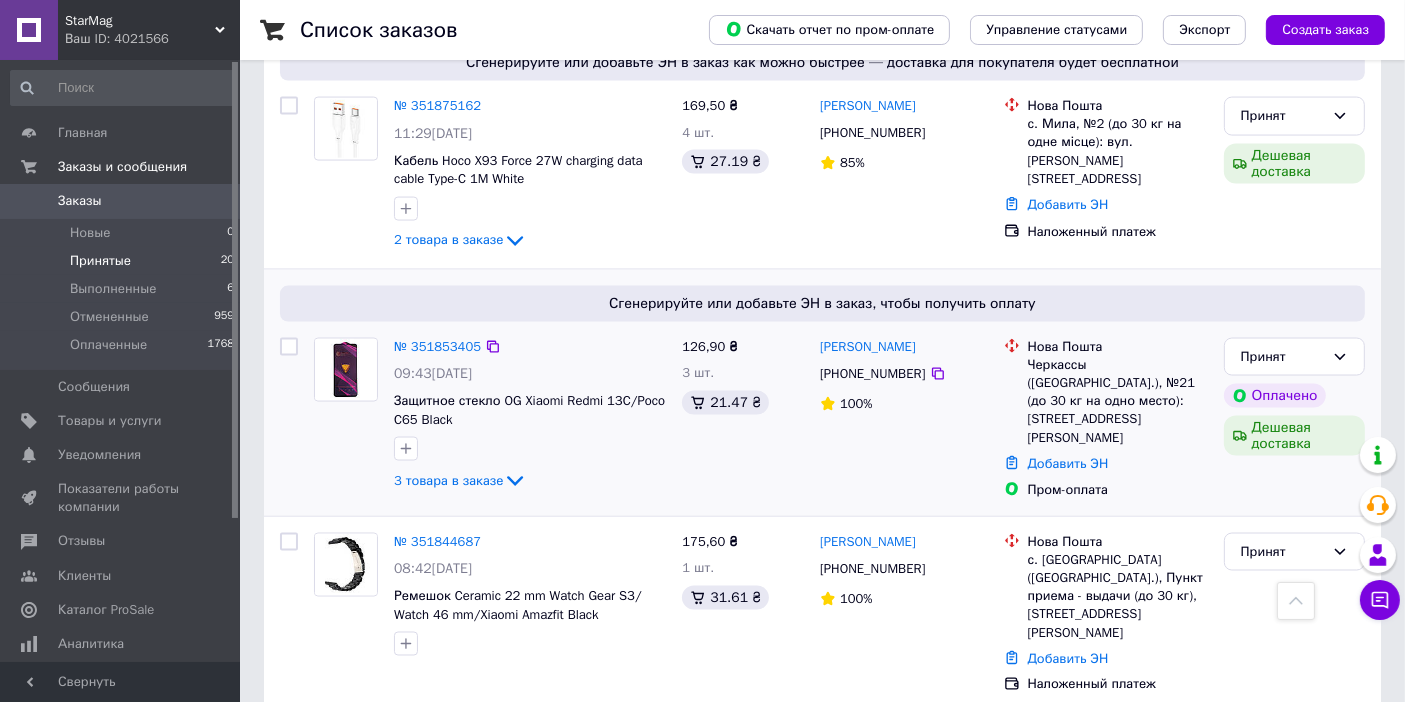 click on "[PERSON_NAME] [PHONE_NUMBER] 100%" at bounding box center [904, 419] 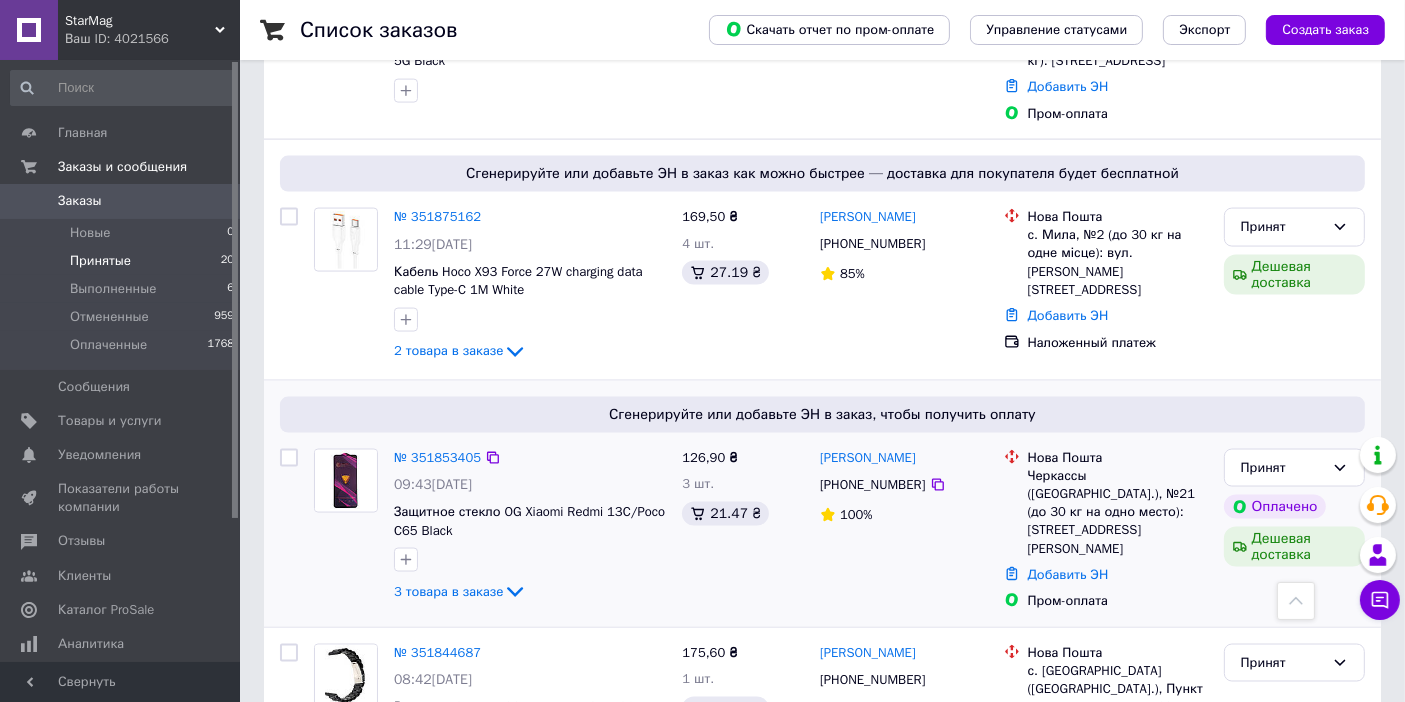 scroll, scrollTop: 3111, scrollLeft: 0, axis: vertical 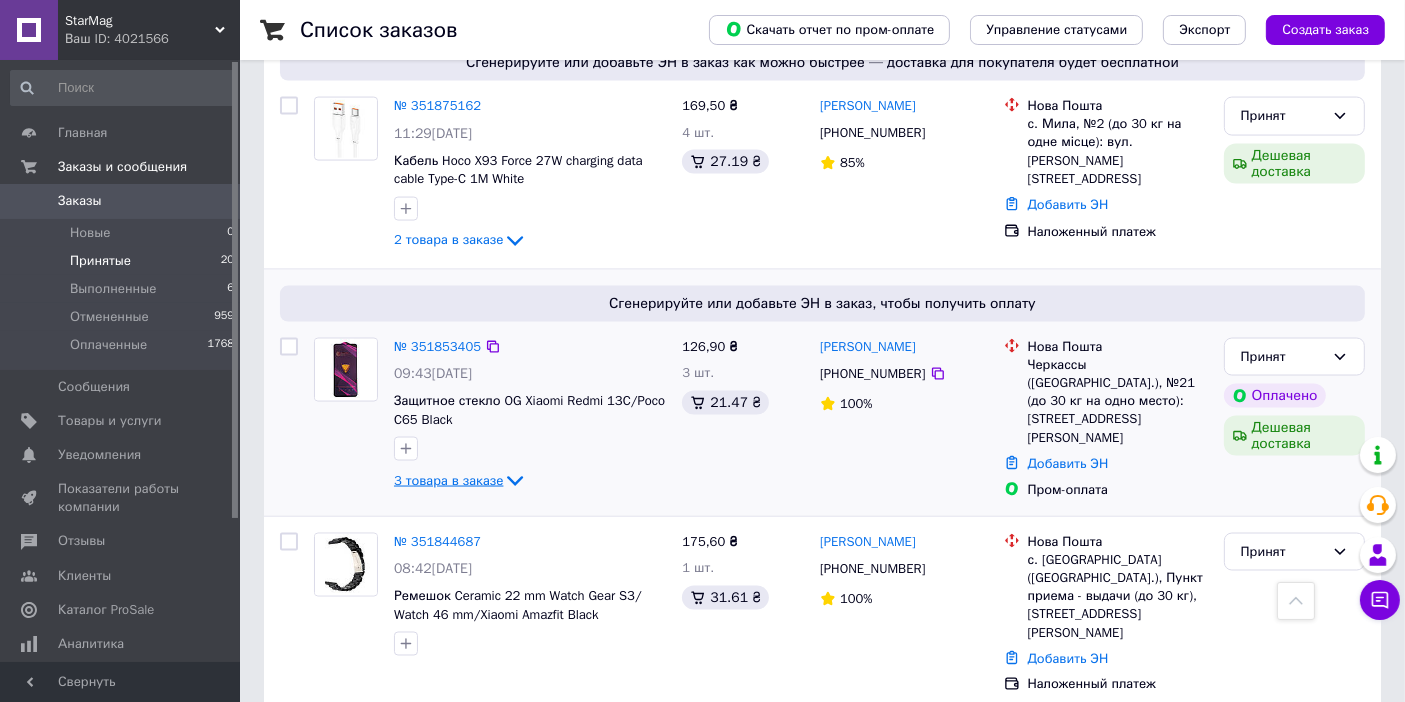click on "3 товара в заказе" at bounding box center [448, 480] 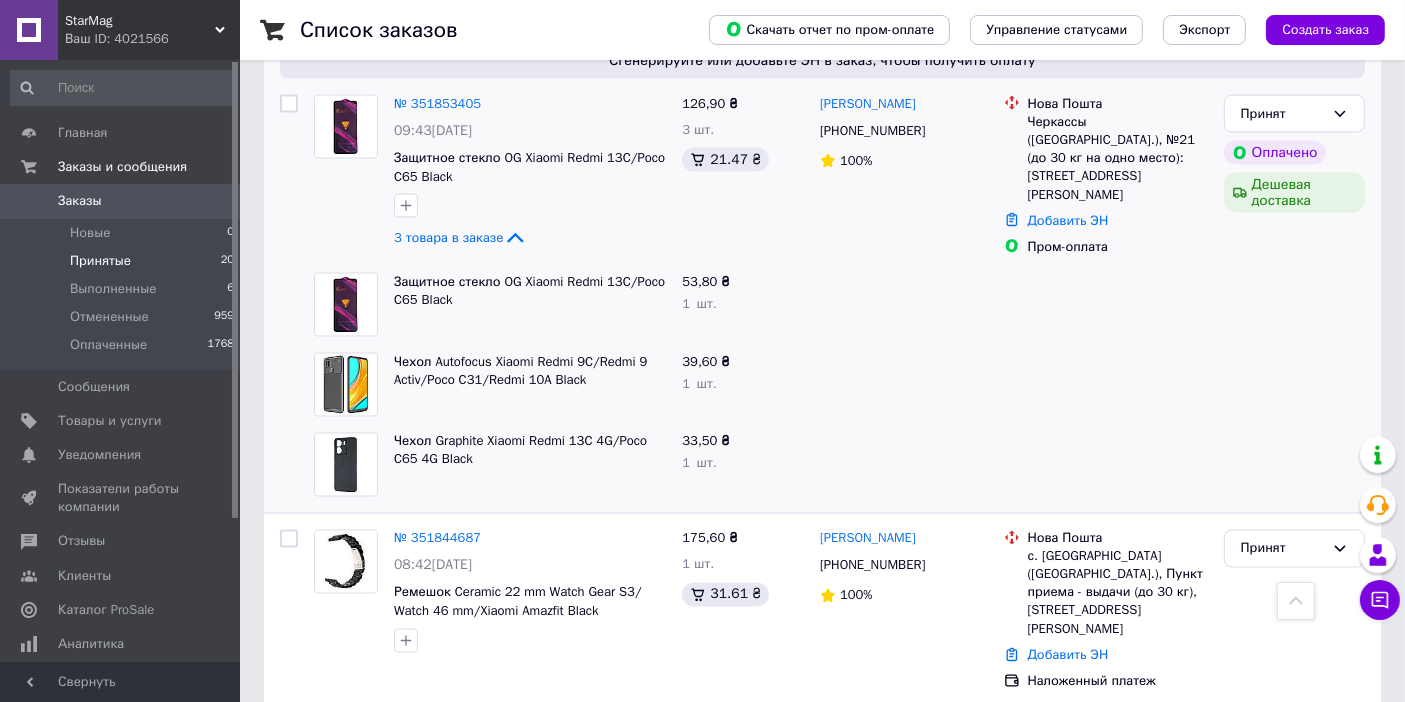 scroll, scrollTop: 3222, scrollLeft: 0, axis: vertical 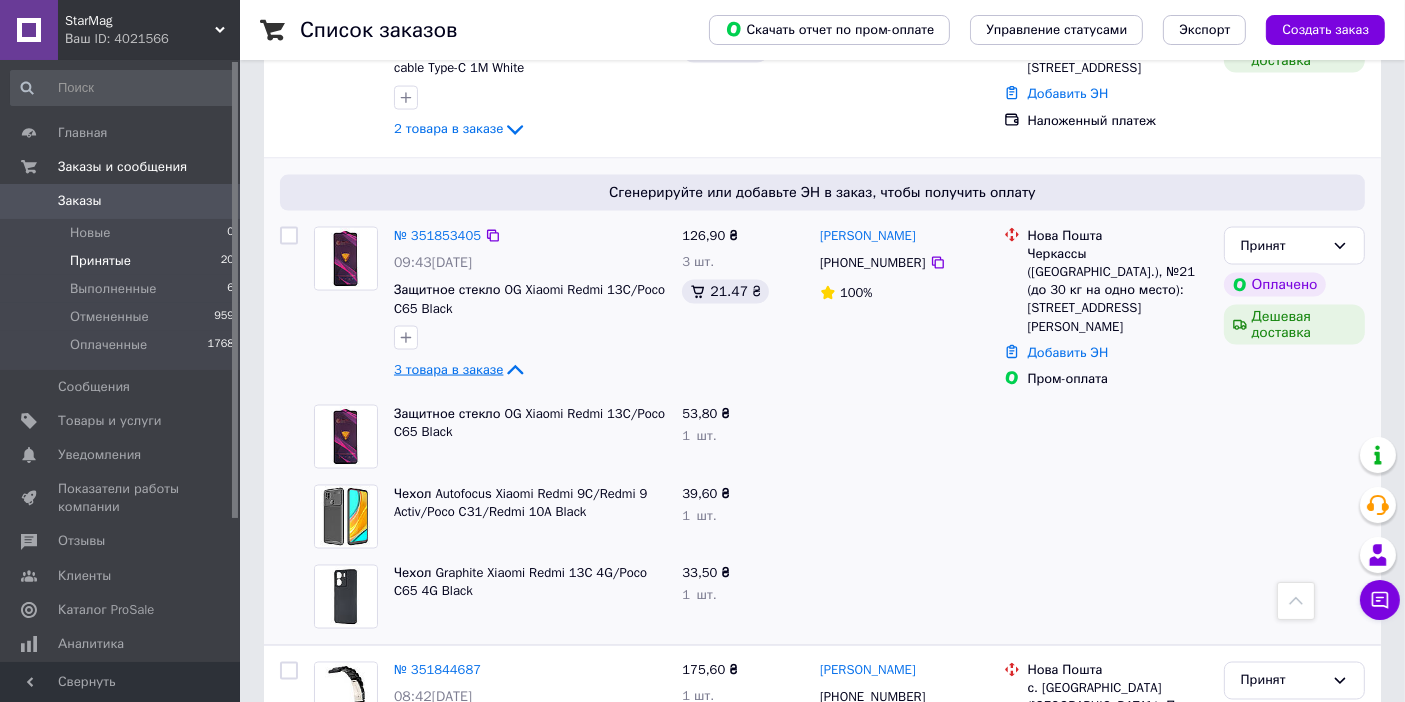 click on "3 товара в заказе" at bounding box center [448, 369] 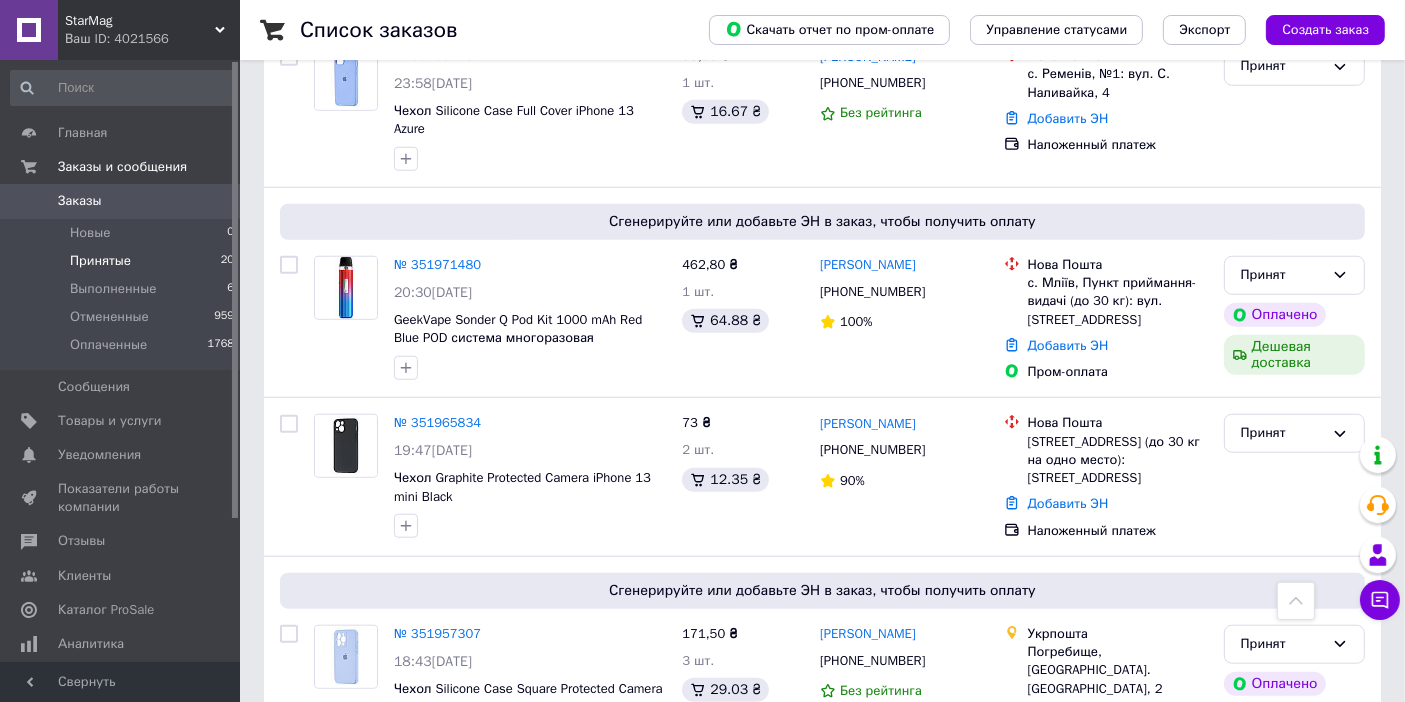 scroll, scrollTop: 1555, scrollLeft: 0, axis: vertical 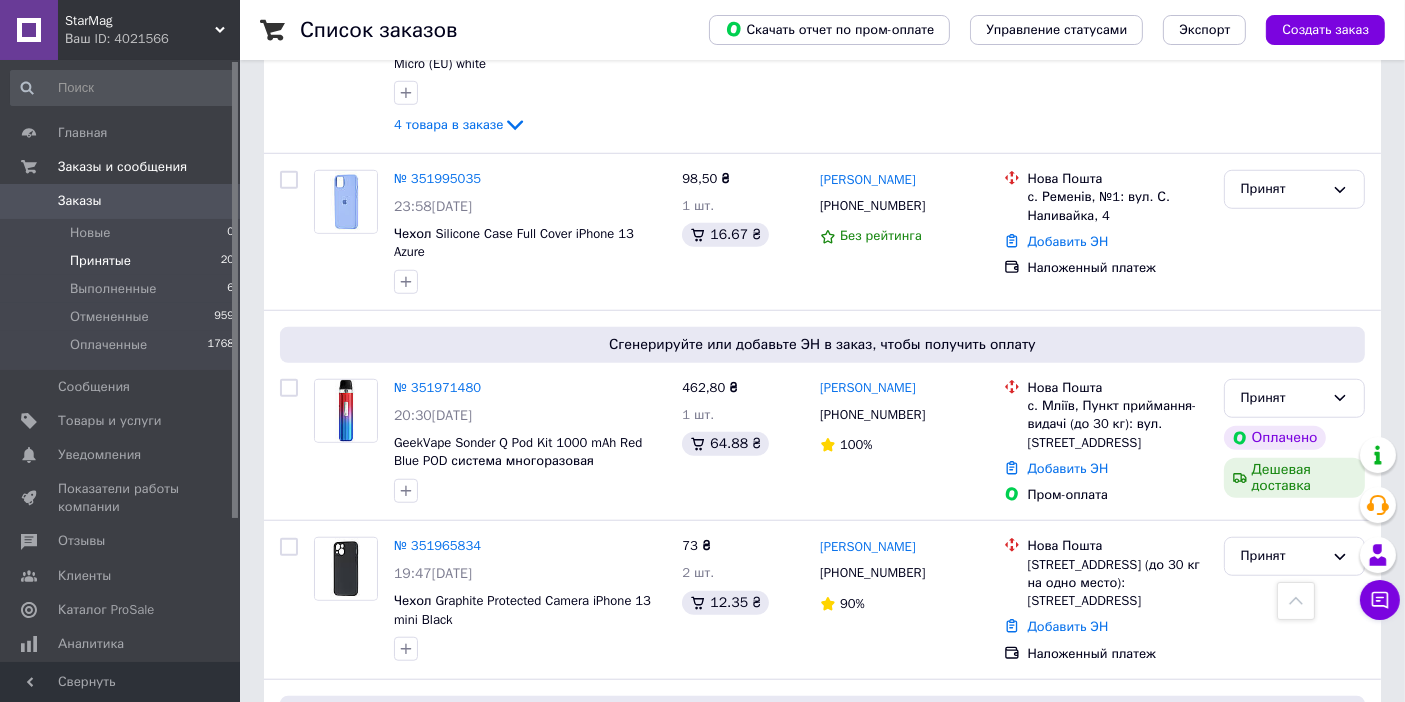 click on "Заказы" at bounding box center [121, 201] 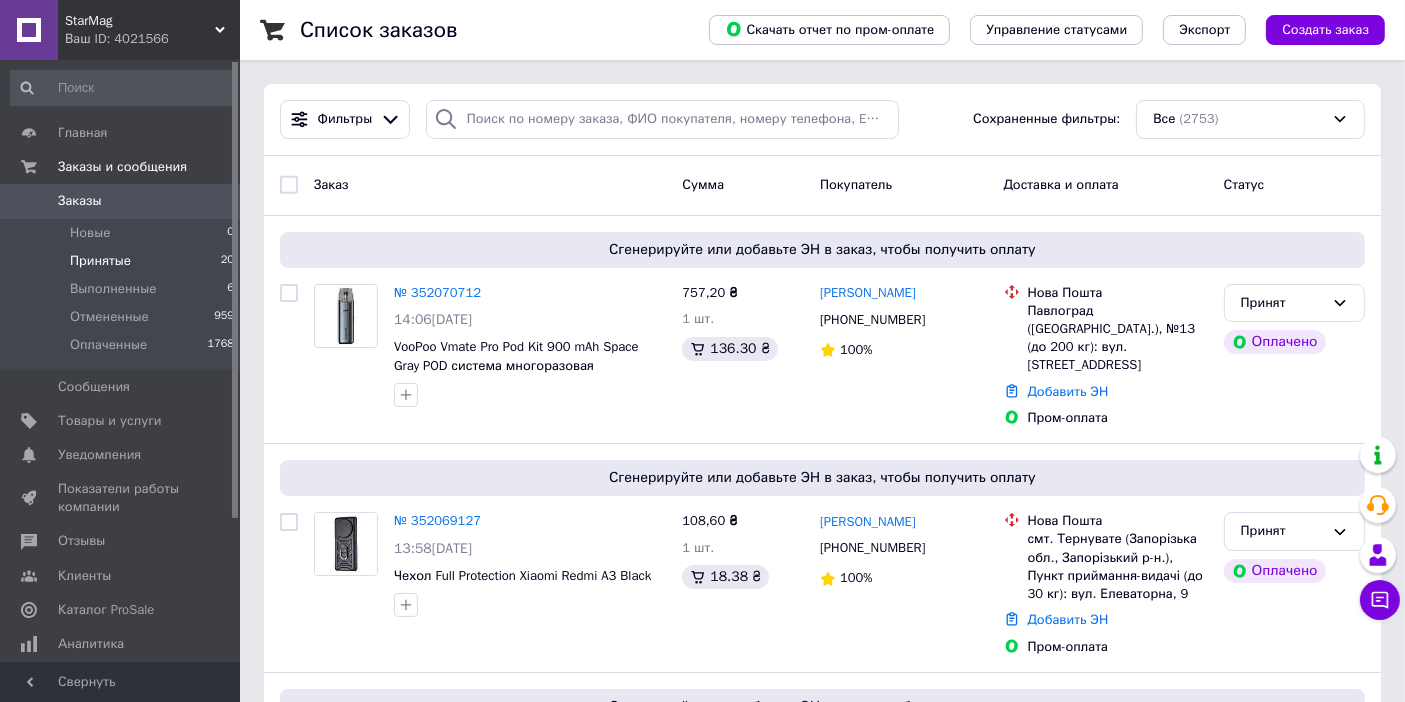 click on "Принятые 20" at bounding box center [123, 261] 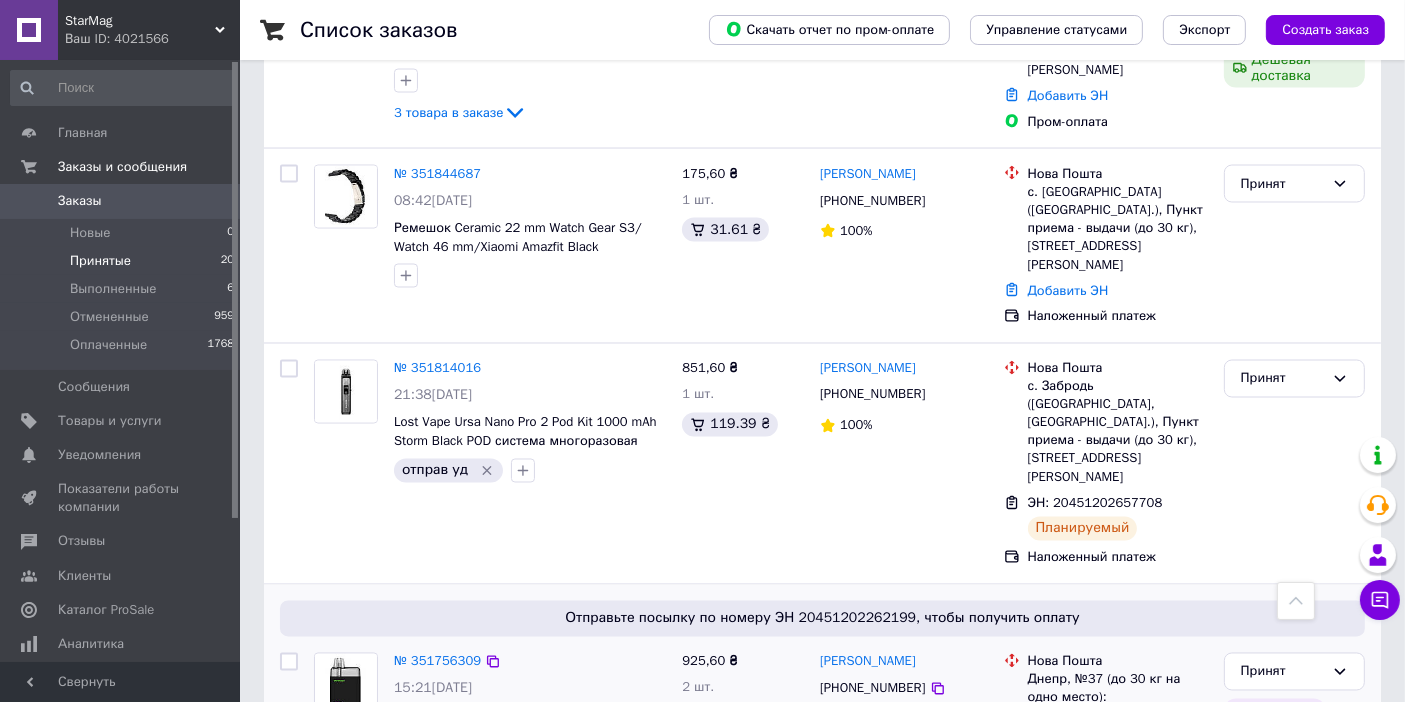 scroll, scrollTop: 3334, scrollLeft: 0, axis: vertical 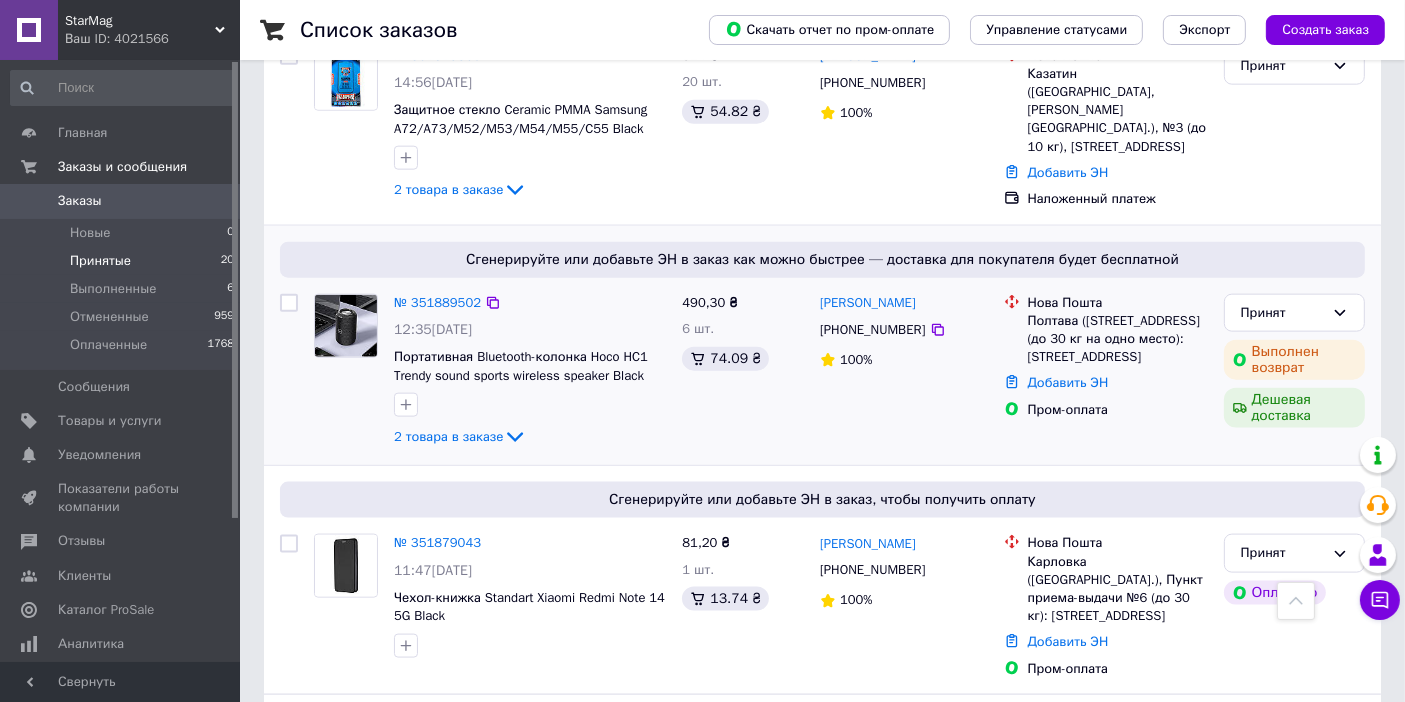 click on "№ 351889502 12:35, 09.07.2025 Портативная Bluetooth-колонка Hoco HC1 Trendy sound sports wireless speaker Black 2 товара в заказе" at bounding box center (530, 372) 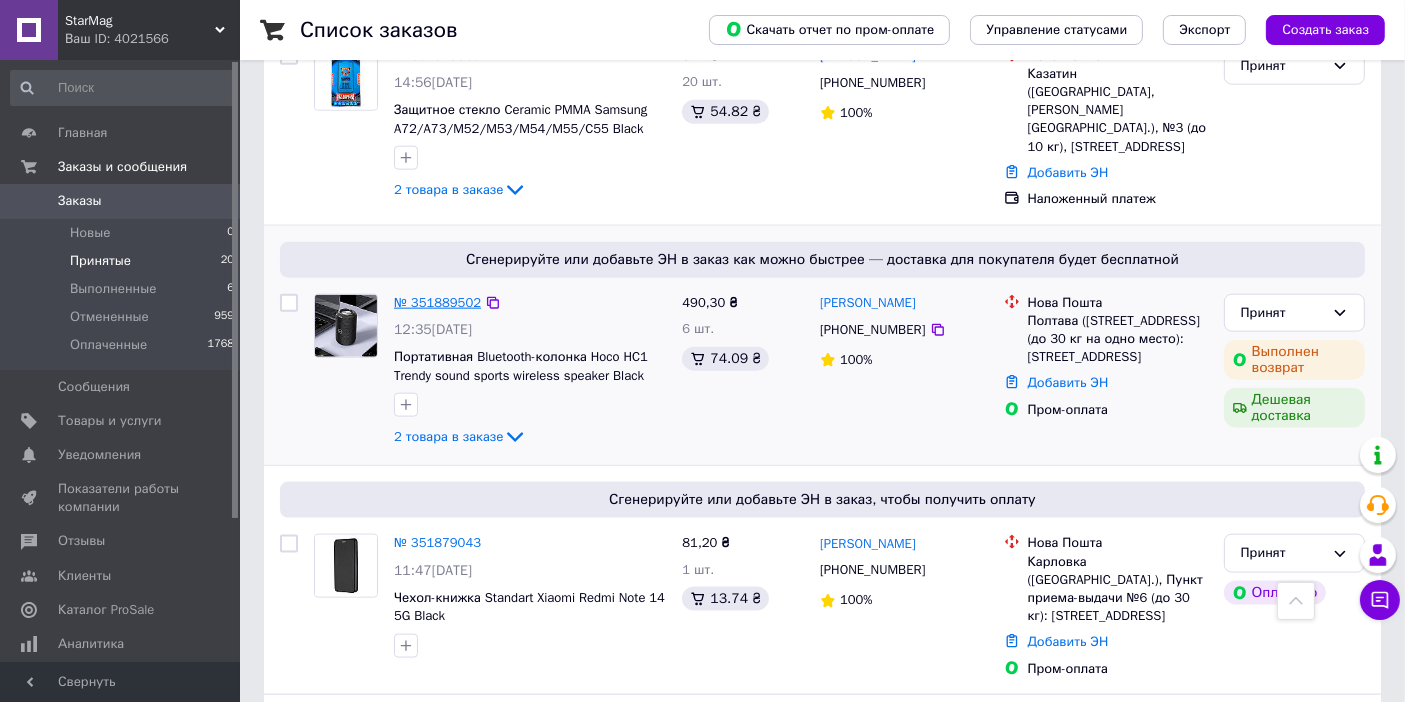 click on "№ 351889502" at bounding box center [437, 302] 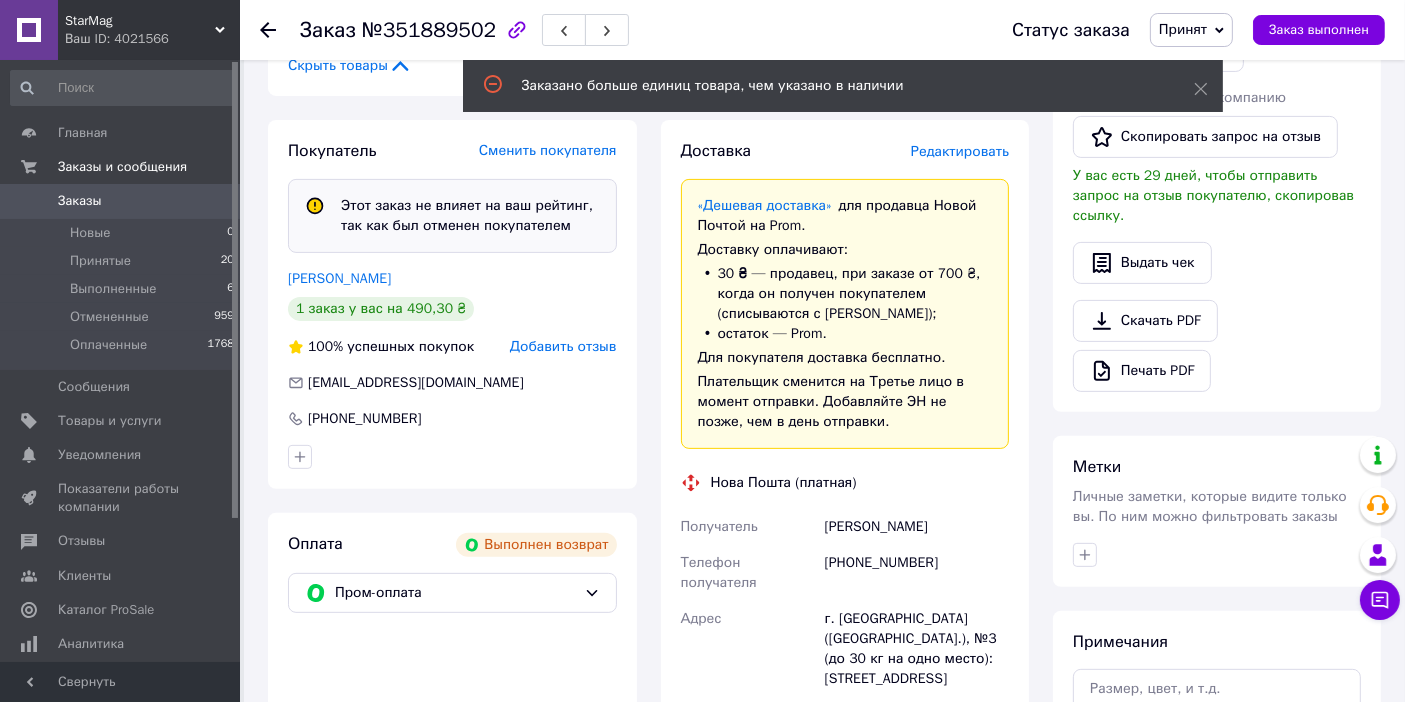 scroll, scrollTop: 710, scrollLeft: 0, axis: vertical 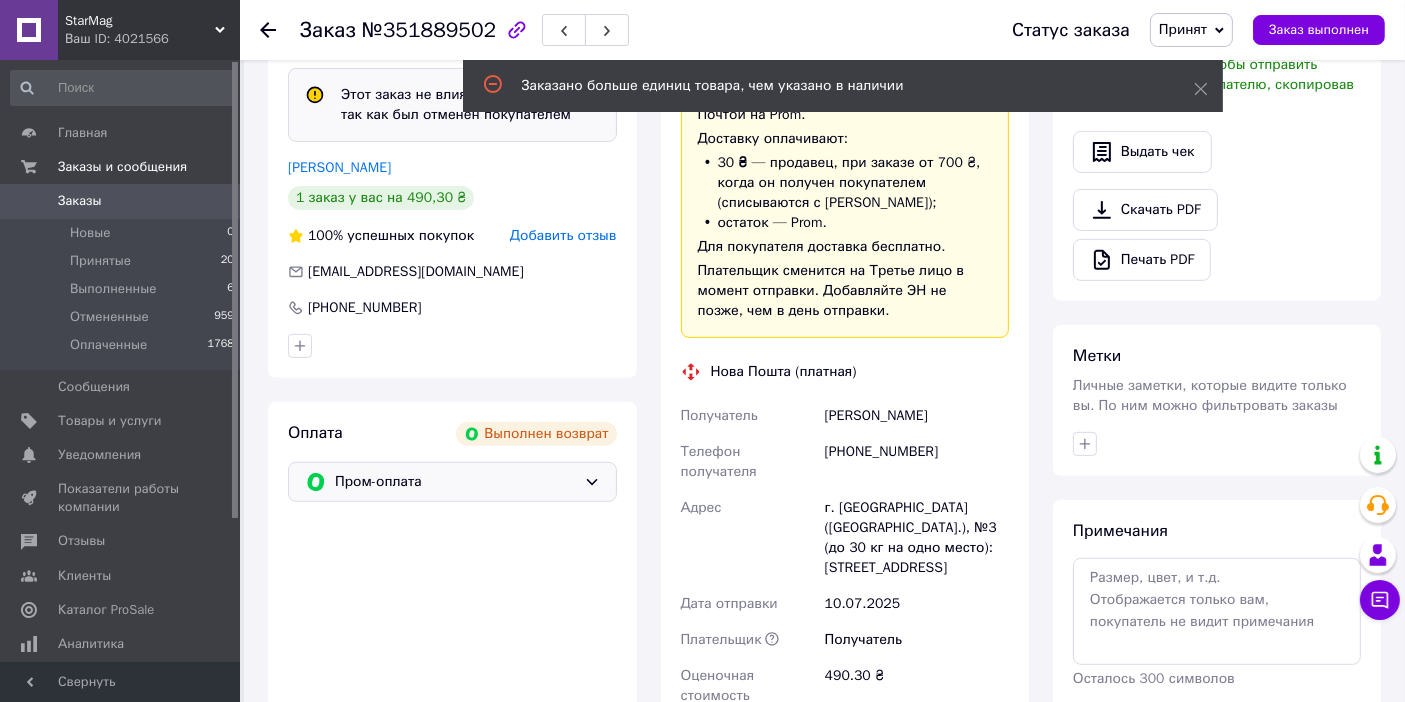 click on "Пром-оплата" at bounding box center [455, 482] 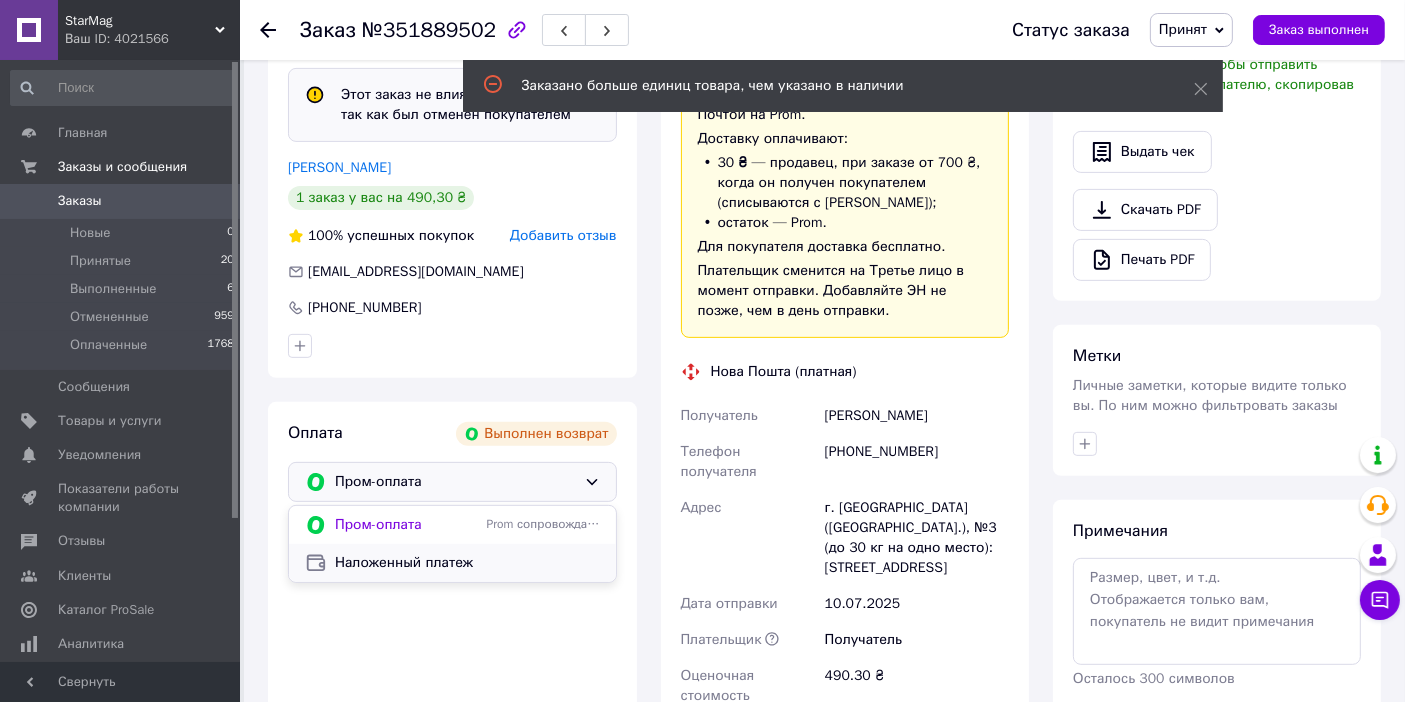 click on "Наложенный платеж" at bounding box center (467, 563) 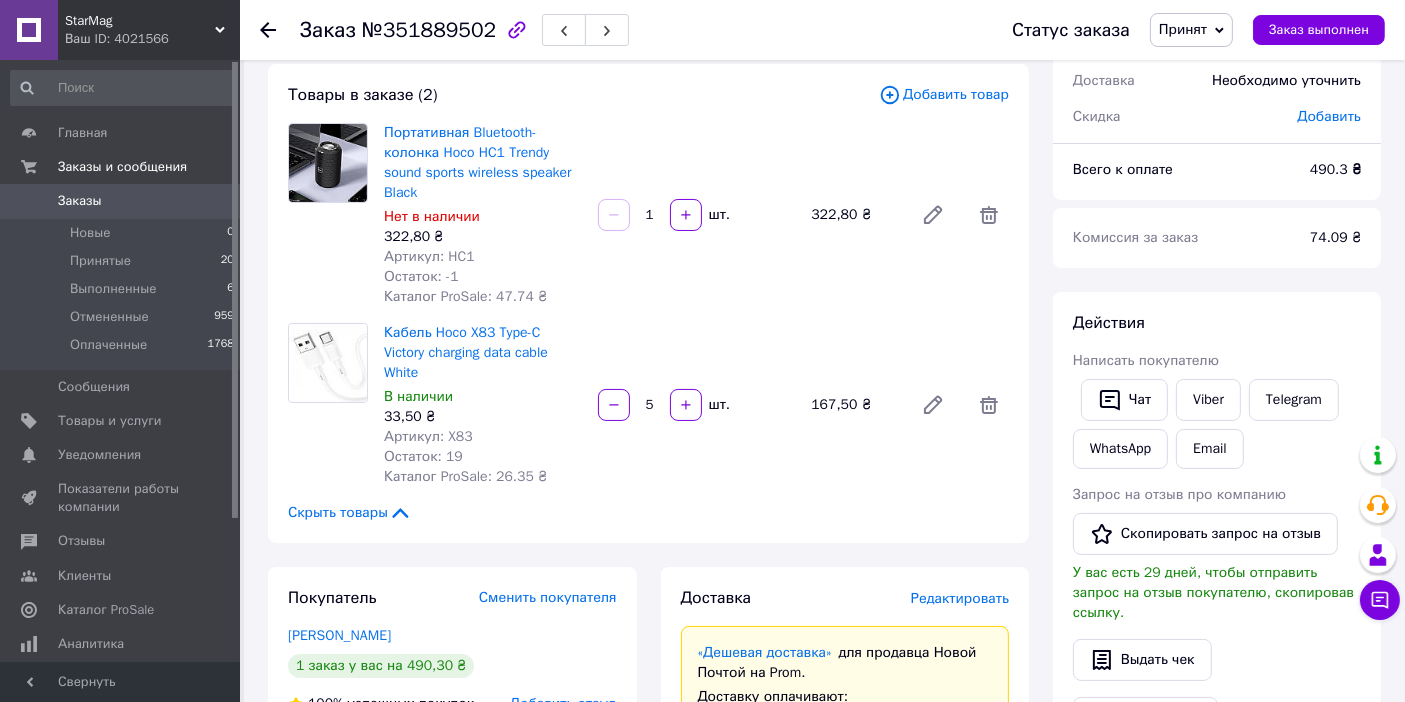 scroll, scrollTop: 0, scrollLeft: 0, axis: both 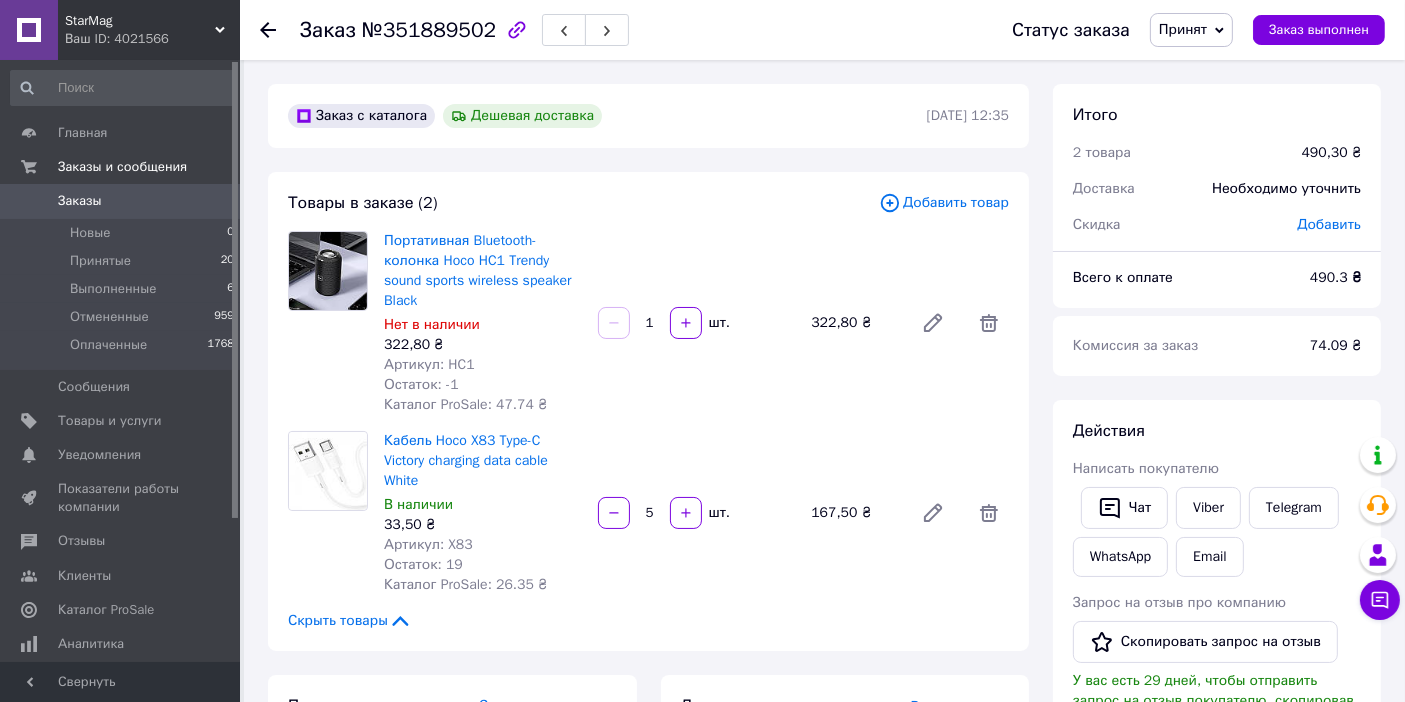 click 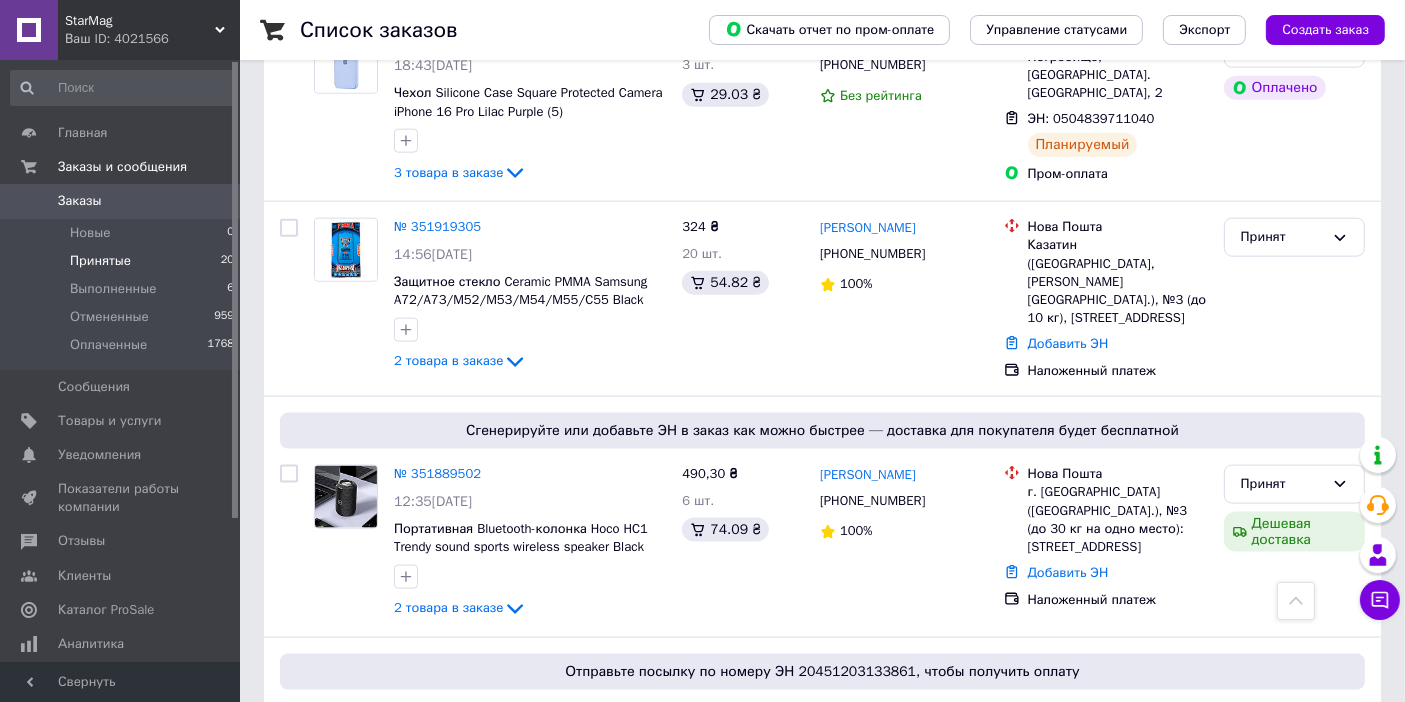 scroll, scrollTop: 2666, scrollLeft: 0, axis: vertical 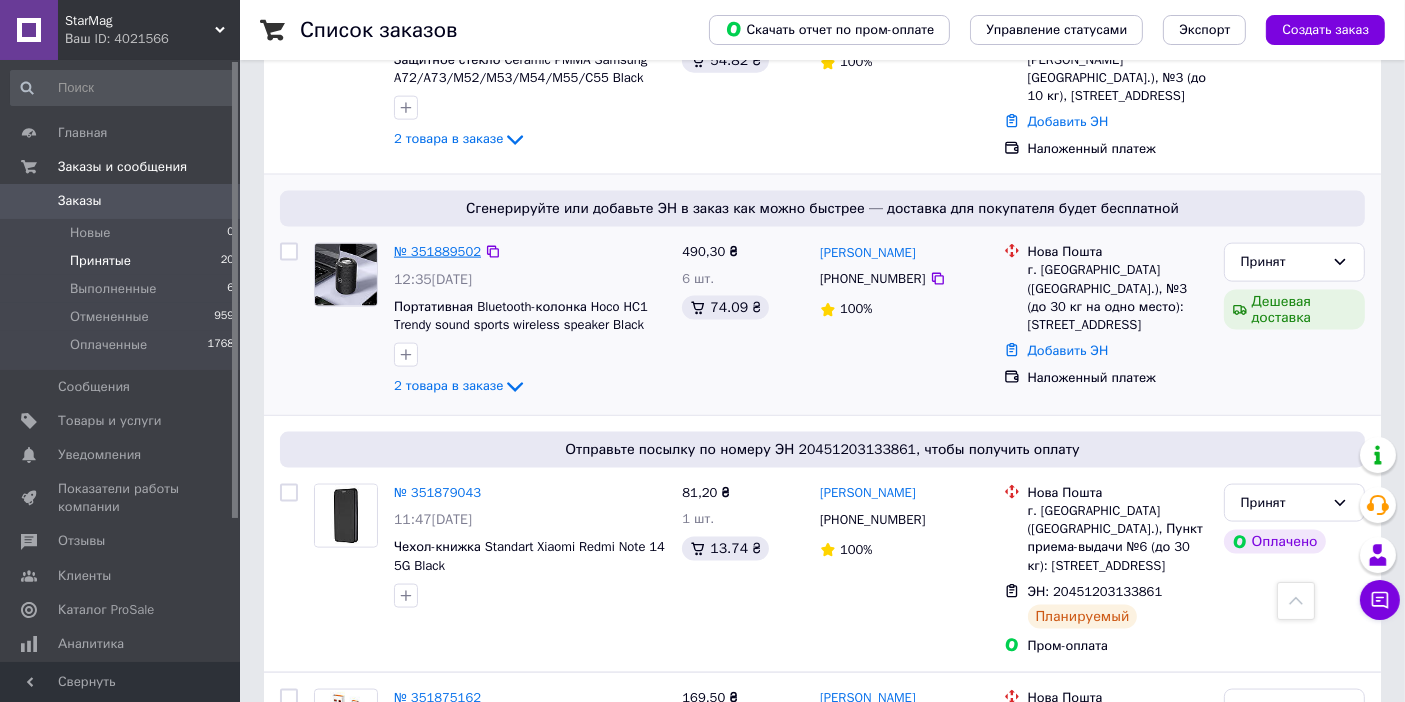 click on "№ 351889502" at bounding box center (437, 251) 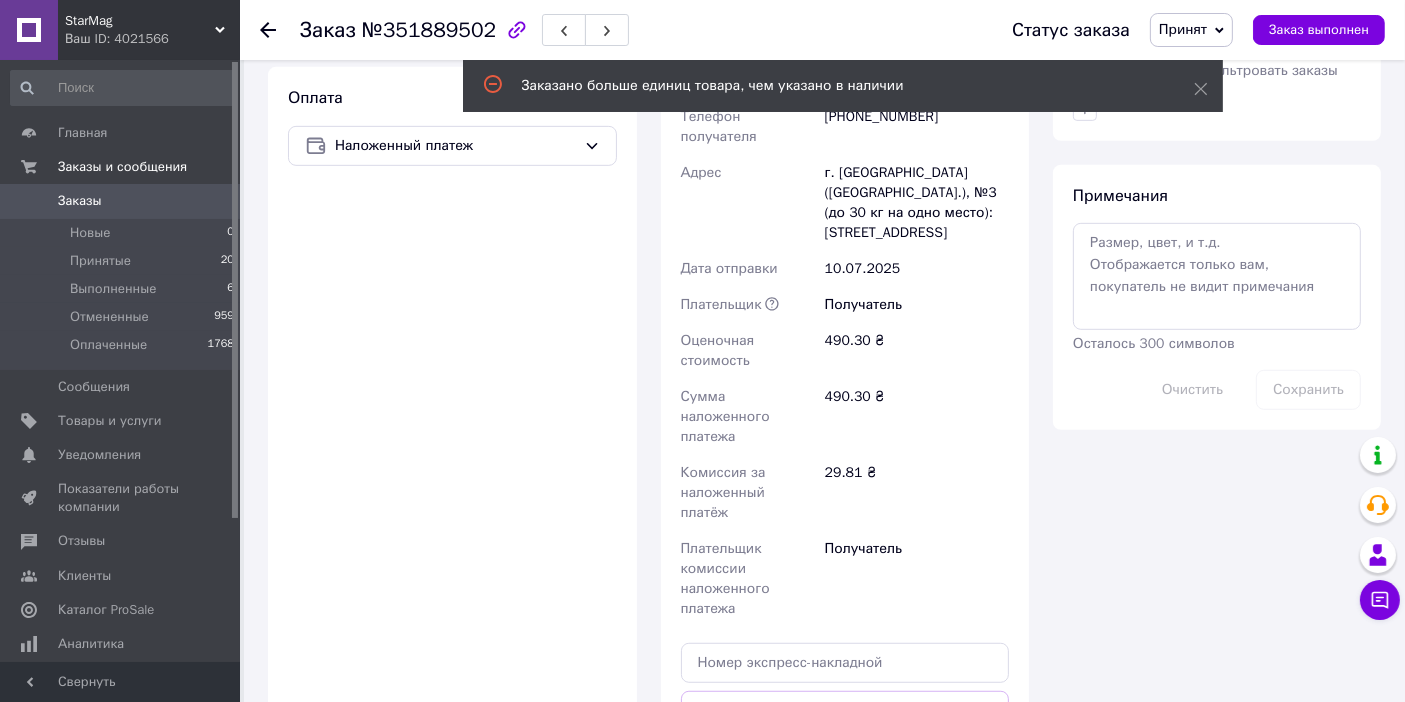 scroll, scrollTop: 1489, scrollLeft: 0, axis: vertical 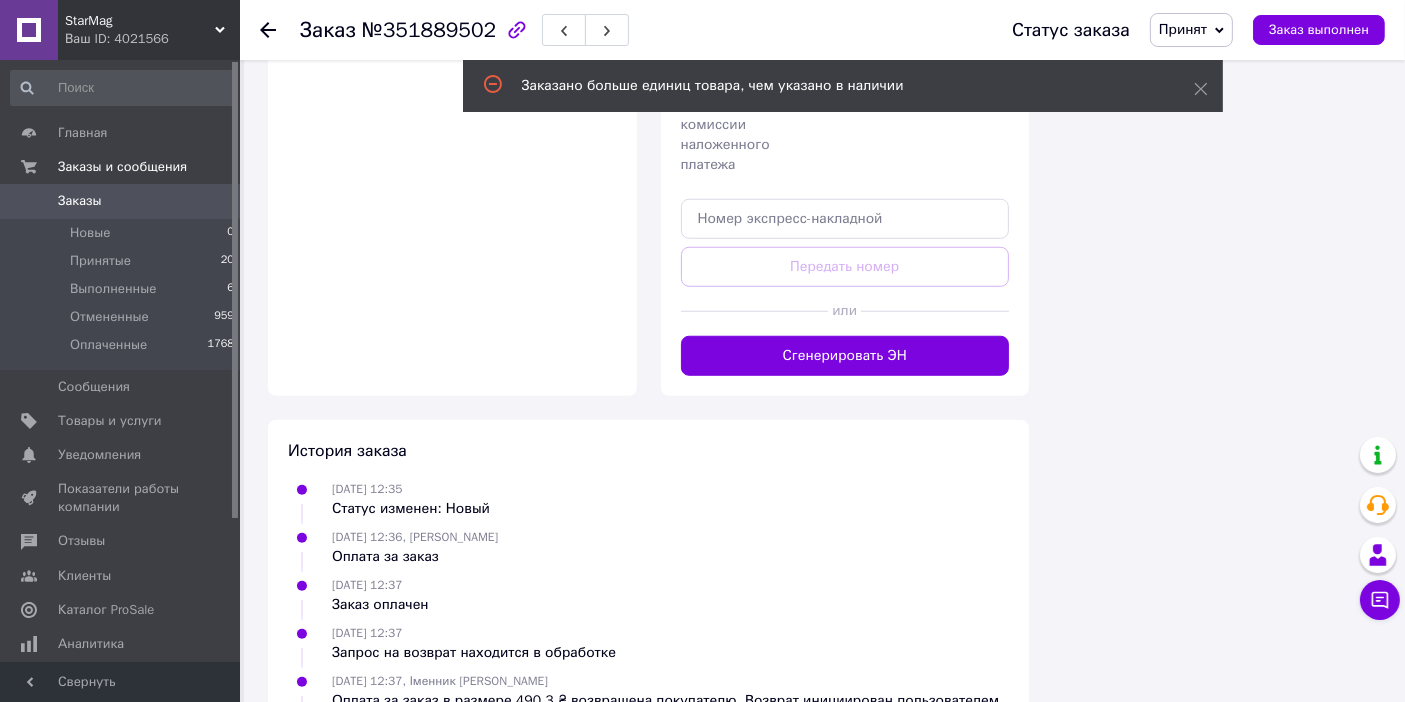 click on "Сгенерировать ЭН" at bounding box center [845, 356] 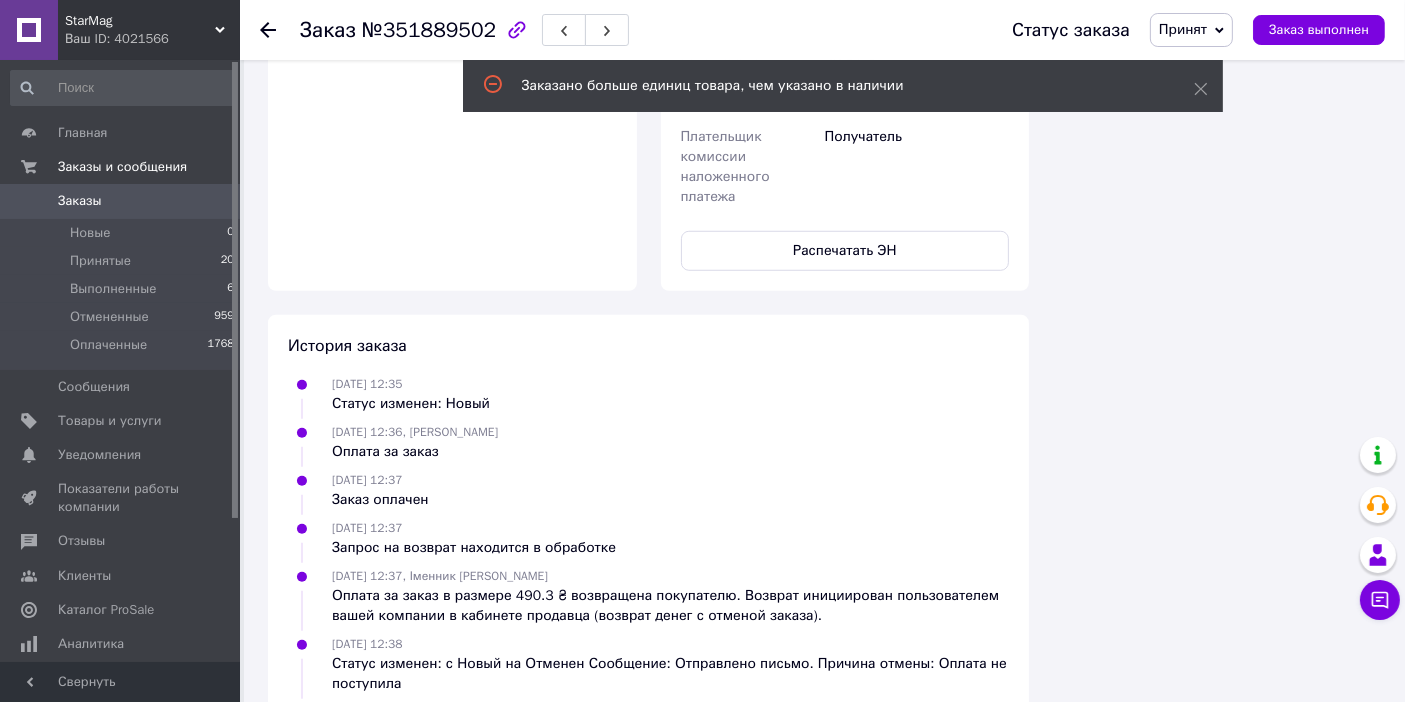 scroll, scrollTop: 48, scrollLeft: 0, axis: vertical 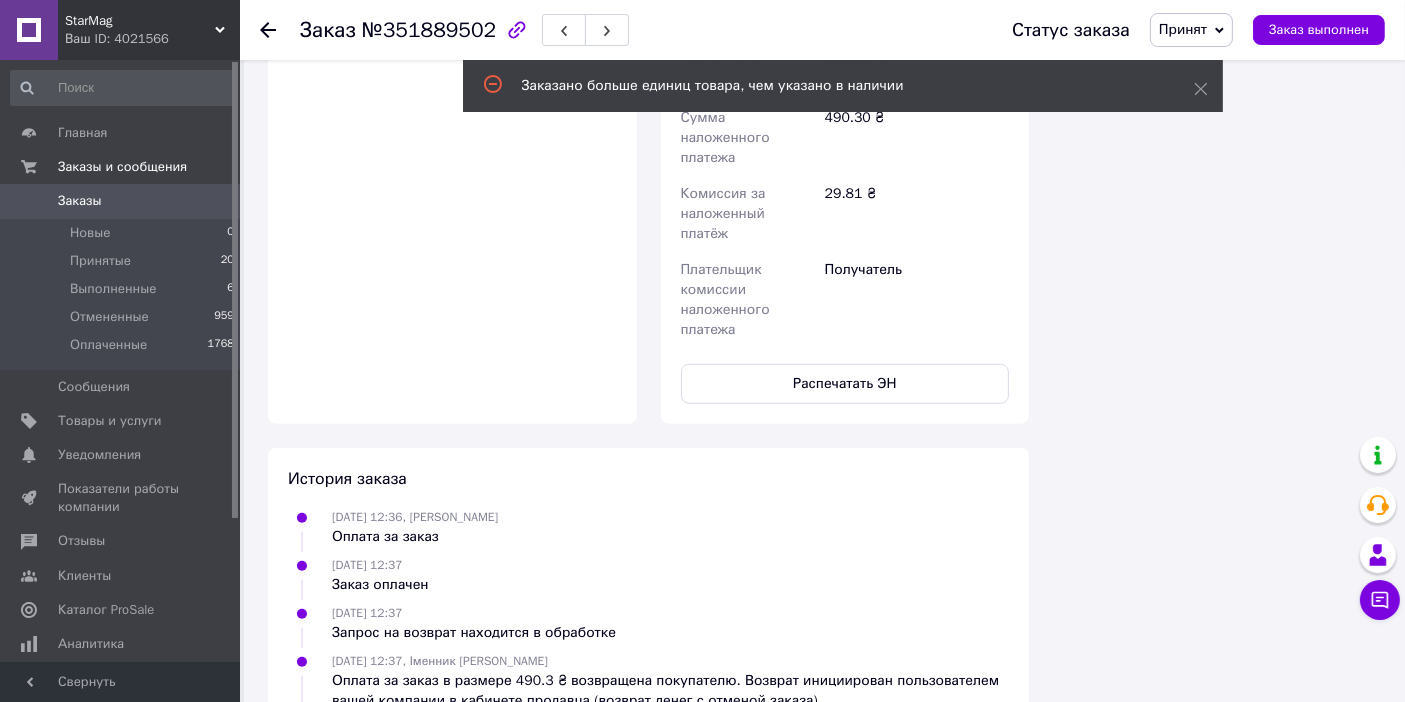 click 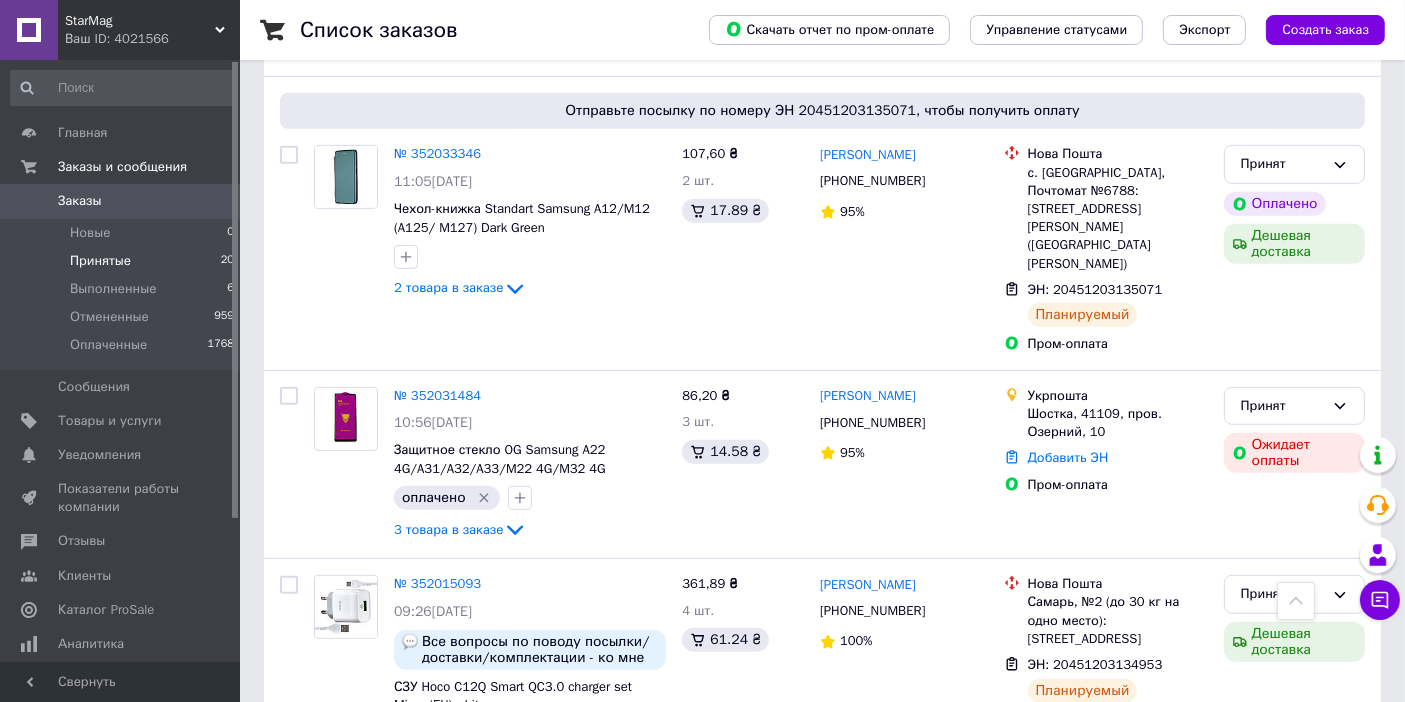 scroll, scrollTop: 0, scrollLeft: 0, axis: both 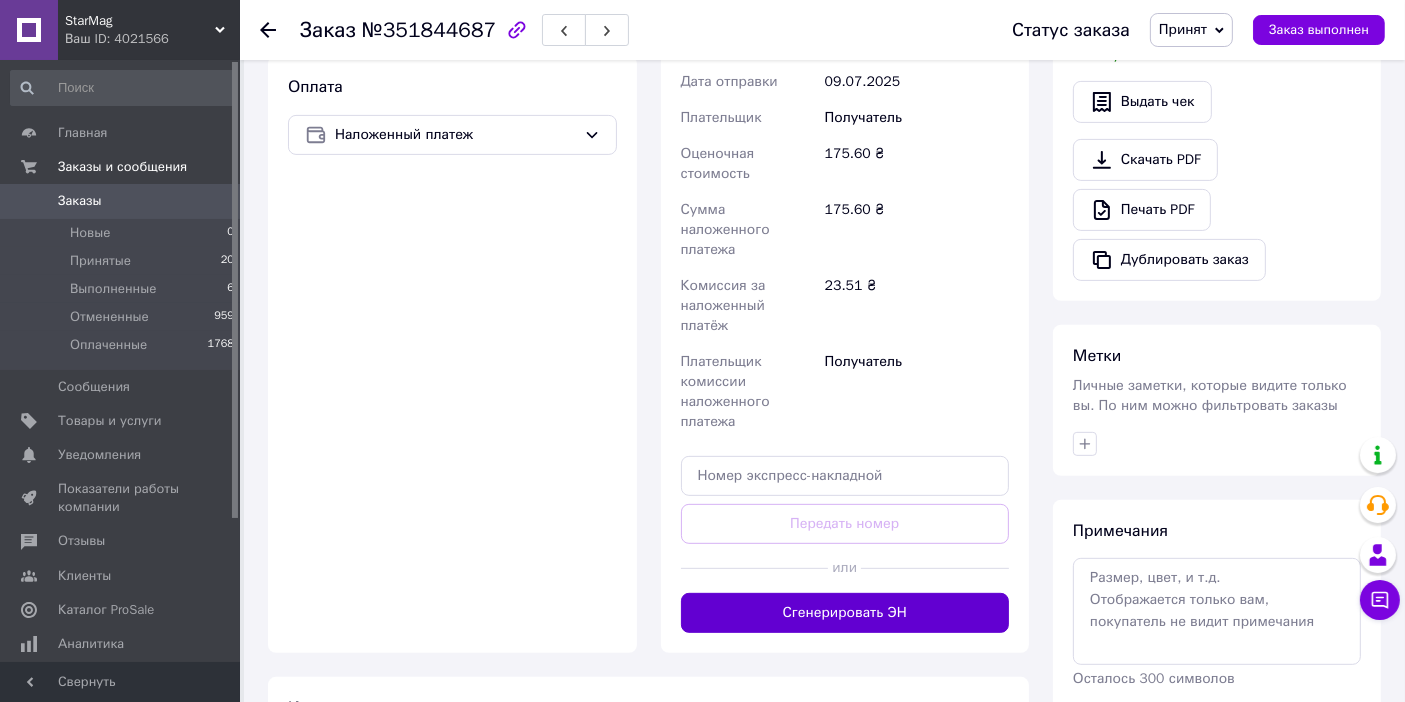 click on "Сгенерировать ЭН" at bounding box center [845, 613] 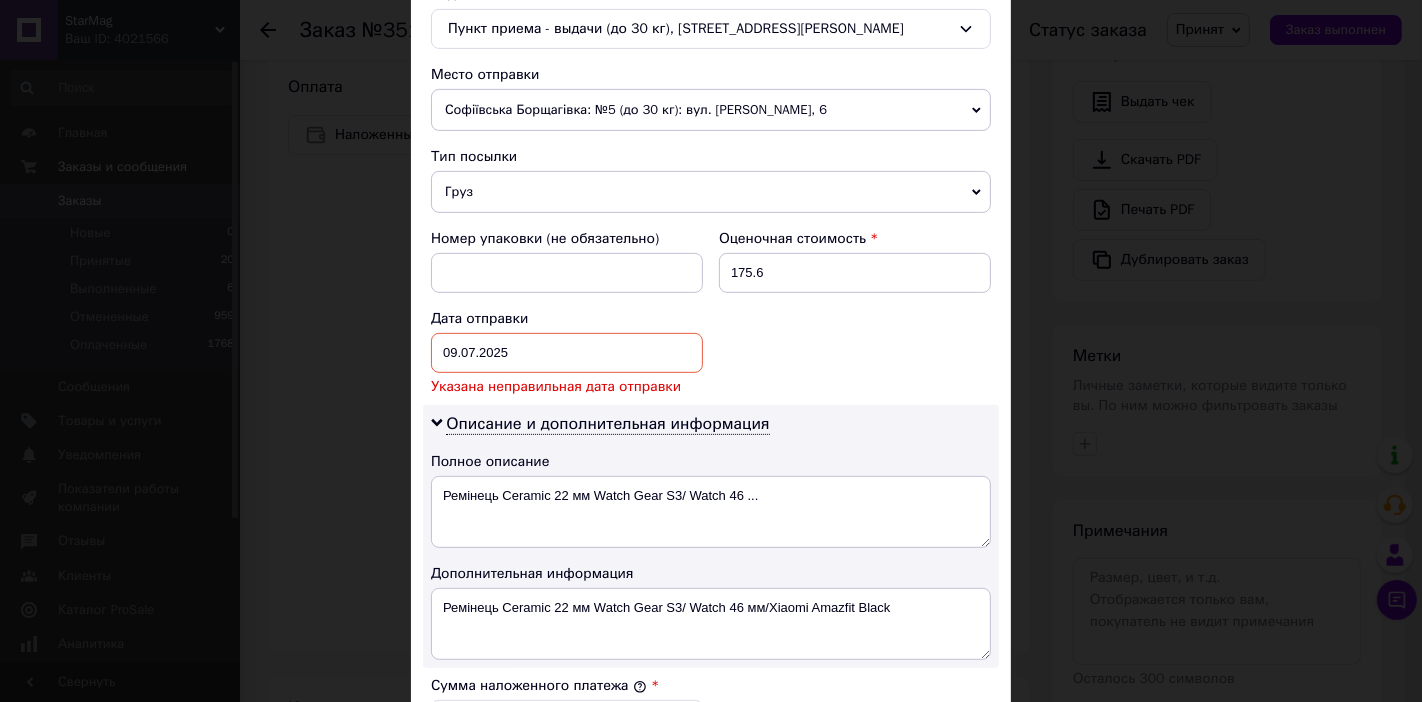 scroll, scrollTop: 777, scrollLeft: 0, axis: vertical 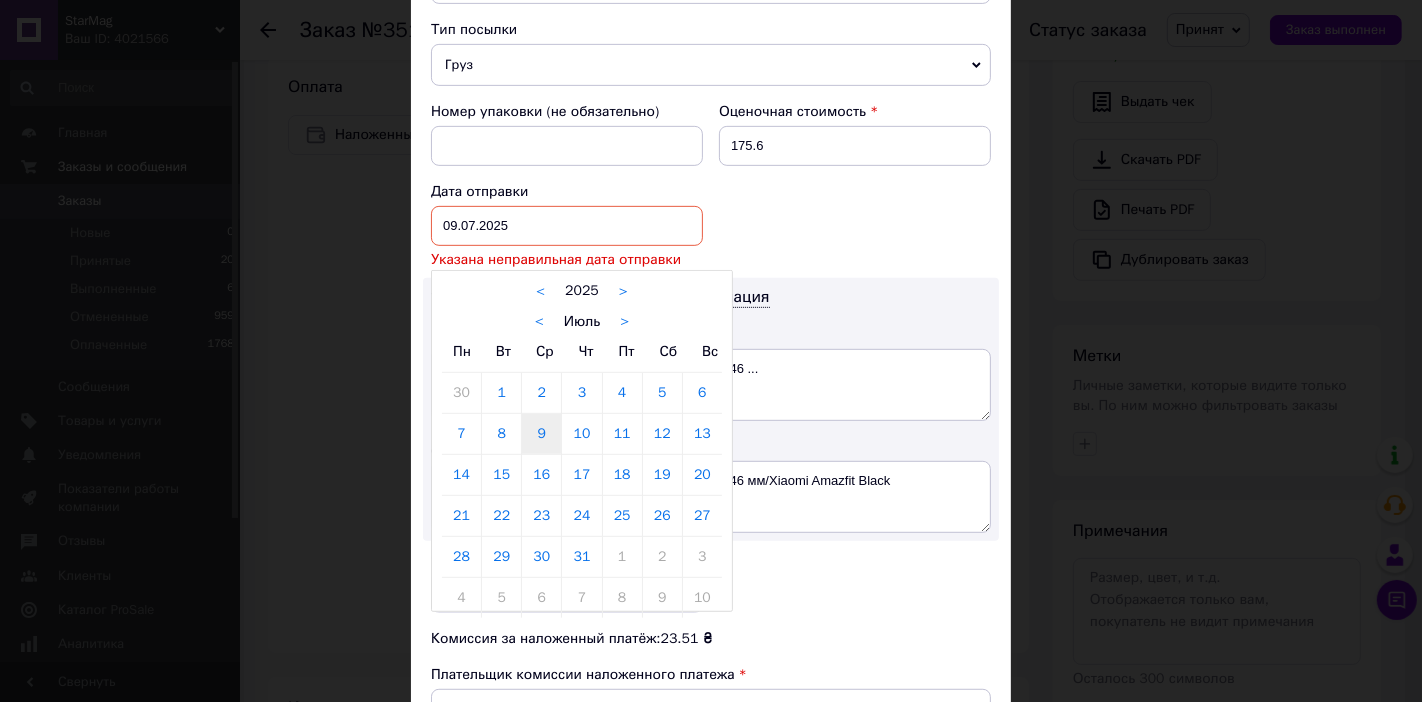 click on "09.07.2025 < 2025 > < Июль > Пн Вт Ср Чт Пт Сб Вс 30 1 2 3 4 5 6 7 8 9 10 11 12 13 14 15 16 17 18 19 20 21 22 23 24 25 26 27 28 29 30 31 1 2 3 4 5 6 7 8 9 10" at bounding box center [567, 226] 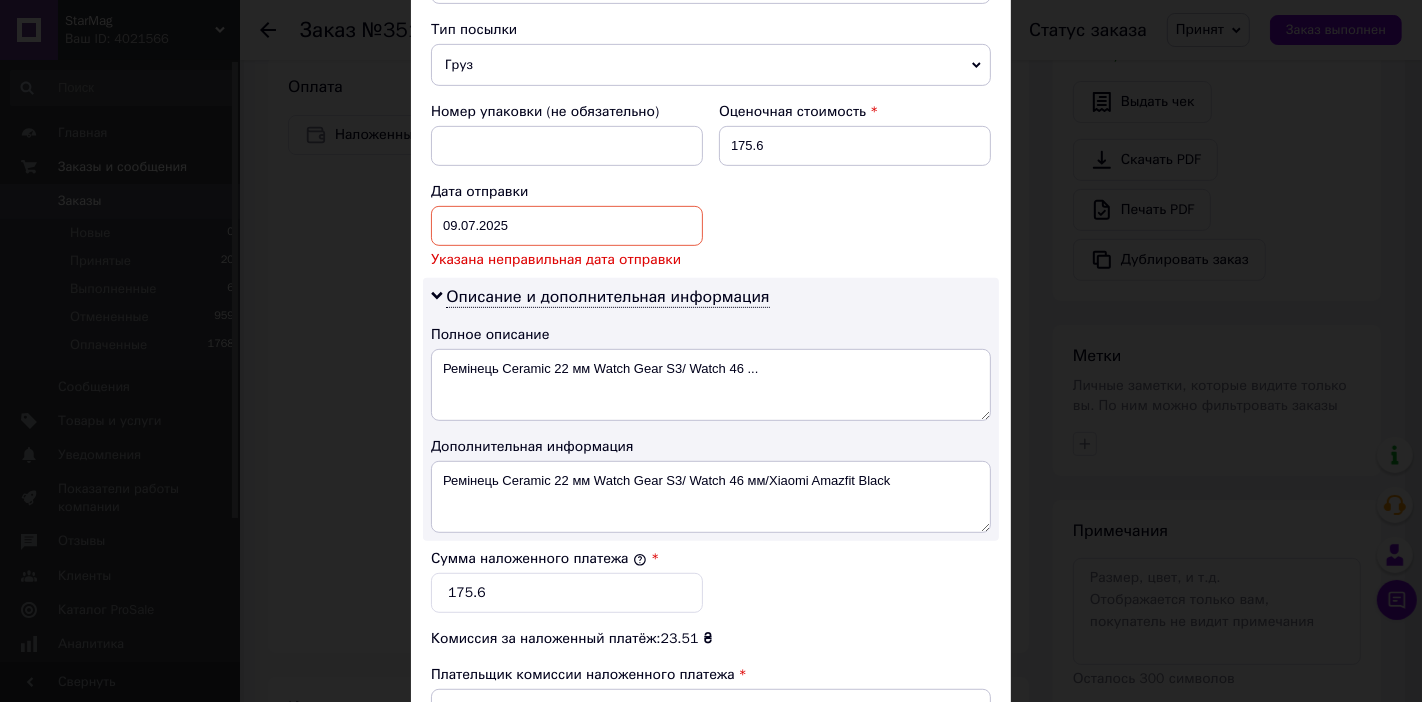 click on "09.07.2025 < 2025 > < Июль > Пн Вт Ср Чт Пт Сб Вс 30 1 2 3 4 5 6 7 8 9 10 11 12 13 14 15 16 17 18 19 20 21 22 23 24 25 26 27 28 29 30 31 1 2 3 4 5 6 7 8 9 10" at bounding box center [567, 226] 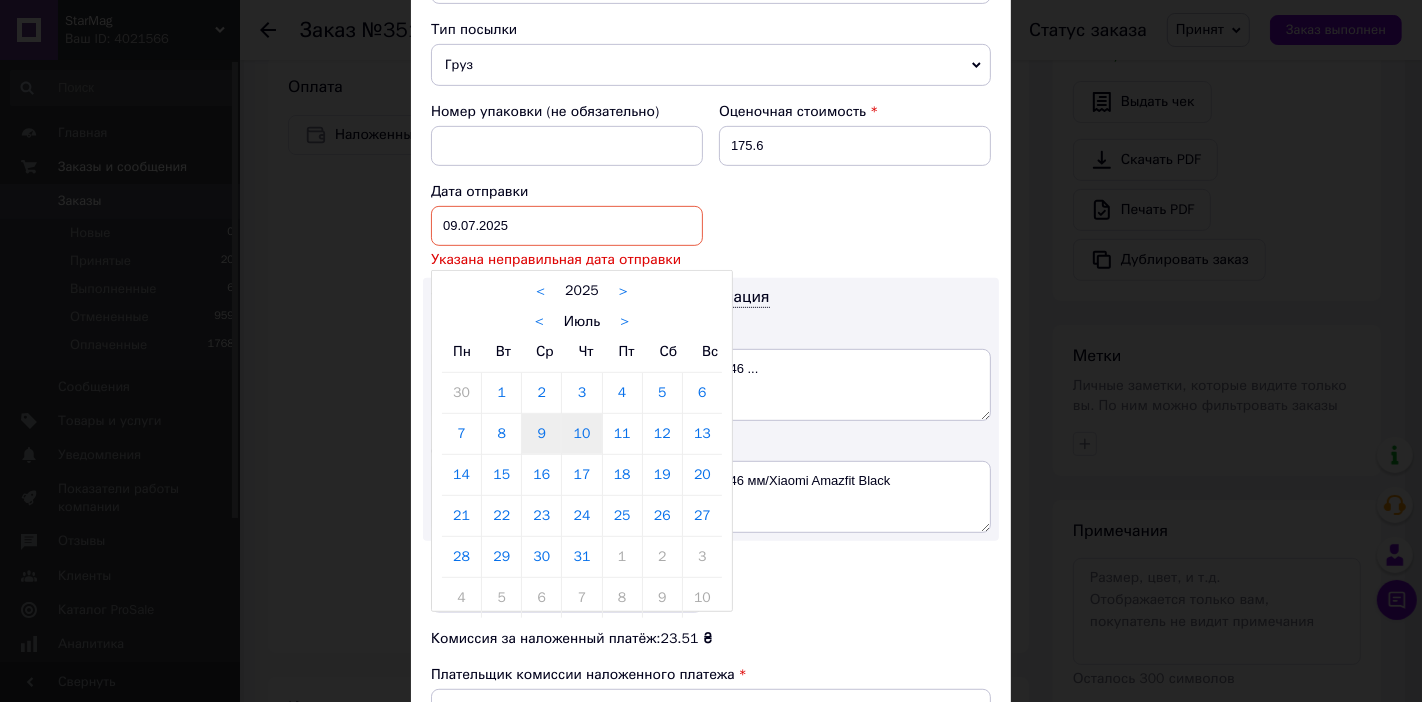 click on "10" at bounding box center (581, 434) 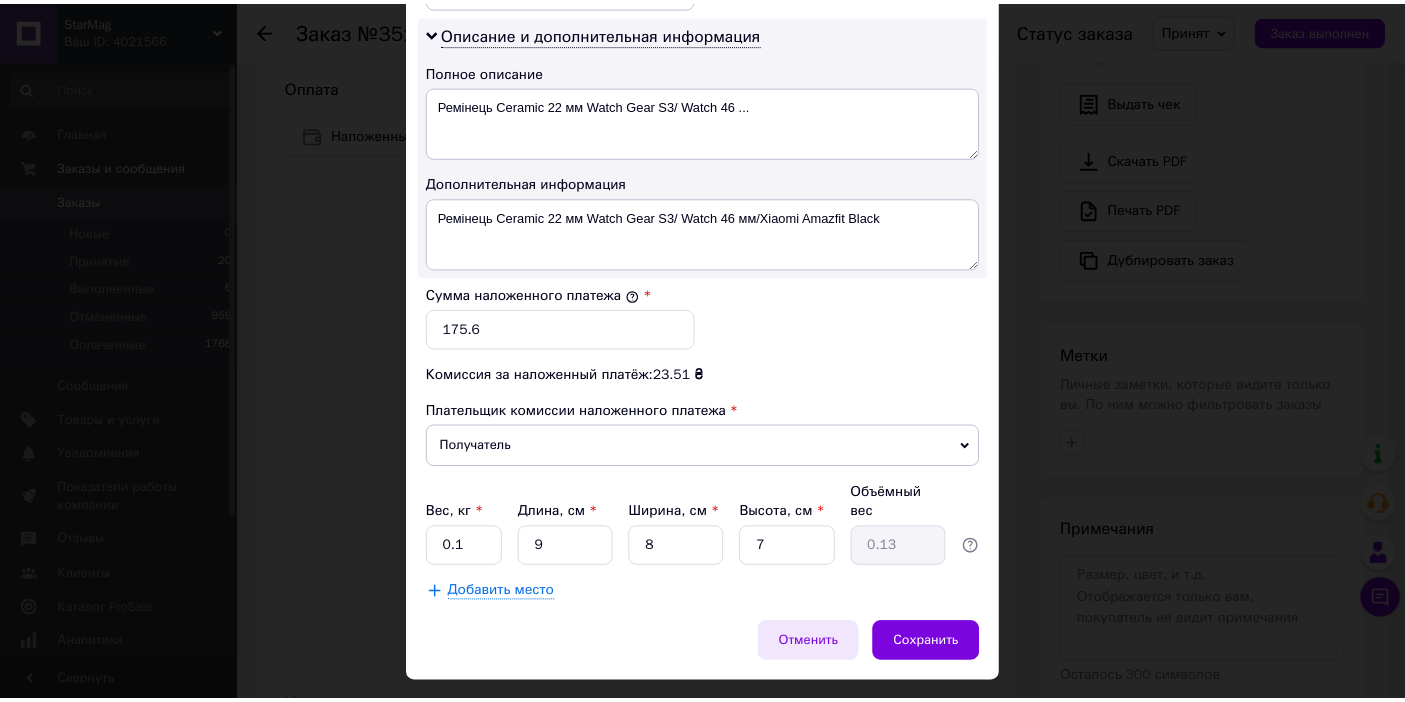 scroll, scrollTop: 1038, scrollLeft: 0, axis: vertical 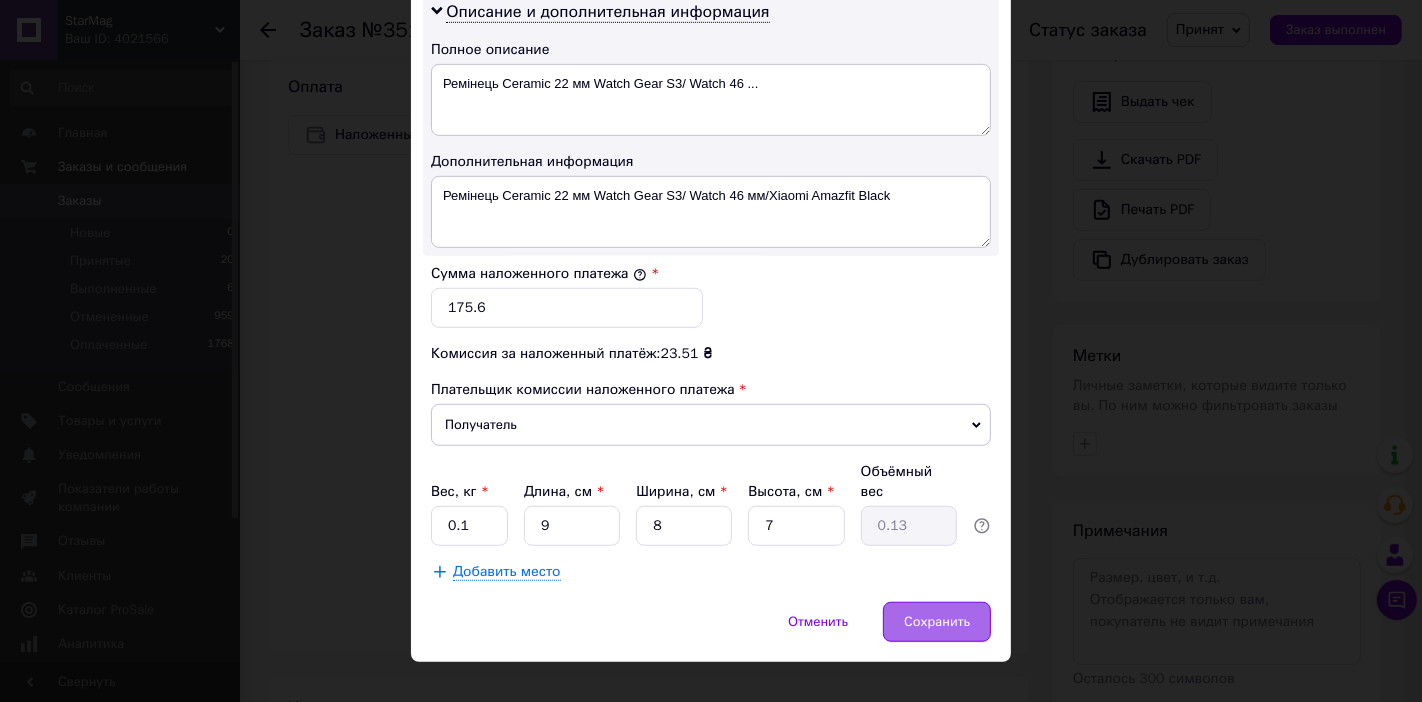 click on "Сохранить" at bounding box center [937, 622] 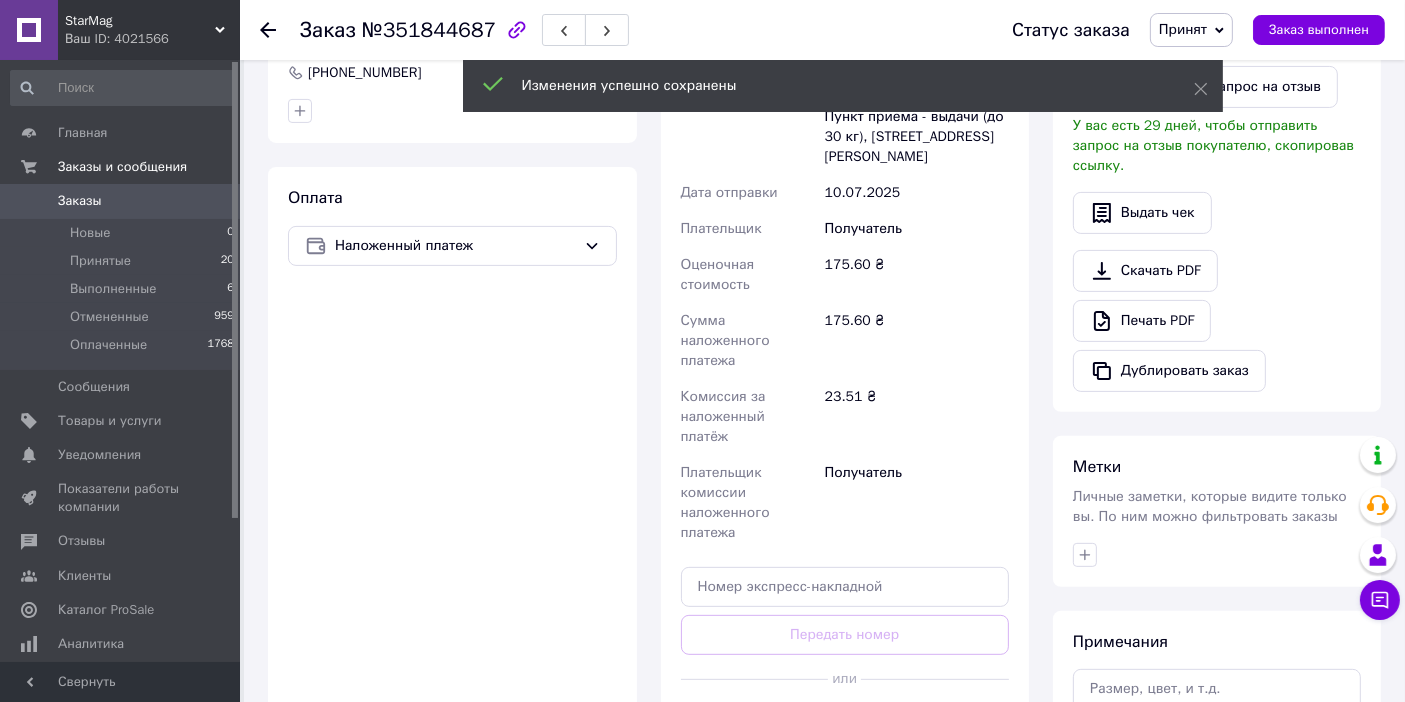 click on "Сгенерировать ЭН" at bounding box center (845, 724) 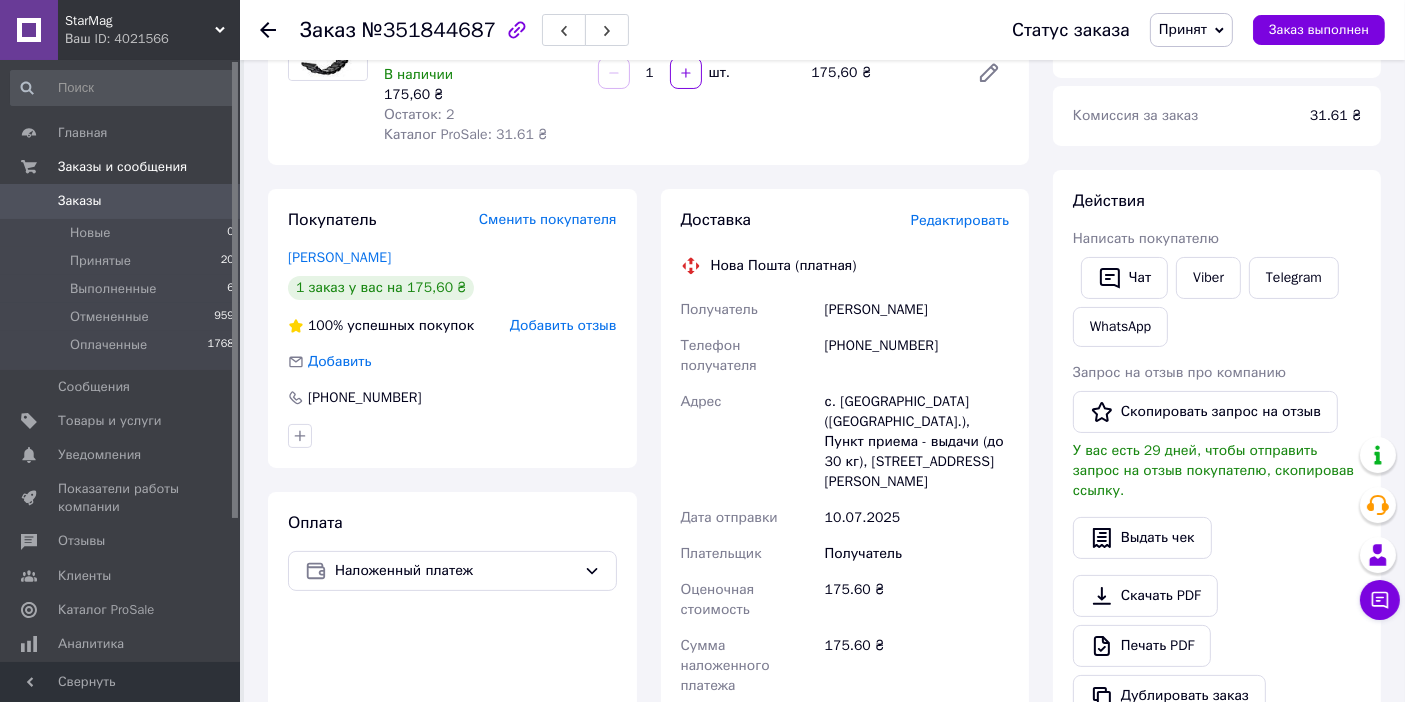 scroll, scrollTop: 222, scrollLeft: 0, axis: vertical 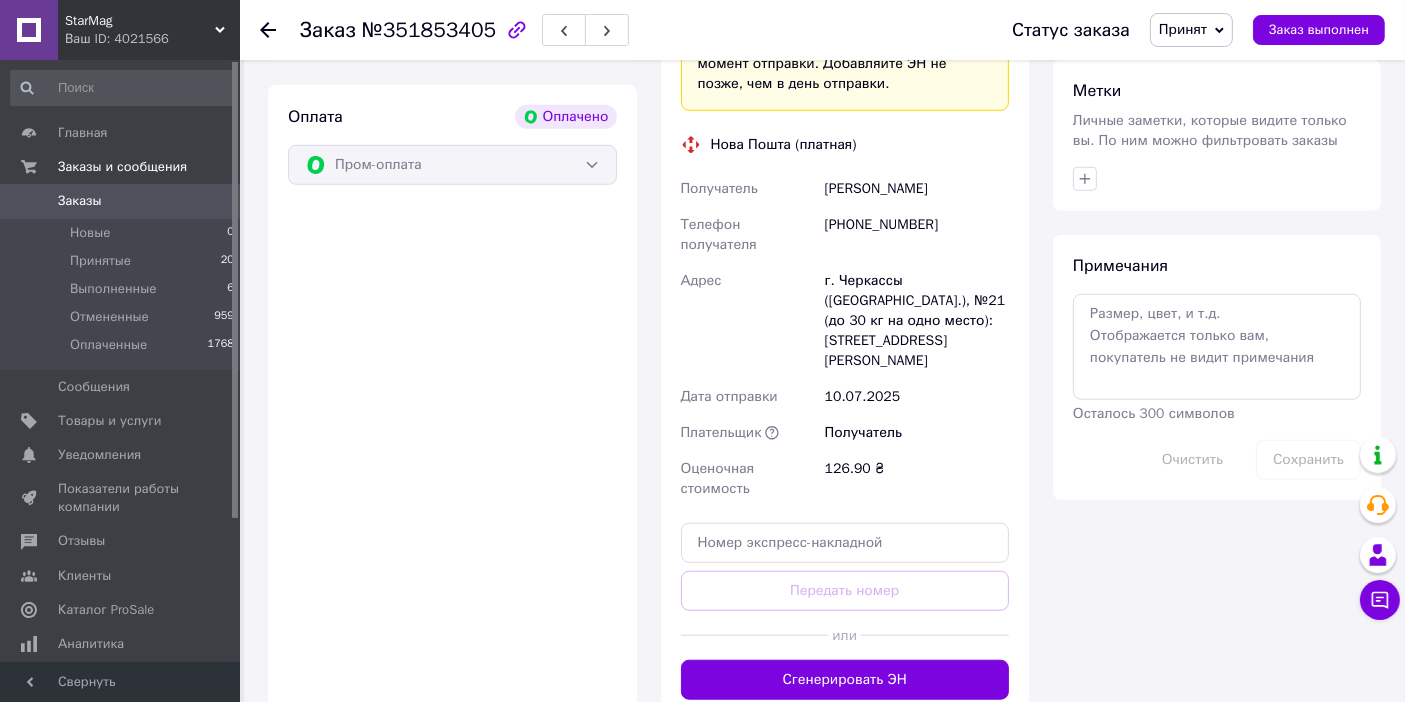 click on "Сгенерировать ЭН" at bounding box center (845, 680) 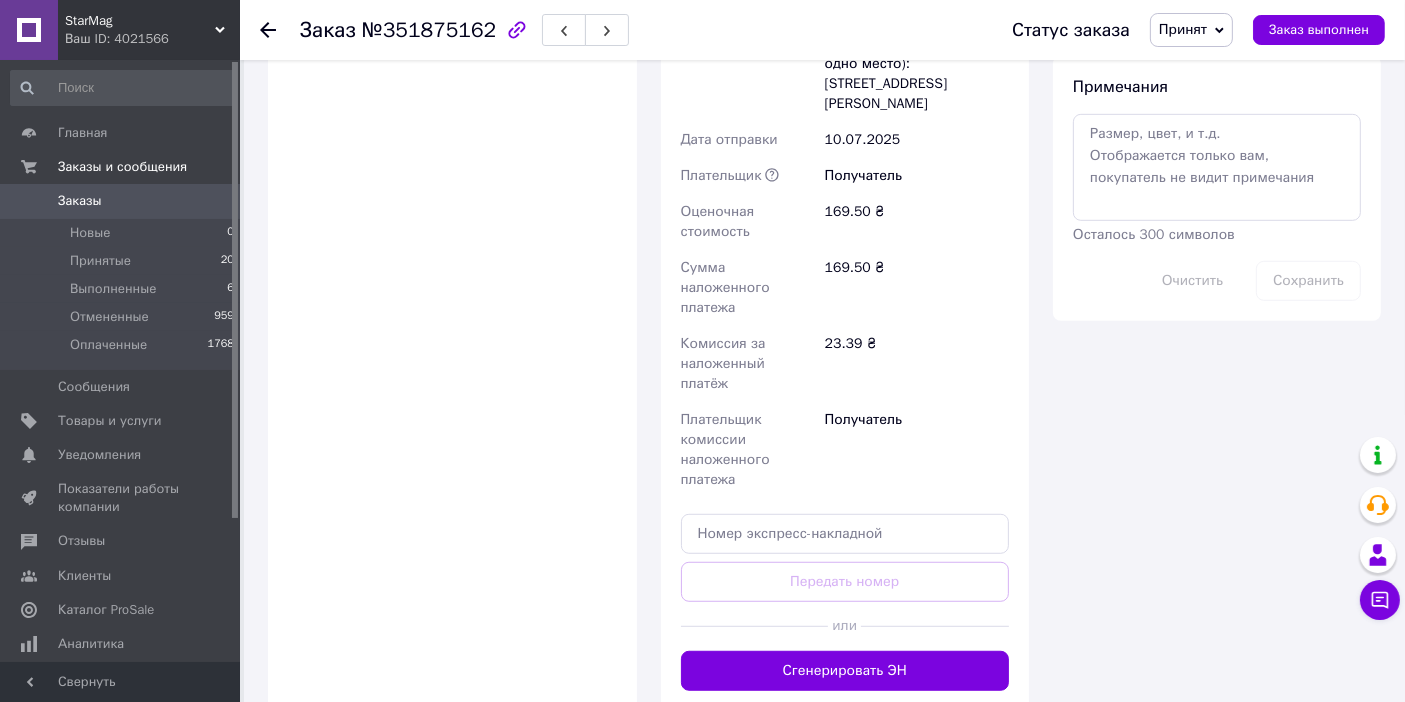 scroll, scrollTop: 1251, scrollLeft: 0, axis: vertical 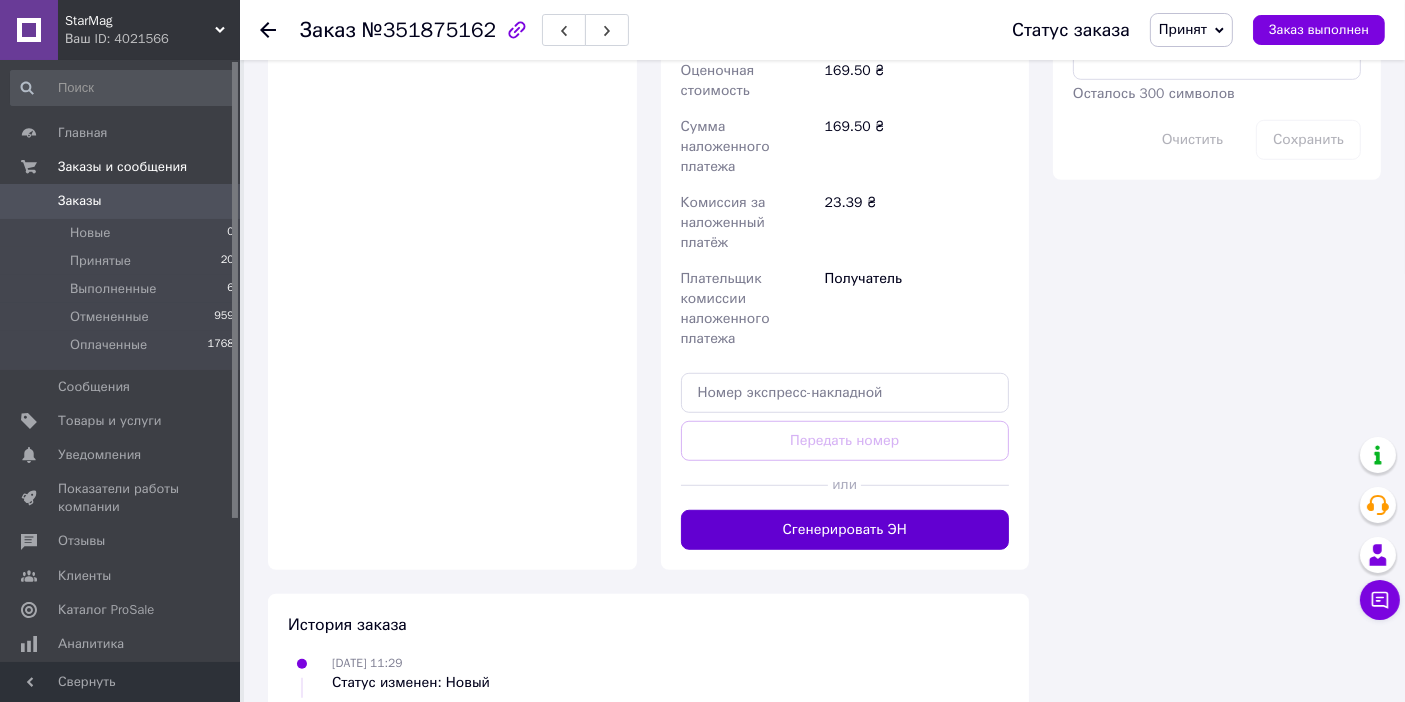 click on "Сгенерировать ЭН" at bounding box center [845, 530] 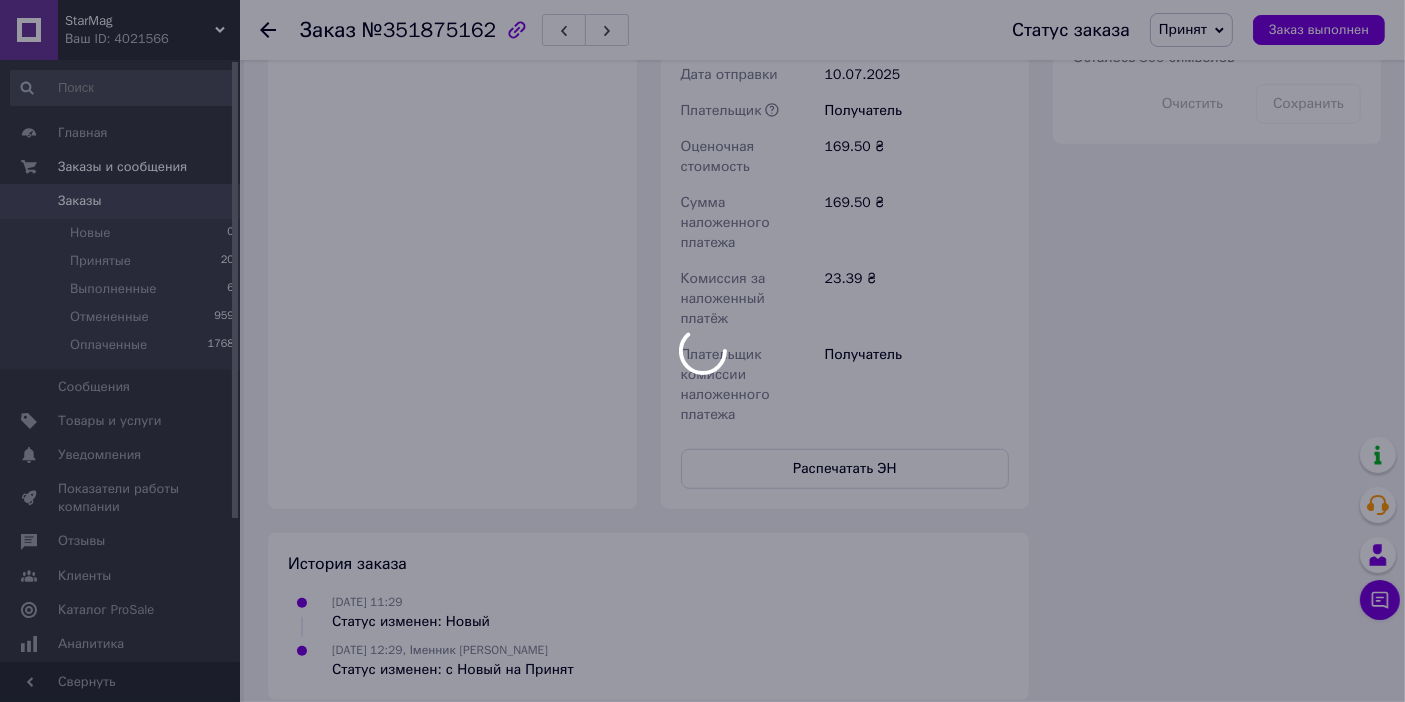 scroll, scrollTop: 1191, scrollLeft: 0, axis: vertical 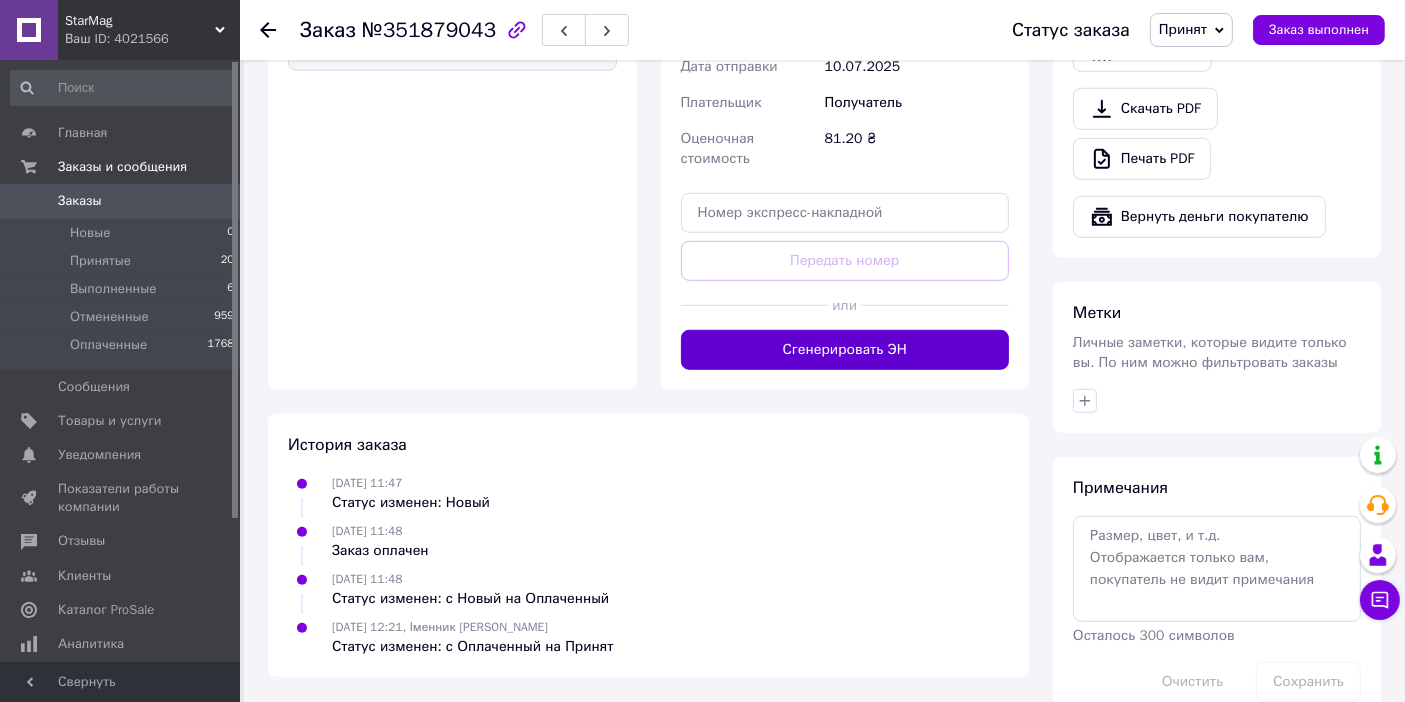 click on "Сгенерировать ЭН" at bounding box center [845, 350] 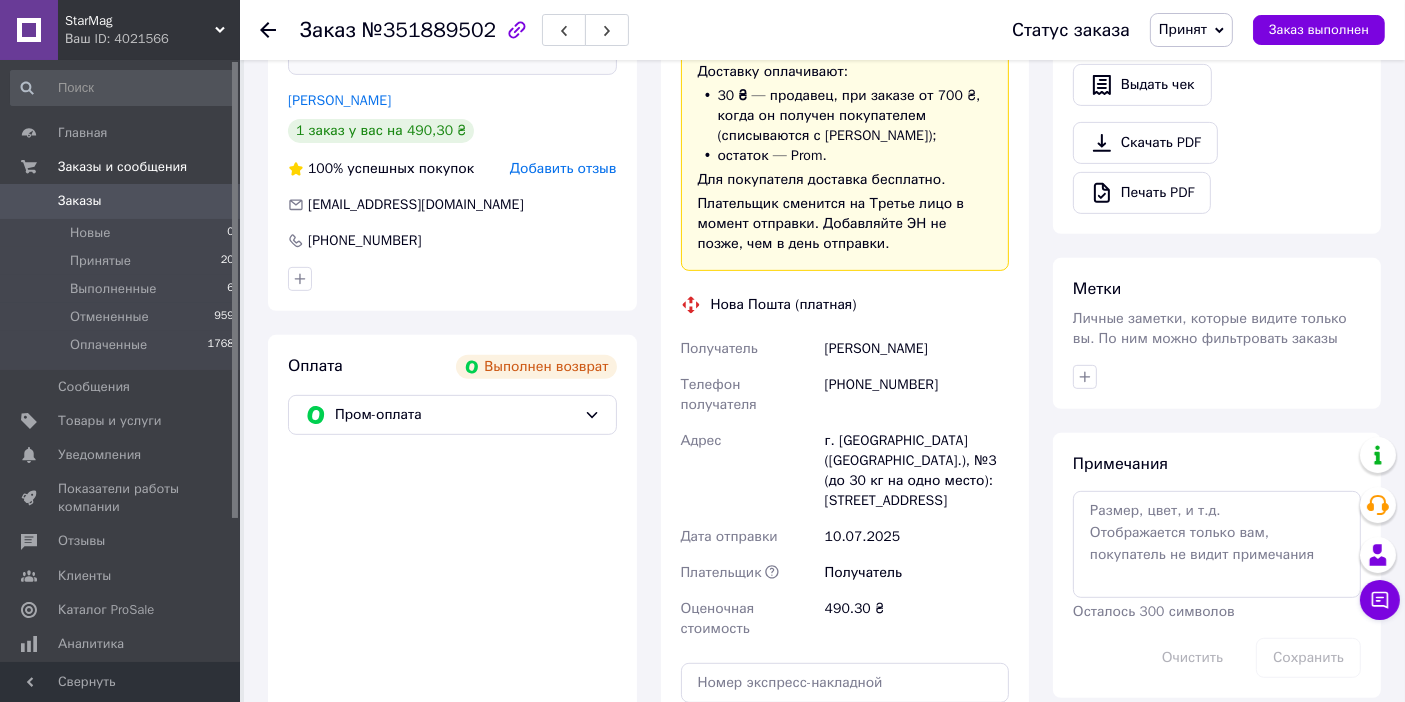 scroll, scrollTop: 1222, scrollLeft: 0, axis: vertical 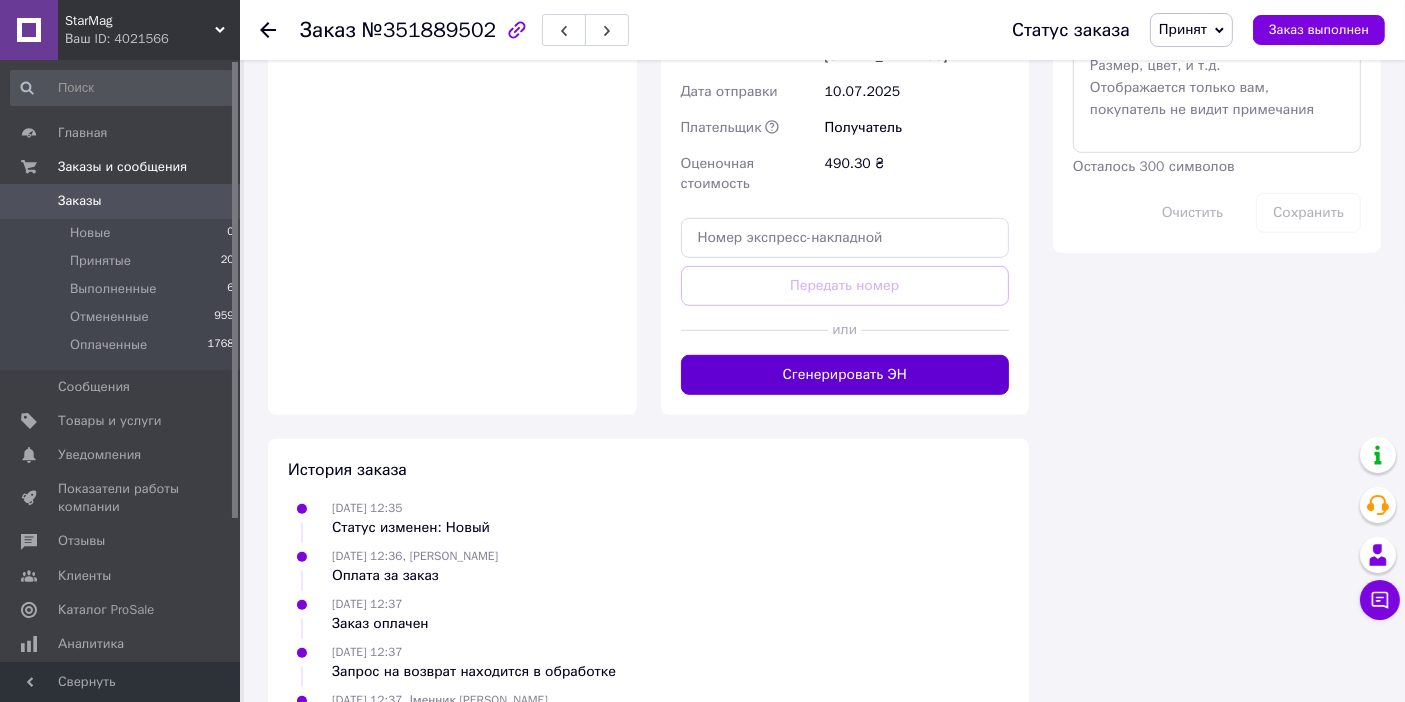 click on "Сгенерировать ЭН" at bounding box center (845, 375) 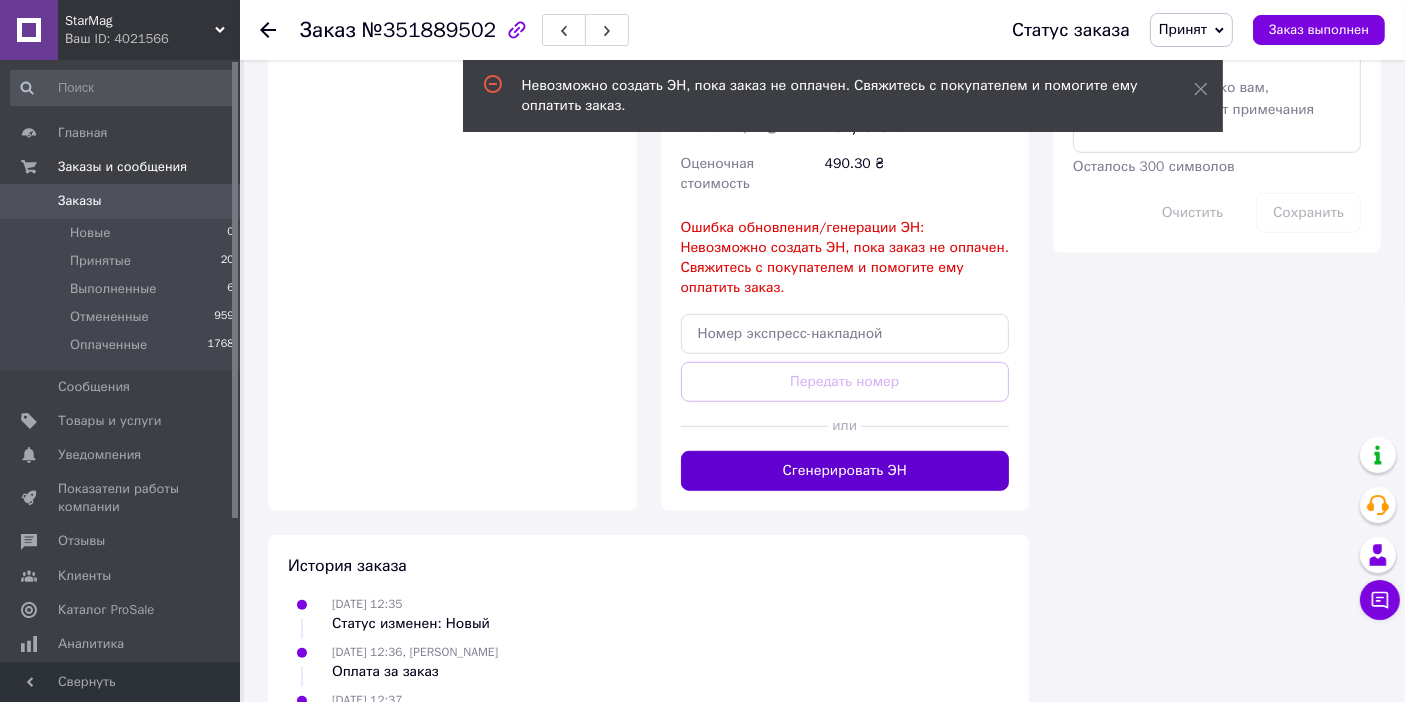 click on "Сгенерировать ЭН" at bounding box center (845, 471) 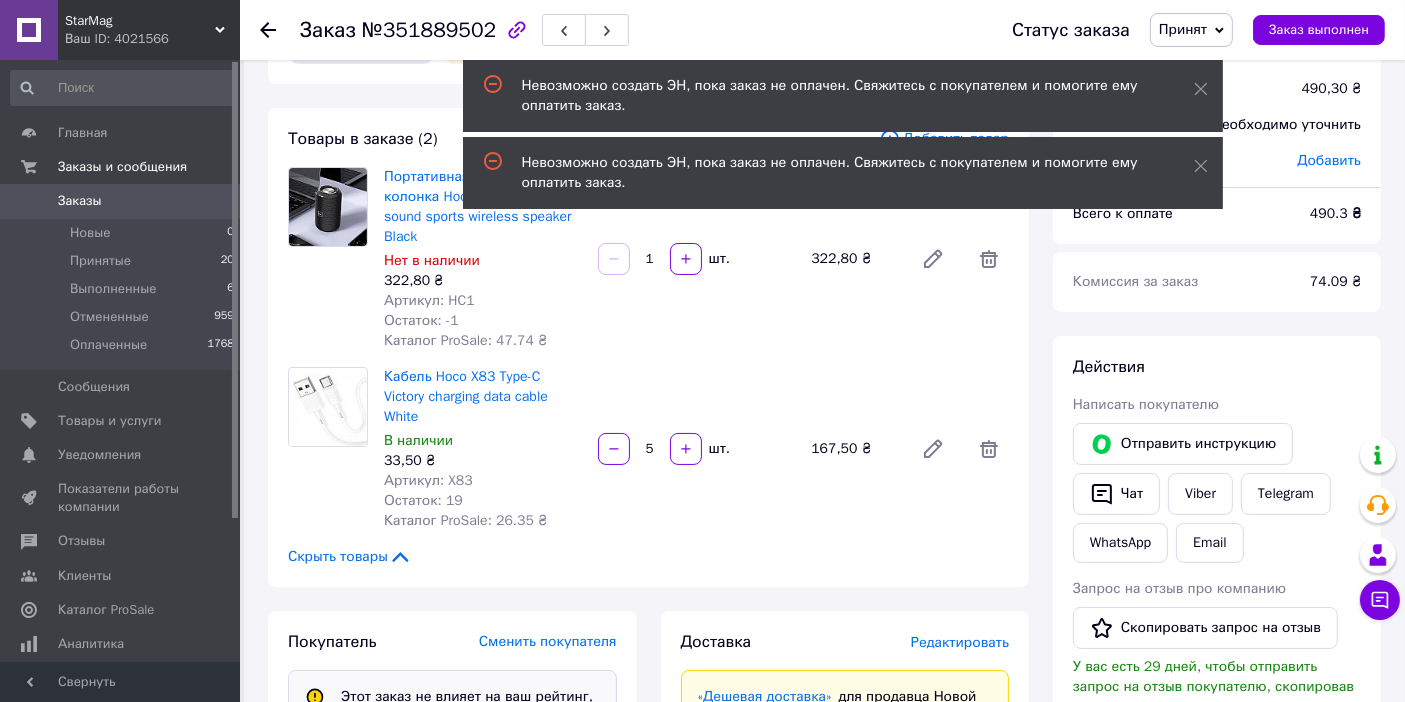 scroll, scrollTop: 0, scrollLeft: 0, axis: both 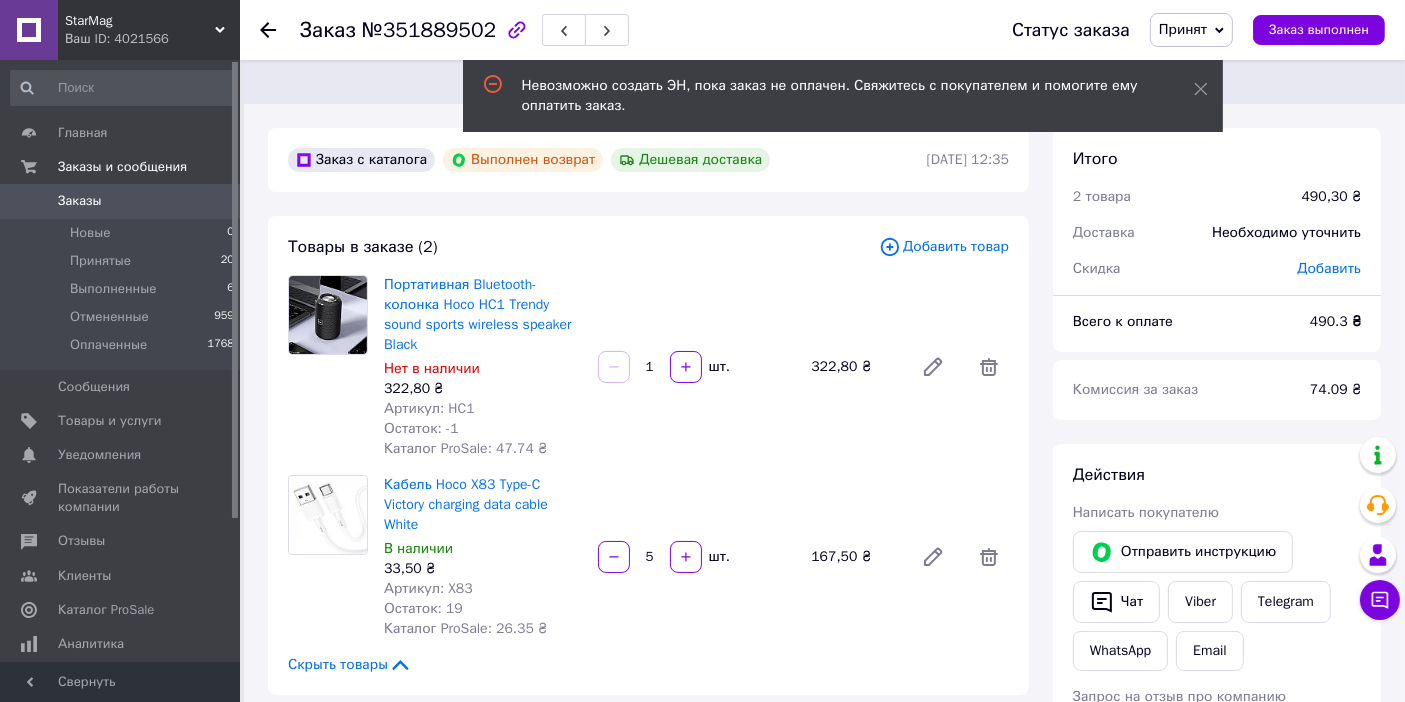 click on "Товары в заказе (2) Добавить товар Портативная Bluetooth-колонка Hoco HC1 Trendy sound sports wireless speaker Black Нет в наличии 322,80 ₴ Артикул: HC1 Остаток: -1 Каталог ProSale: 47.74 ₴  1   шт. 322,80 ₴ Кабель Hoco X83 Type-C Victory charging data cable White В наличии 33,50 ₴ Артикул: X83 Остаток: 19 Каталог ProSale: 26.35 ₴  5   шт. 167,50 ₴ Скрыть товары" at bounding box center [648, 455] 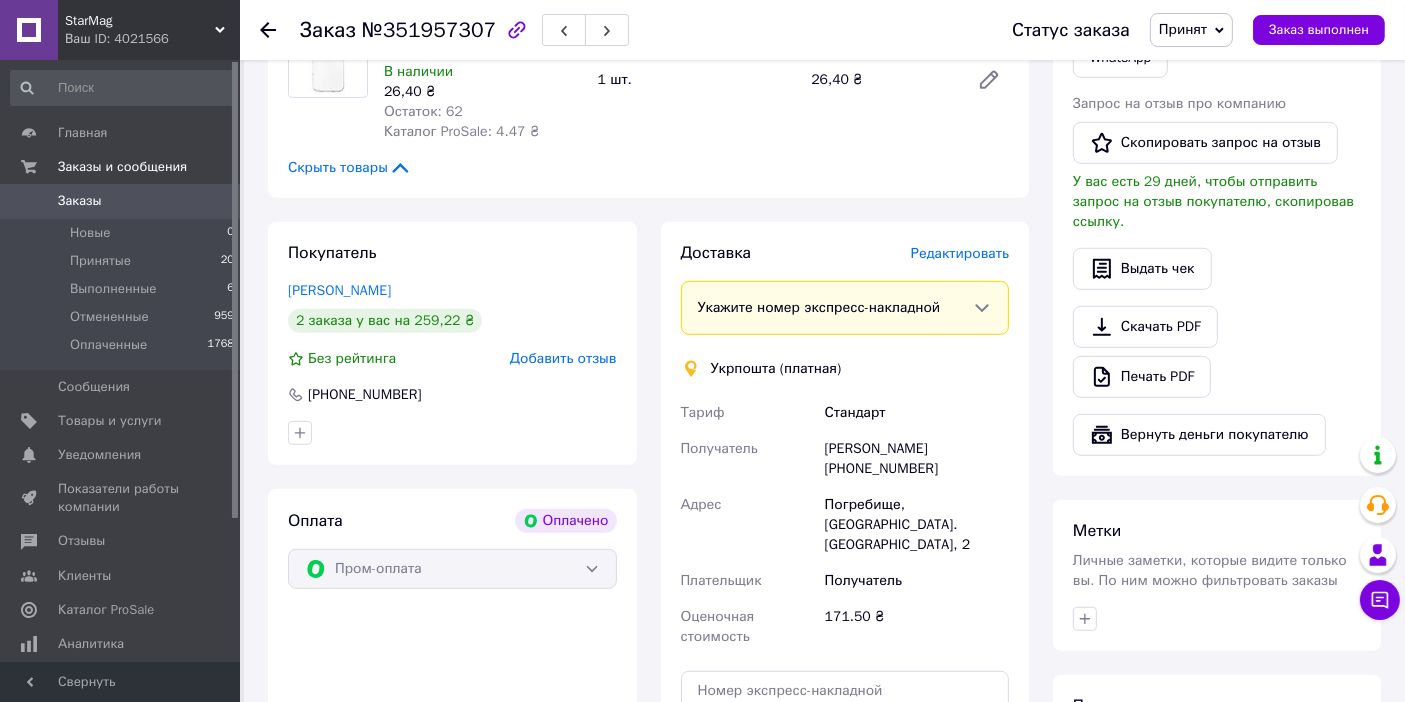 scroll, scrollTop: 1328, scrollLeft: 0, axis: vertical 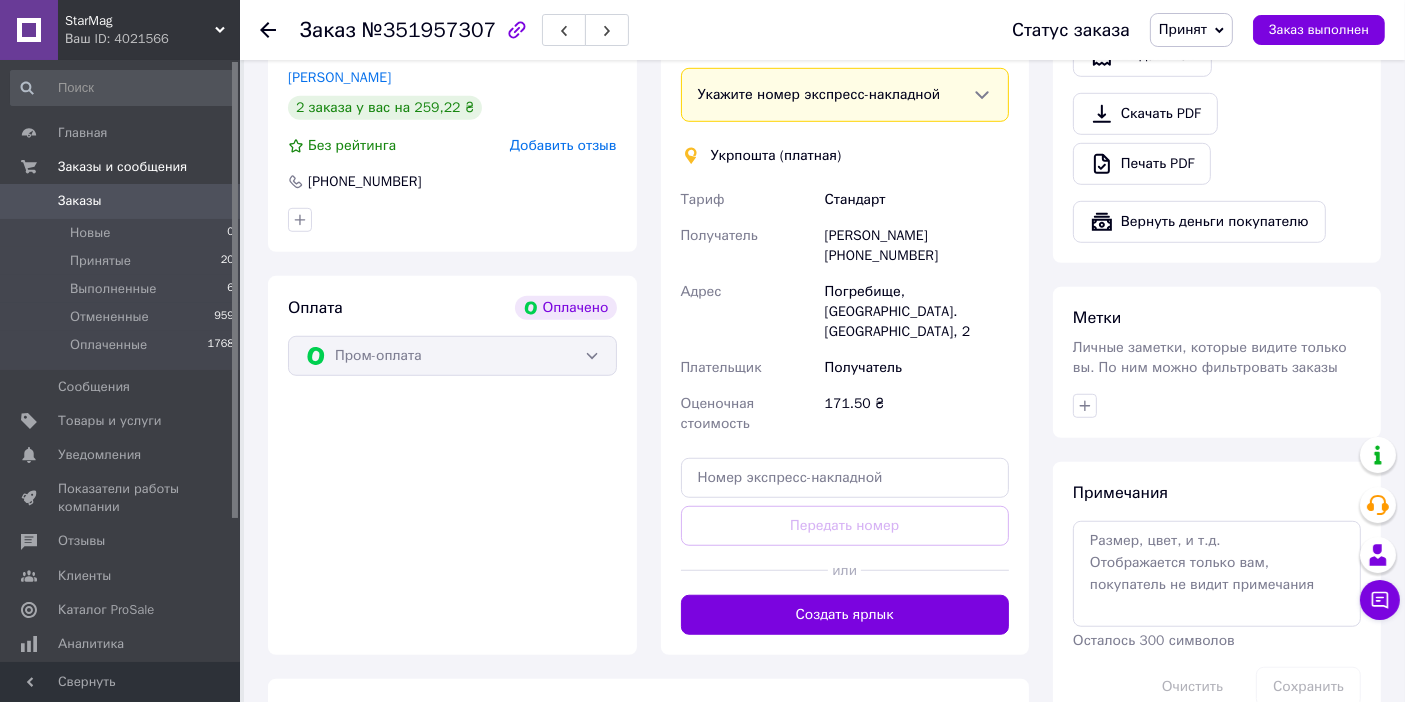 click on "Создать ярлык" at bounding box center (845, 615) 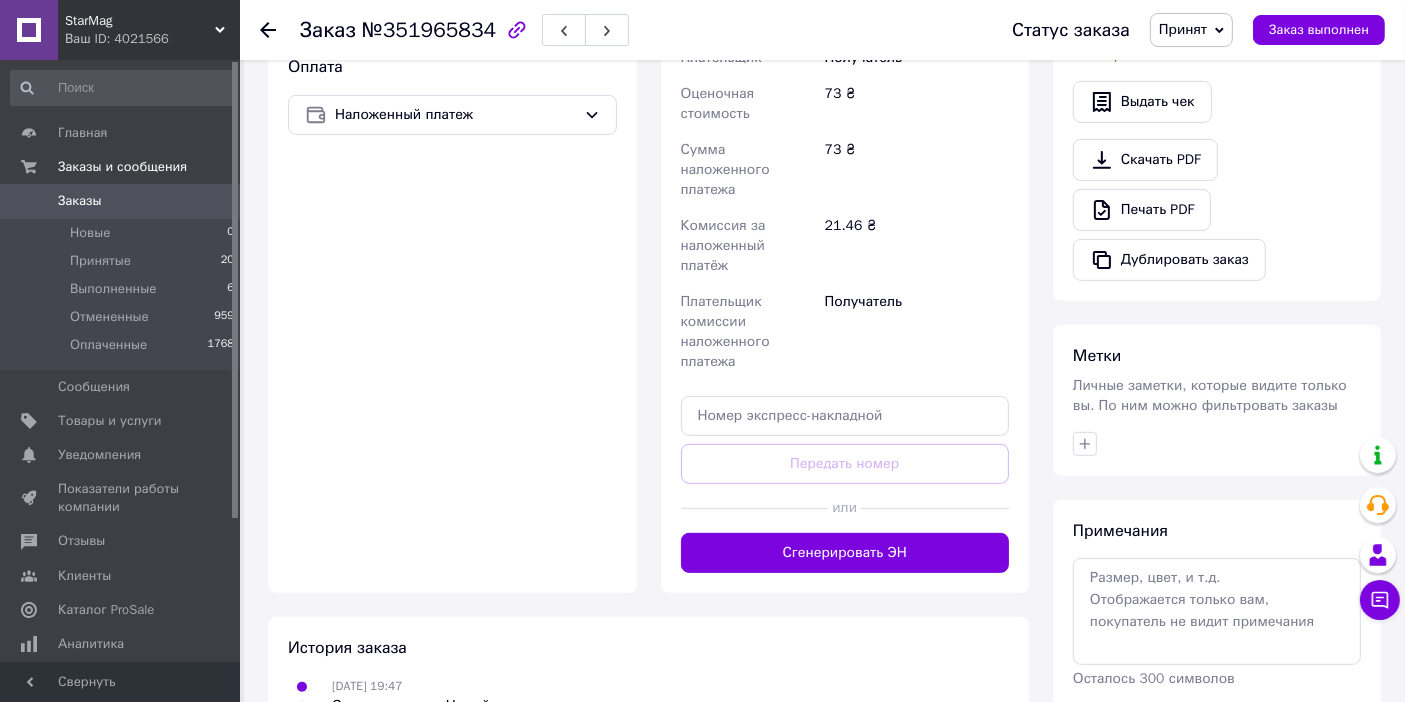 scroll, scrollTop: 729, scrollLeft: 0, axis: vertical 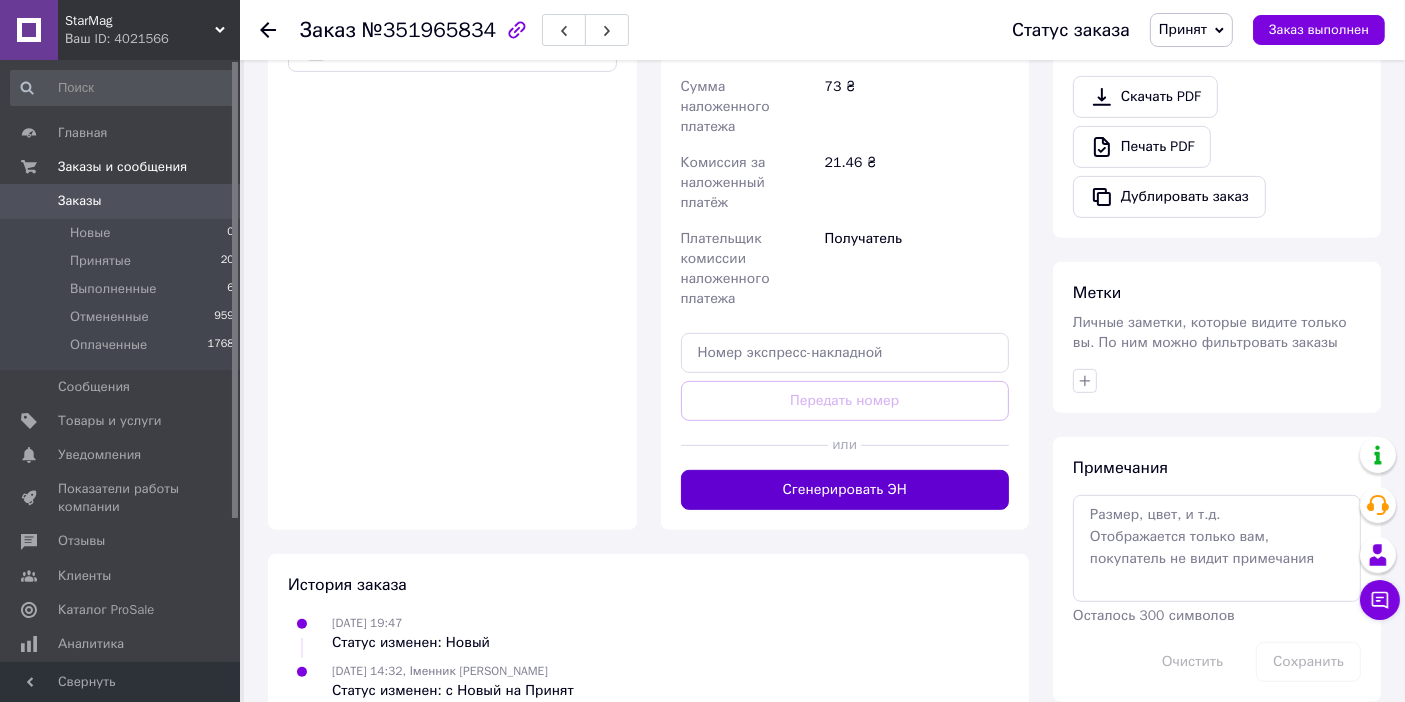 click on "Сгенерировать ЭН" at bounding box center [845, 490] 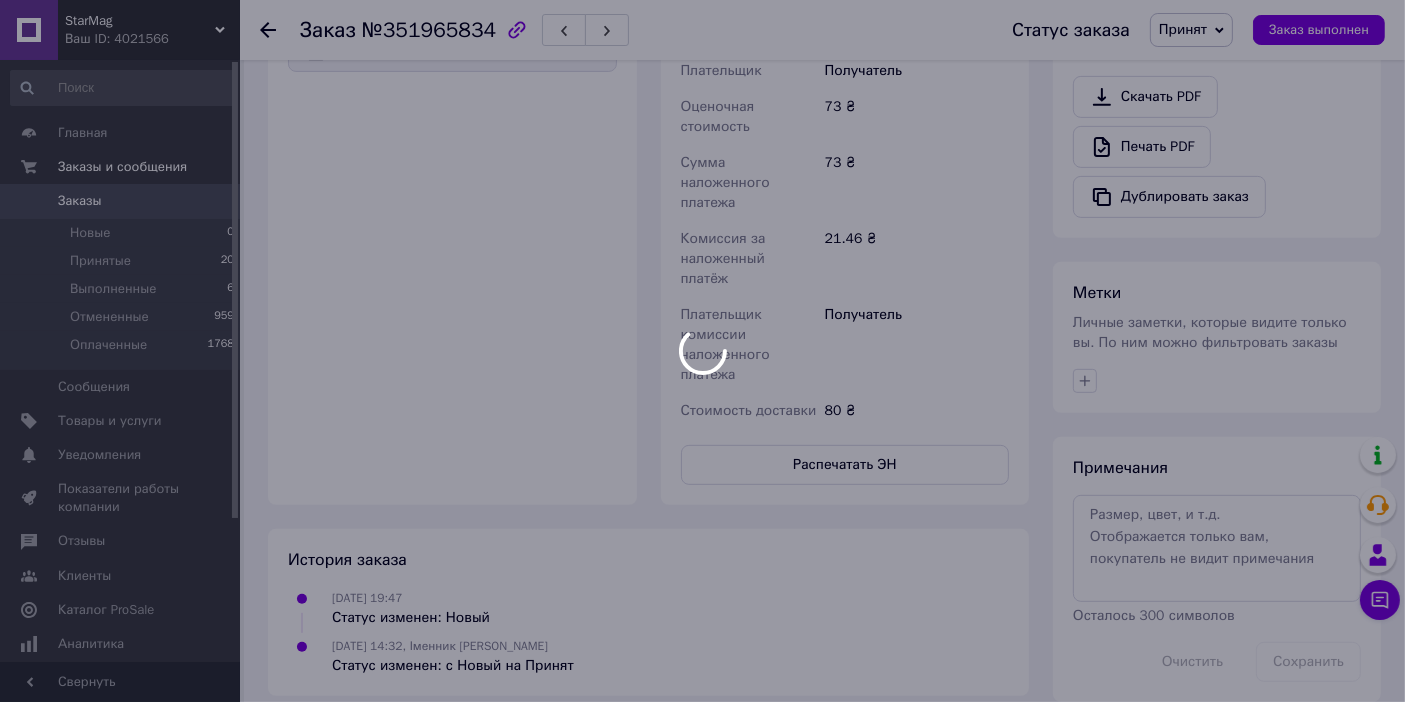 scroll, scrollTop: 728, scrollLeft: 0, axis: vertical 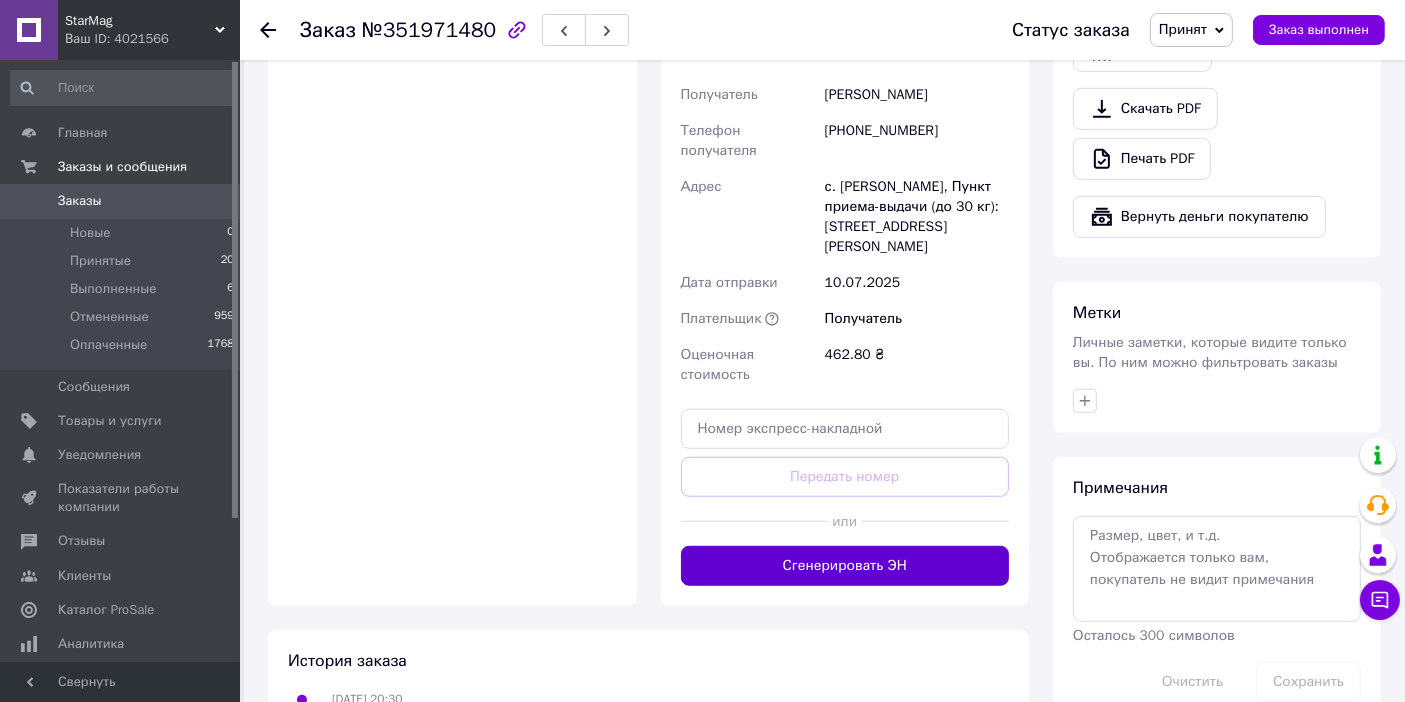 click on "Сгенерировать ЭН" at bounding box center [845, 566] 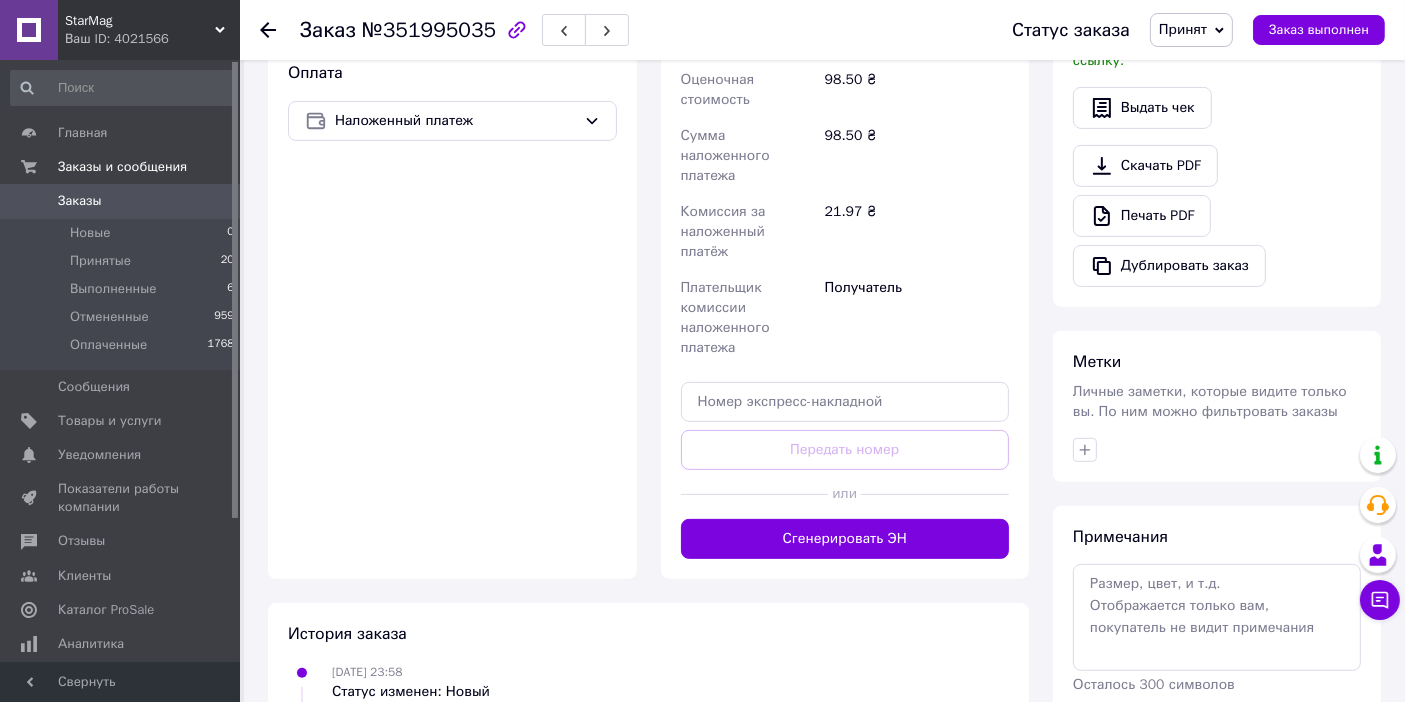 scroll, scrollTop: 666, scrollLeft: 0, axis: vertical 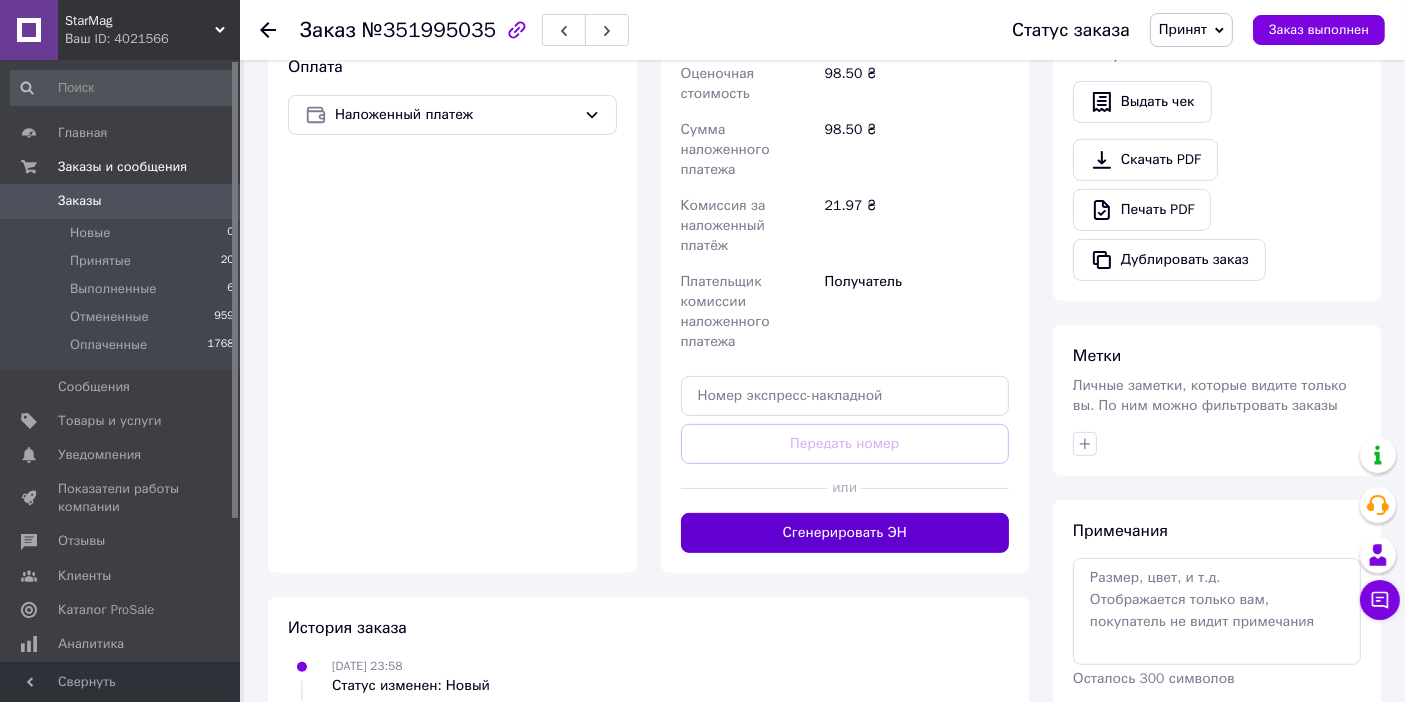 click on "Сгенерировать ЭН" at bounding box center (845, 533) 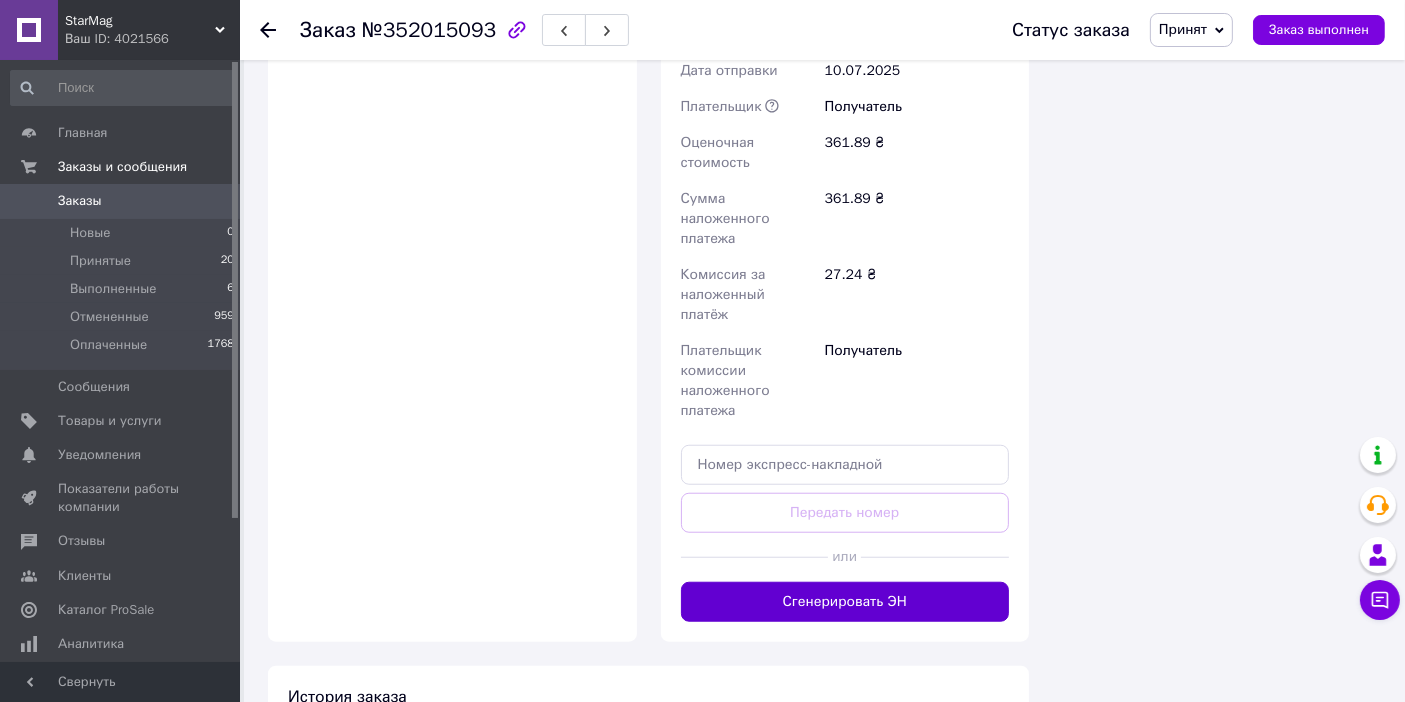 scroll, scrollTop: 1639, scrollLeft: 0, axis: vertical 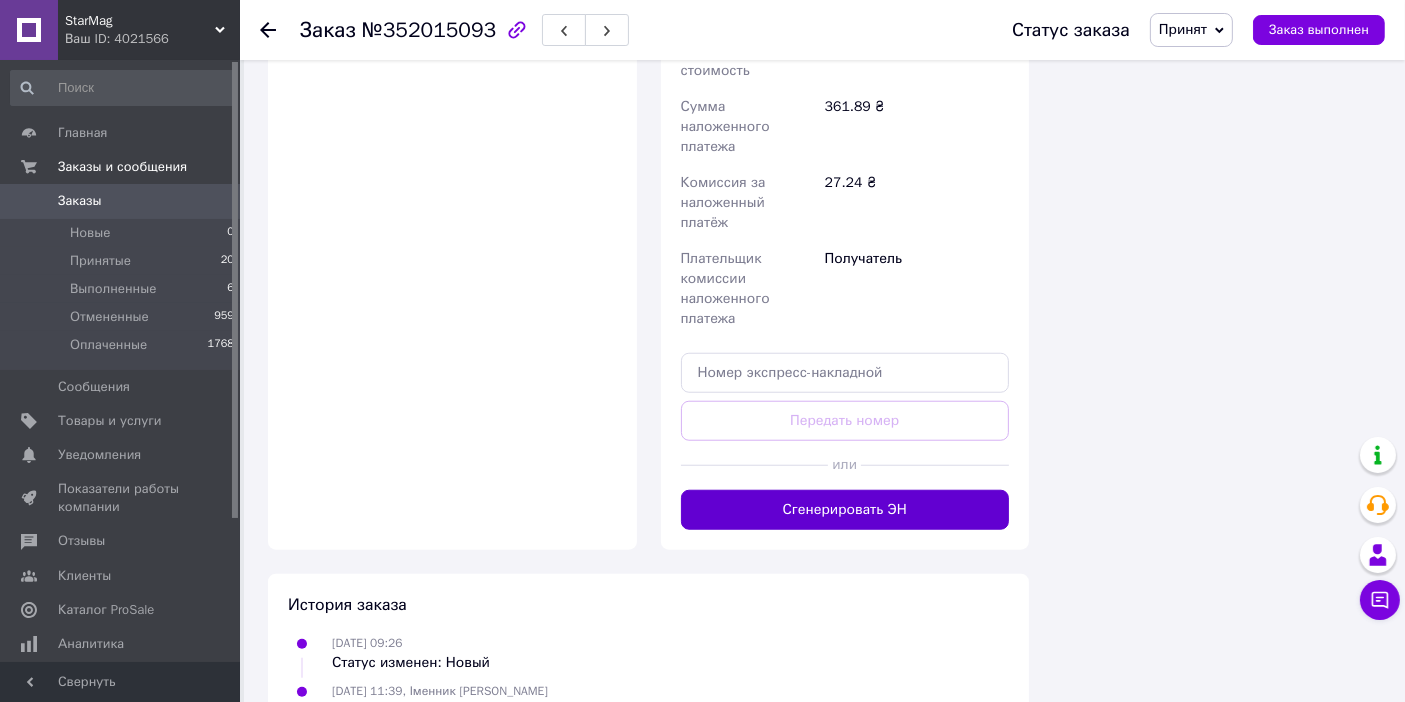click on "Сгенерировать ЭН" at bounding box center (845, 510) 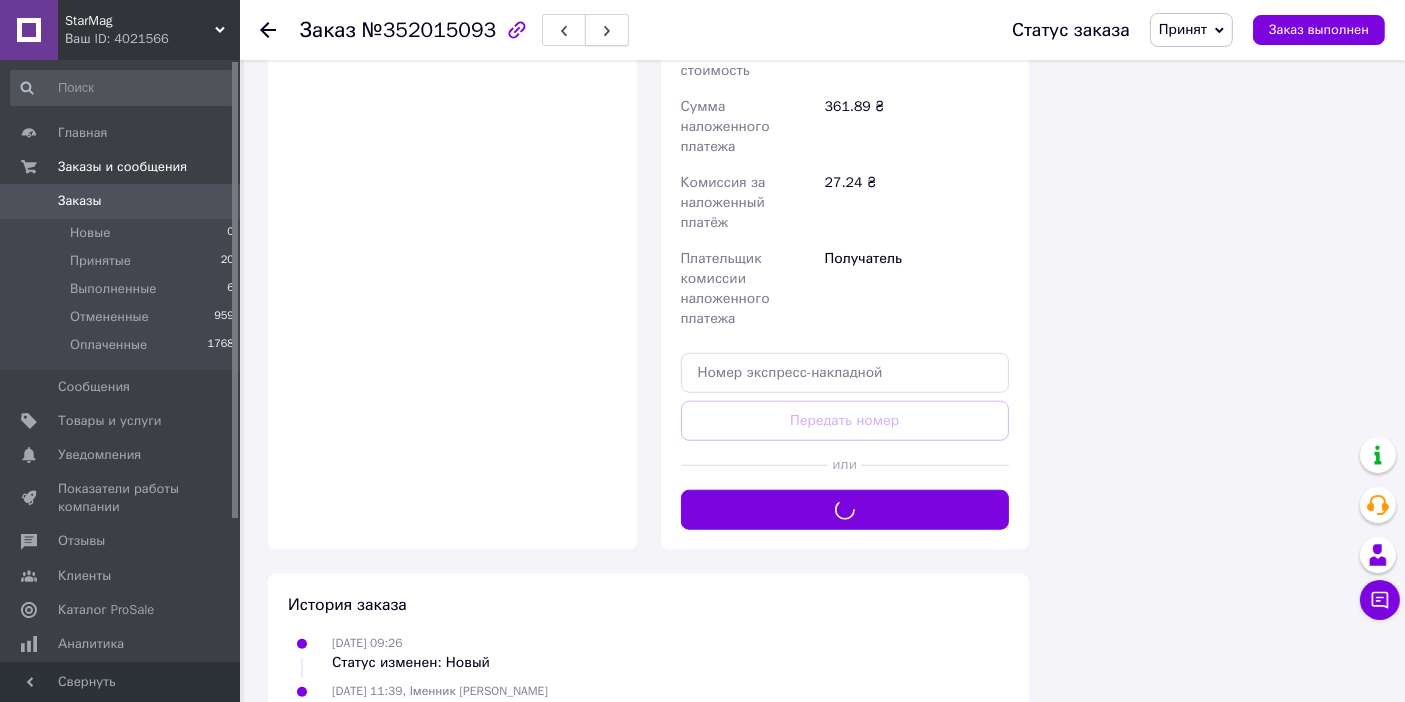 scroll, scrollTop: 1580, scrollLeft: 0, axis: vertical 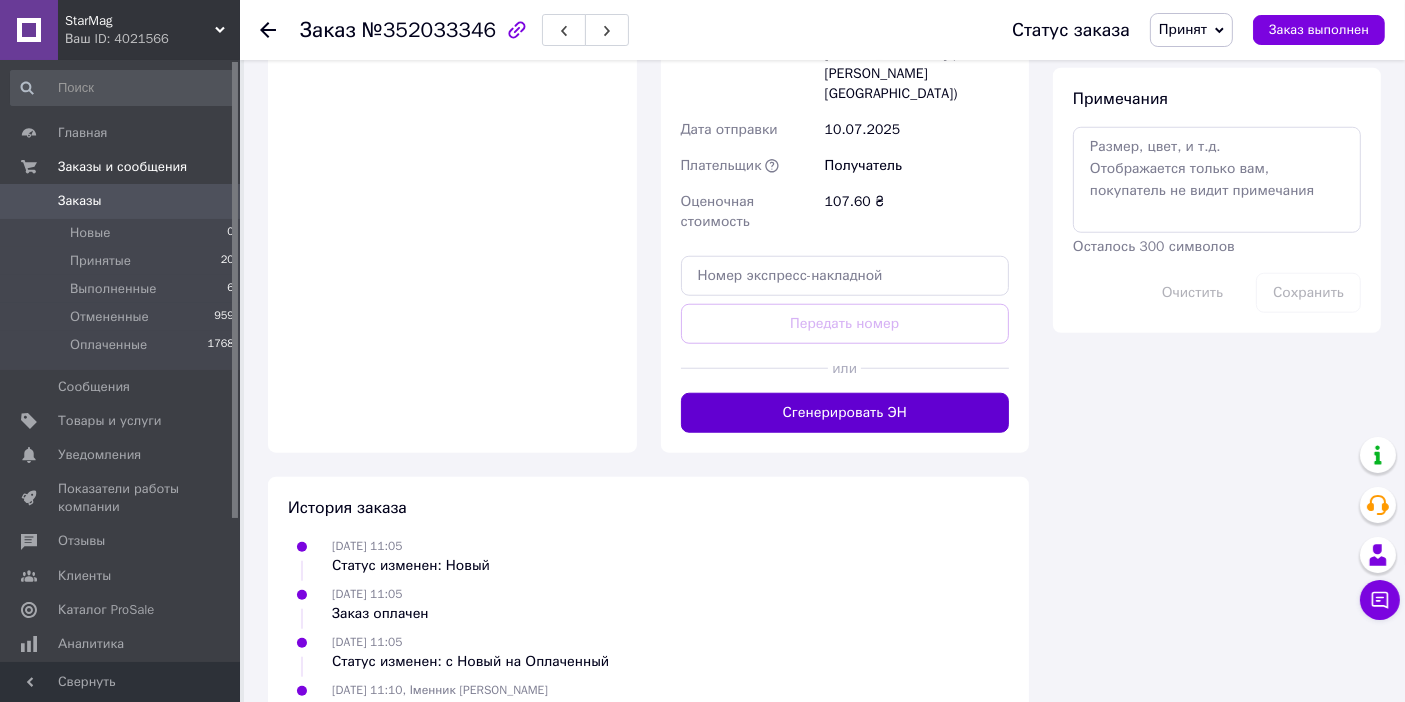 click on "Сгенерировать ЭН" at bounding box center (845, 413) 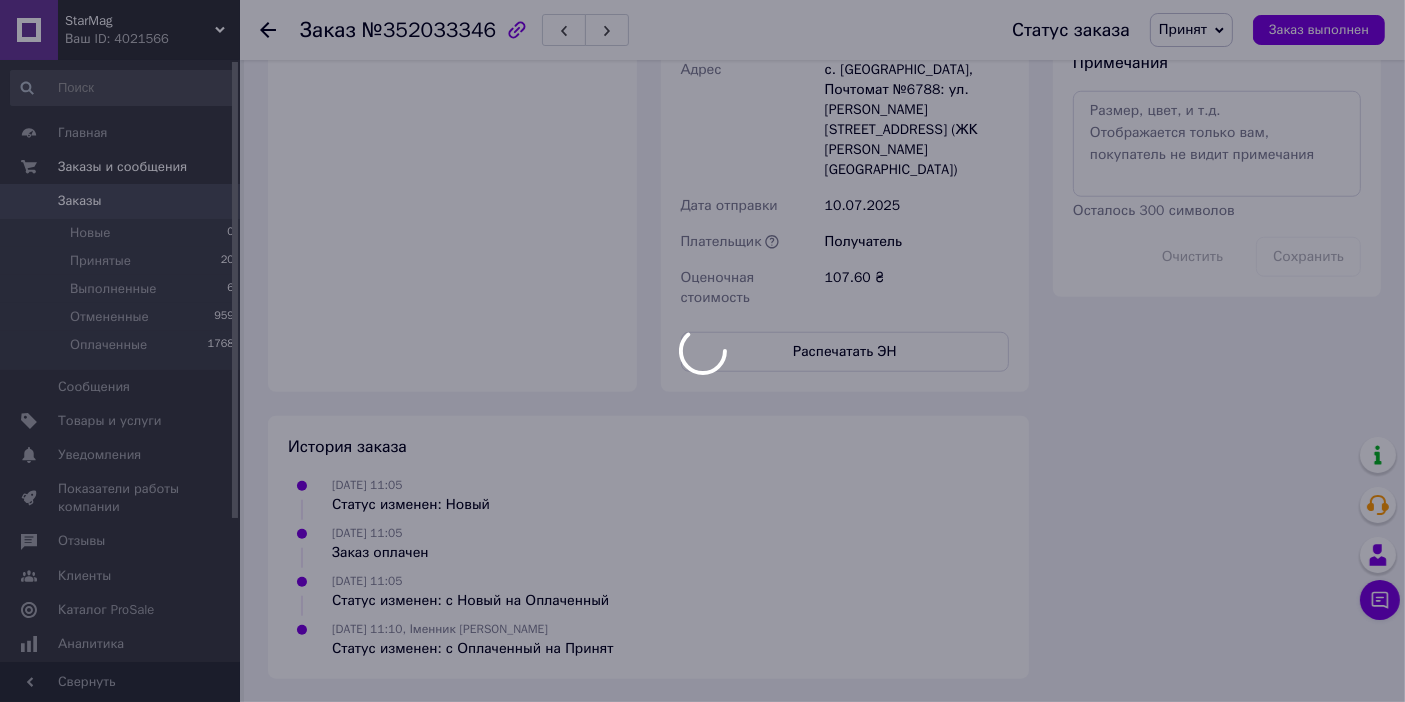 scroll, scrollTop: 1663, scrollLeft: 0, axis: vertical 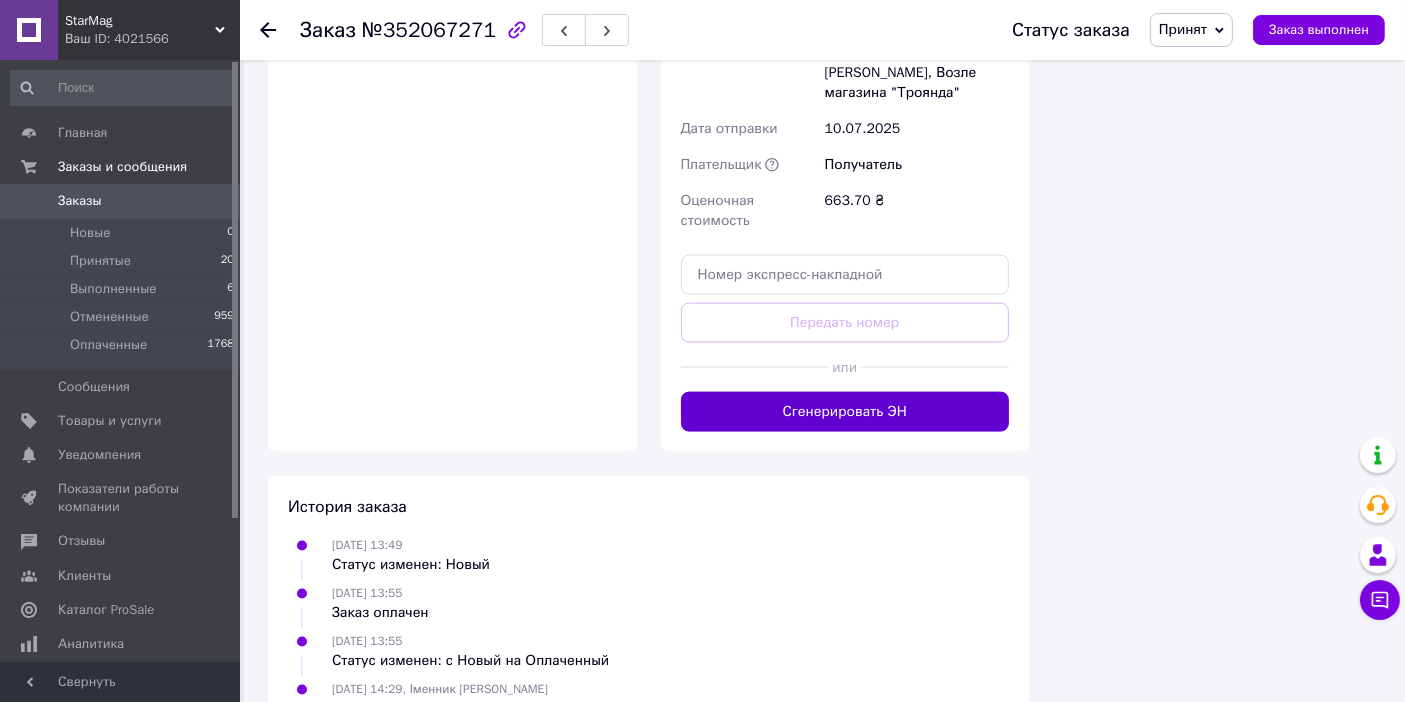 click on "Сгенерировать ЭН" at bounding box center (845, 412) 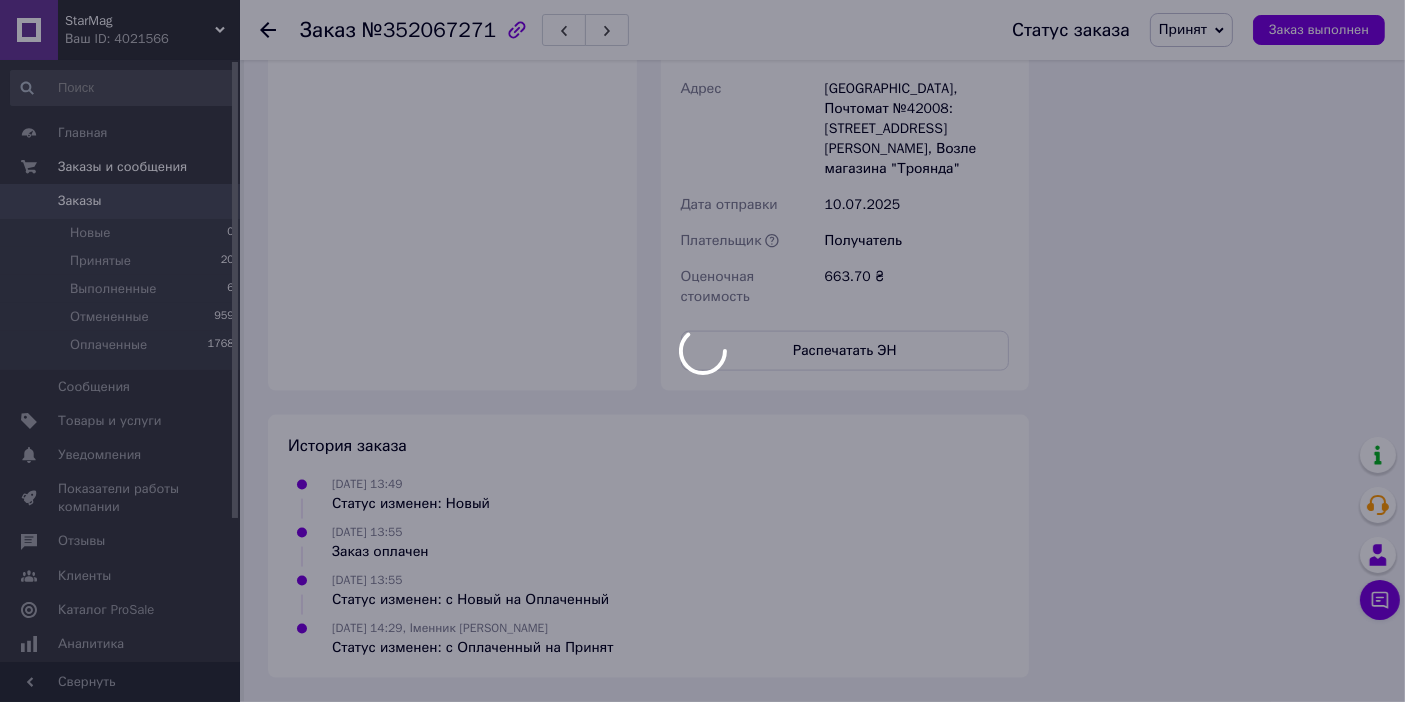 scroll, scrollTop: 2583, scrollLeft: 0, axis: vertical 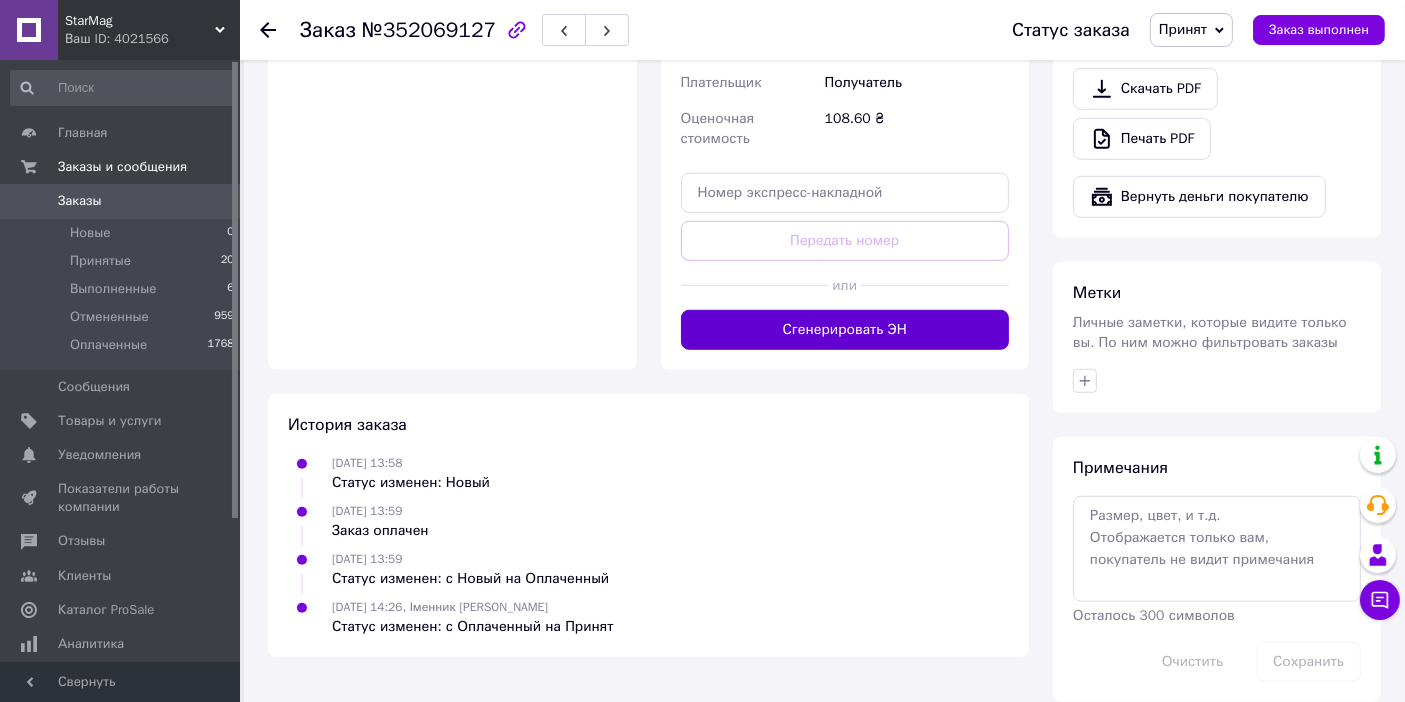 click on "Сгенерировать ЭН" at bounding box center [845, 330] 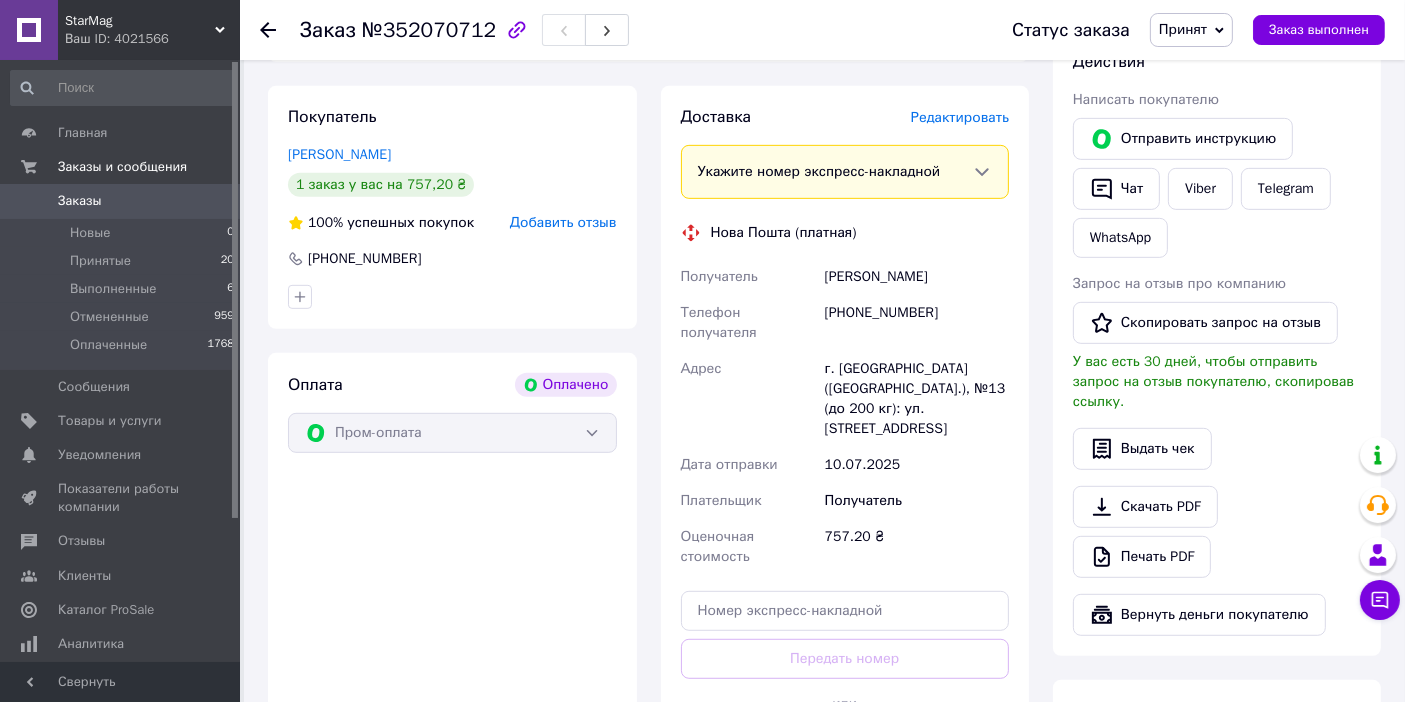 scroll, scrollTop: 1359, scrollLeft: 0, axis: vertical 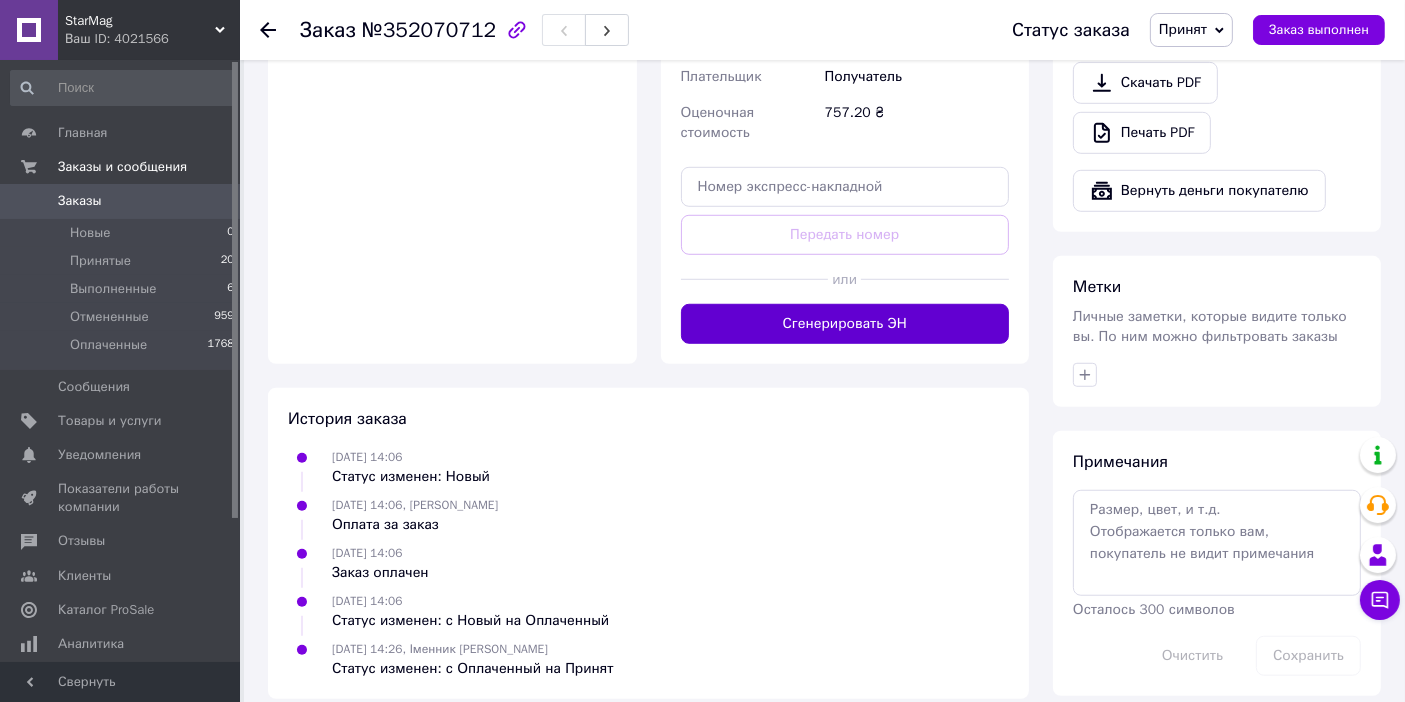 click on "Сгенерировать ЭН" at bounding box center [845, 324] 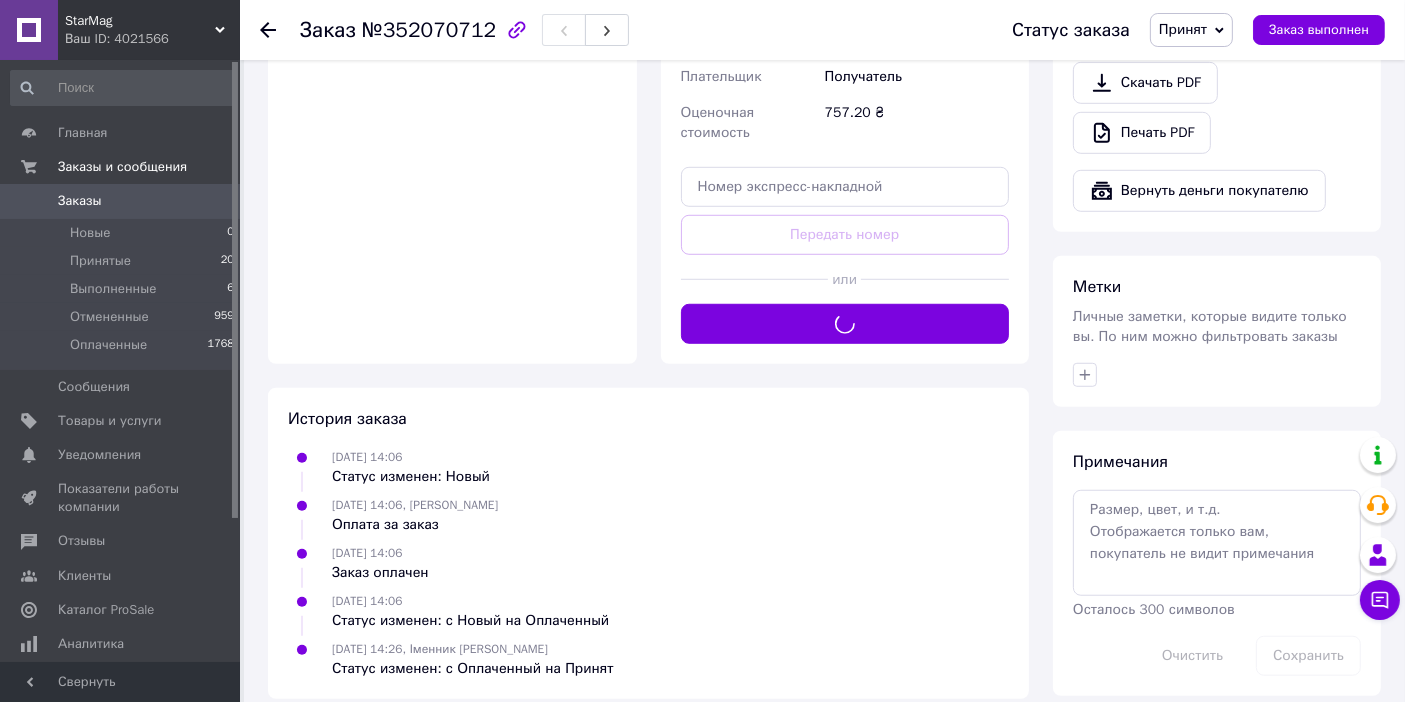 scroll, scrollTop: 1353, scrollLeft: 0, axis: vertical 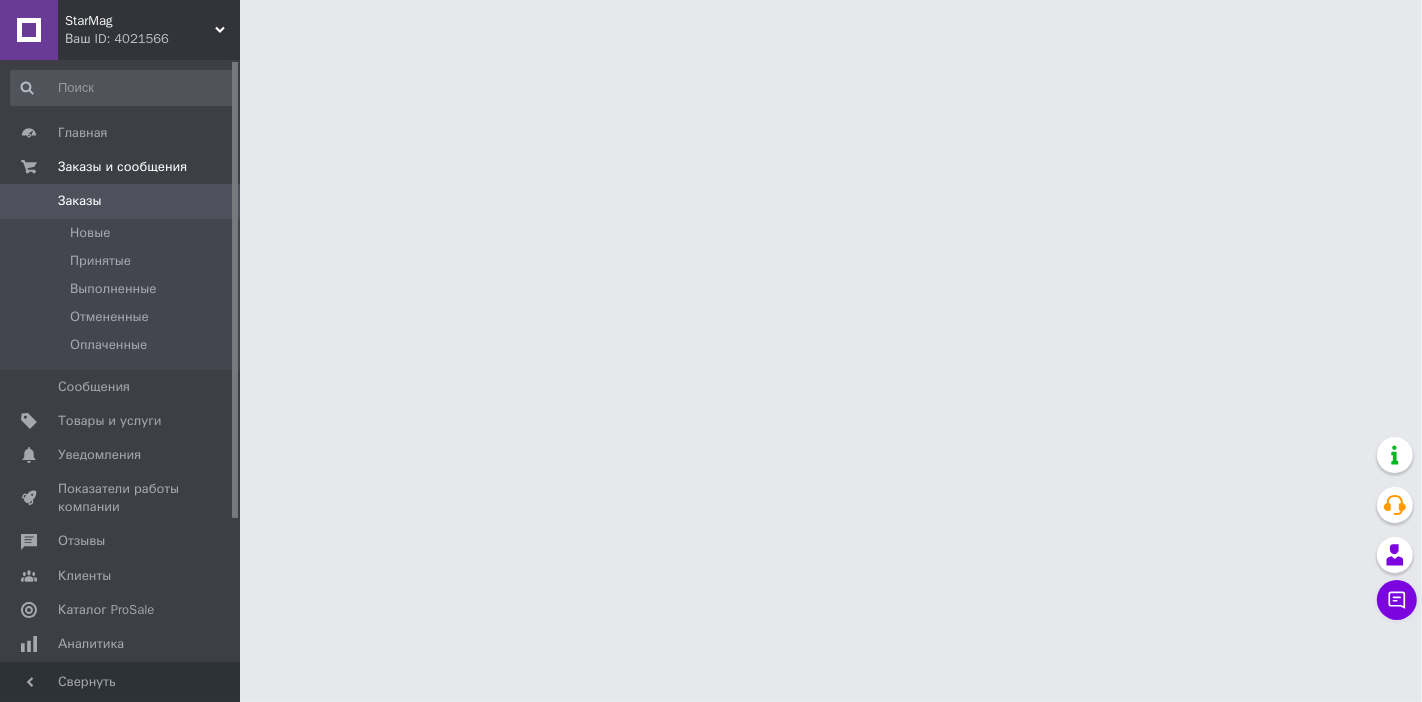 click on "Заказы" at bounding box center [121, 201] 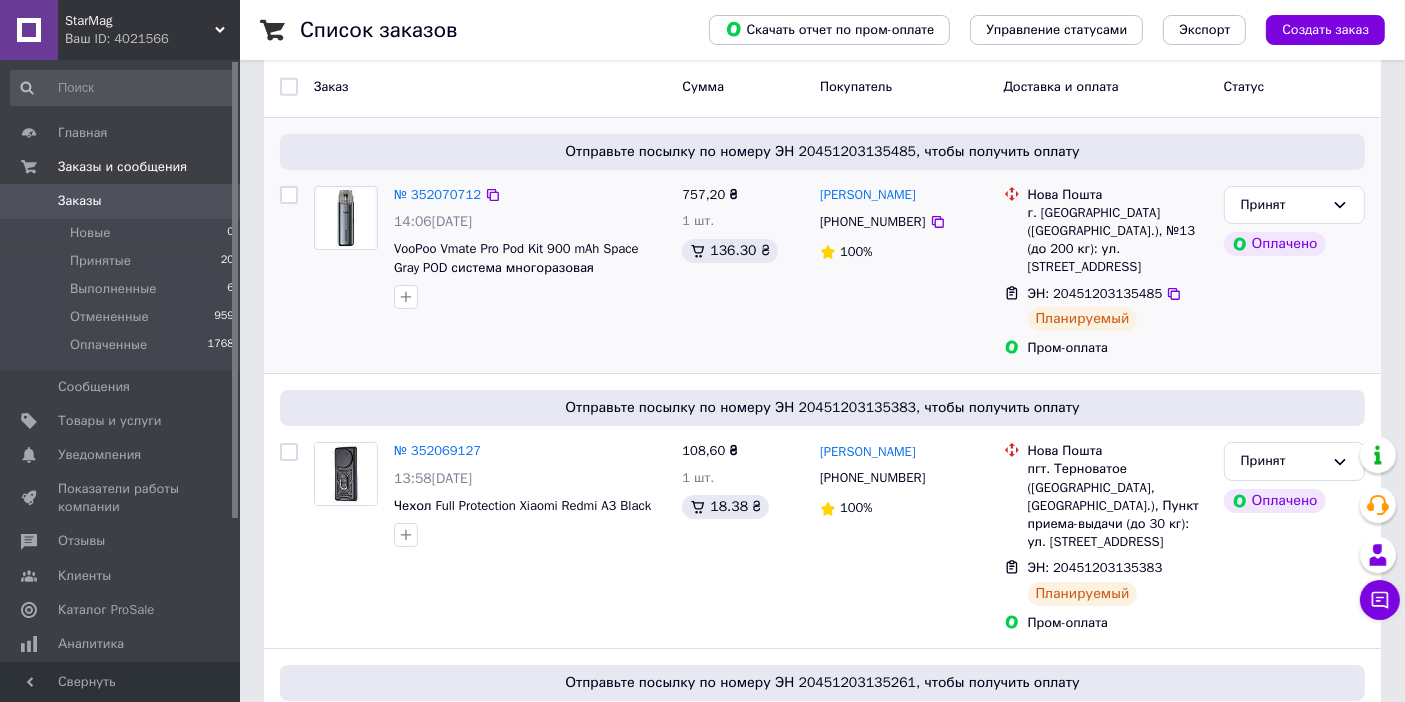 scroll, scrollTop: 0, scrollLeft: 0, axis: both 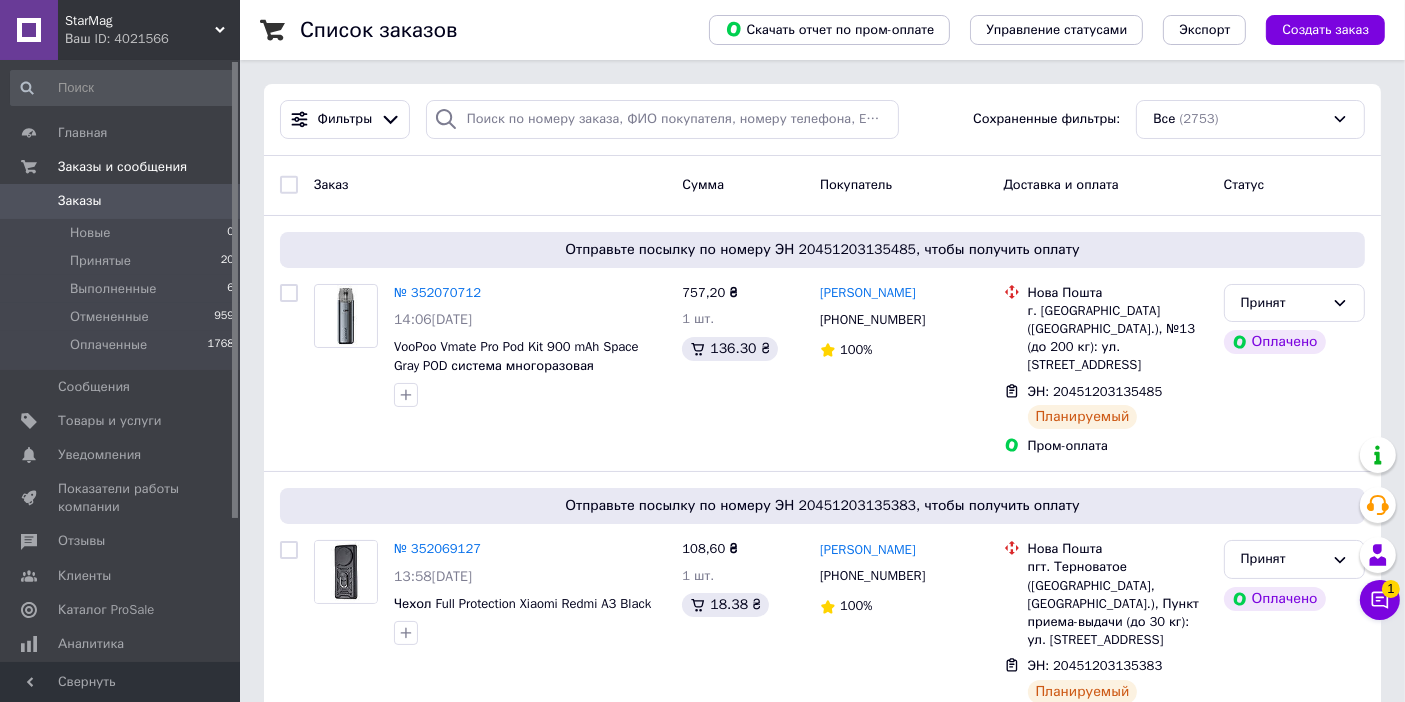 click on "Сумма" at bounding box center (743, 185) 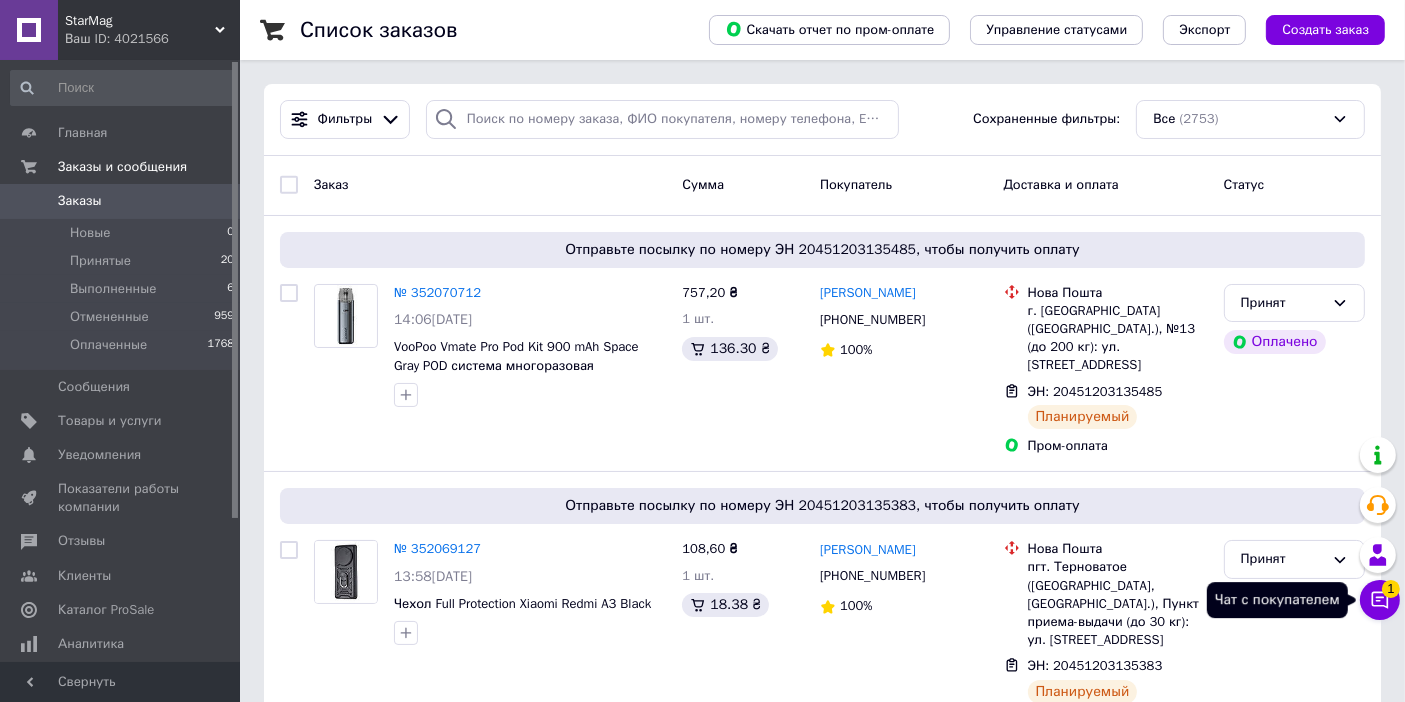 click on "1" at bounding box center [1391, 588] 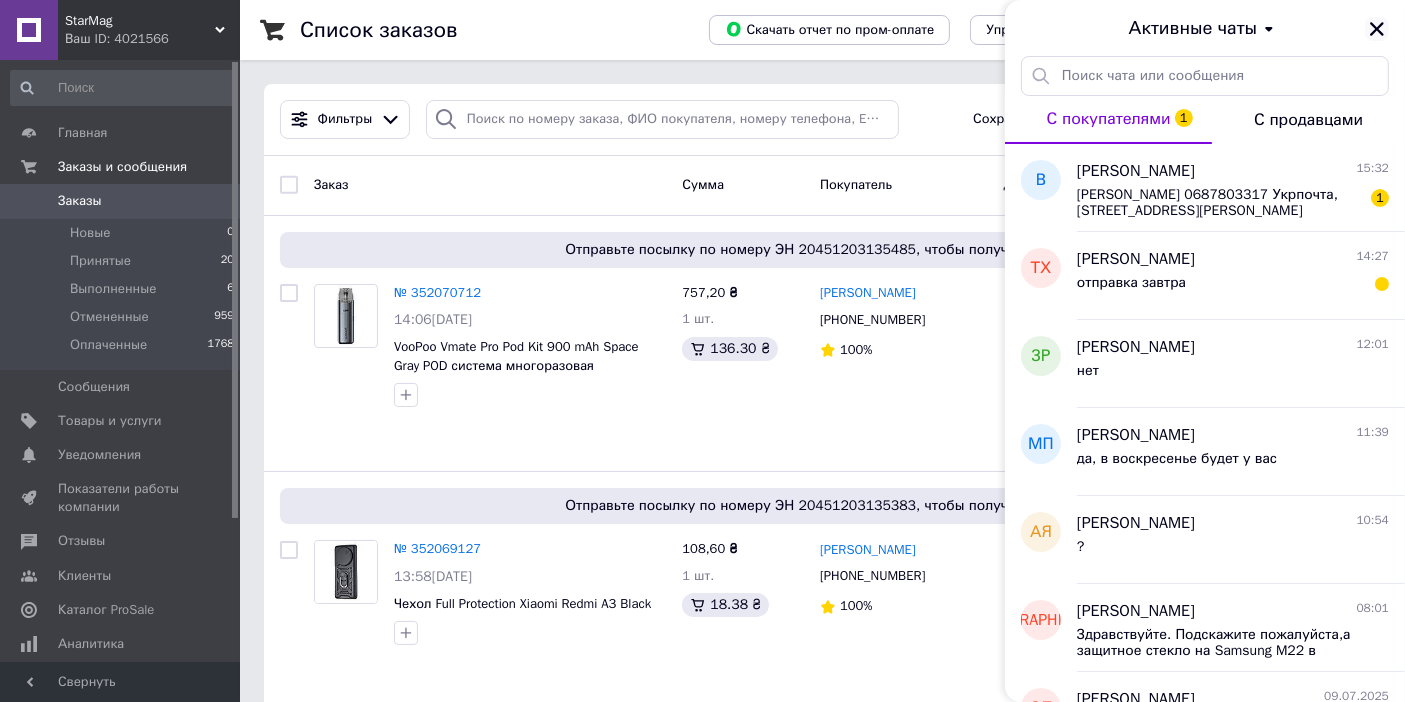 click 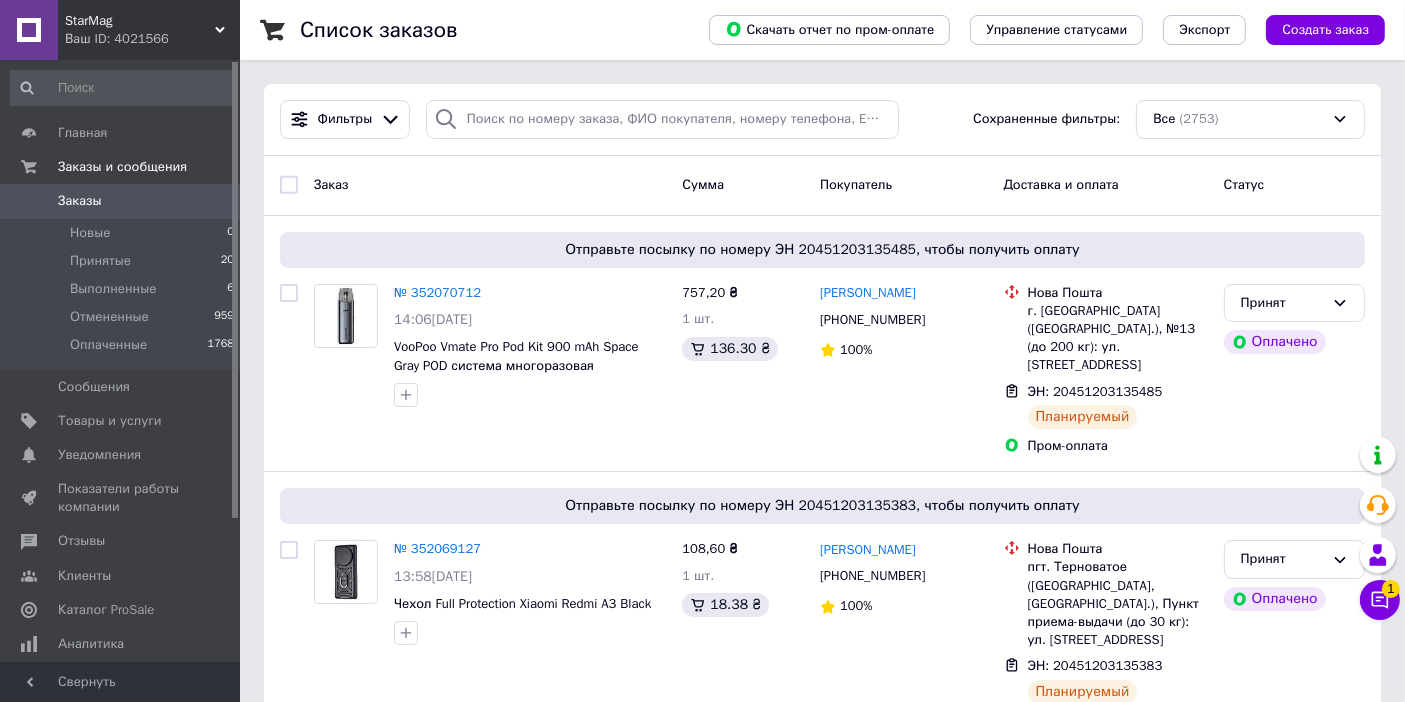 click on "Заказ" at bounding box center [490, 185] 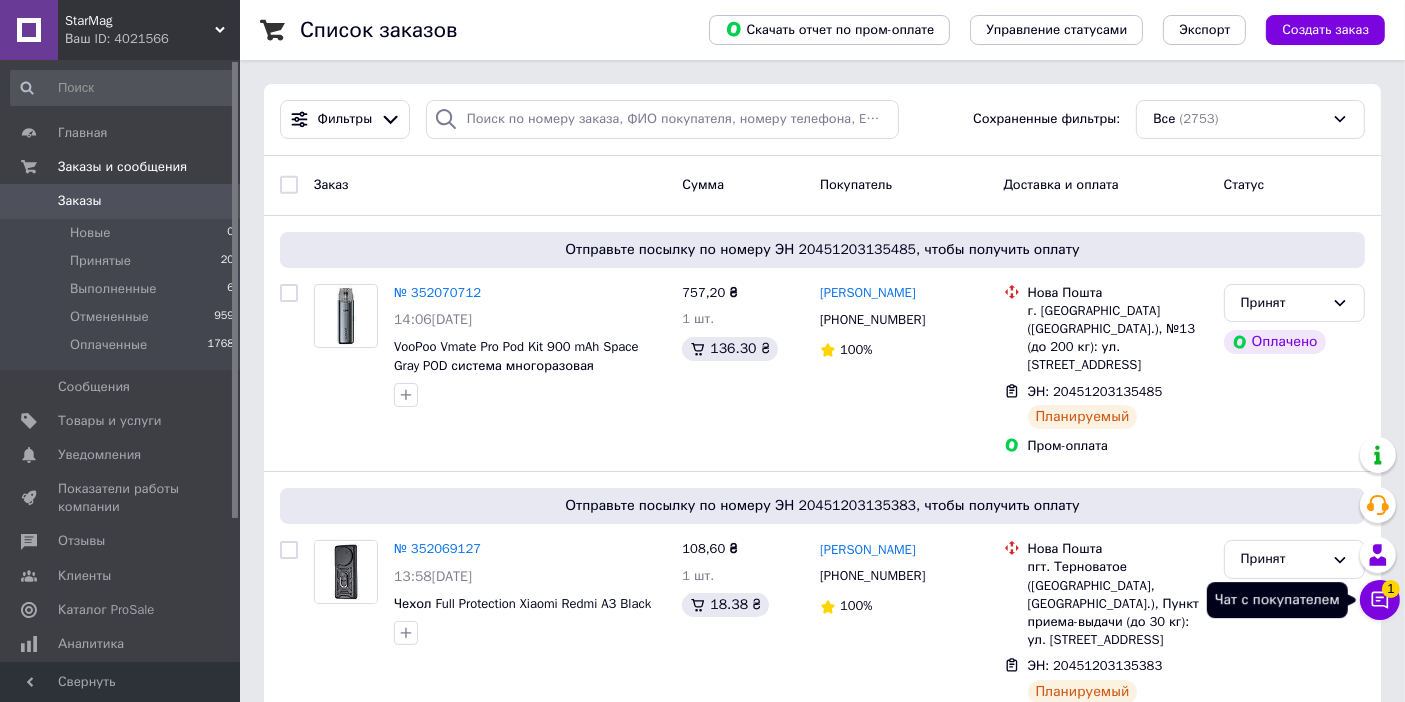 click on "1" at bounding box center (1391, 589) 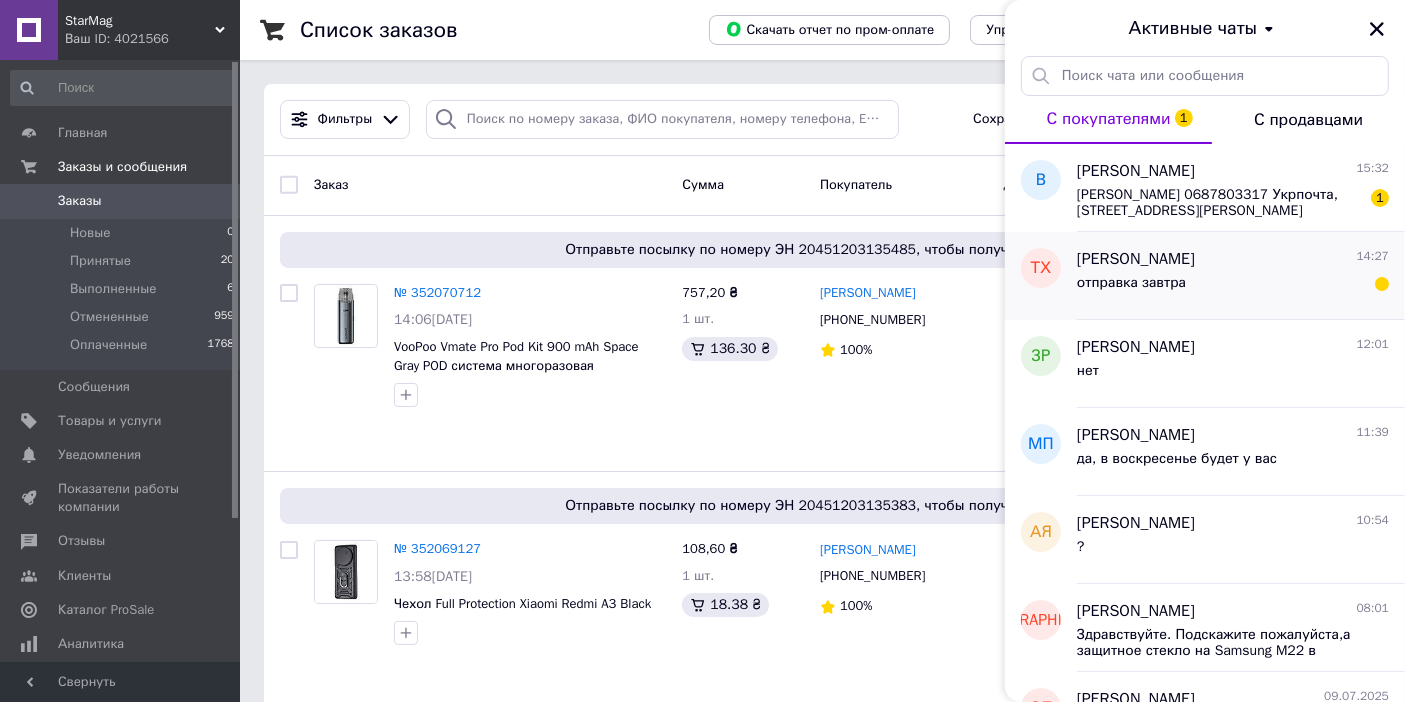 click on "отправка завтра" at bounding box center (1233, 287) 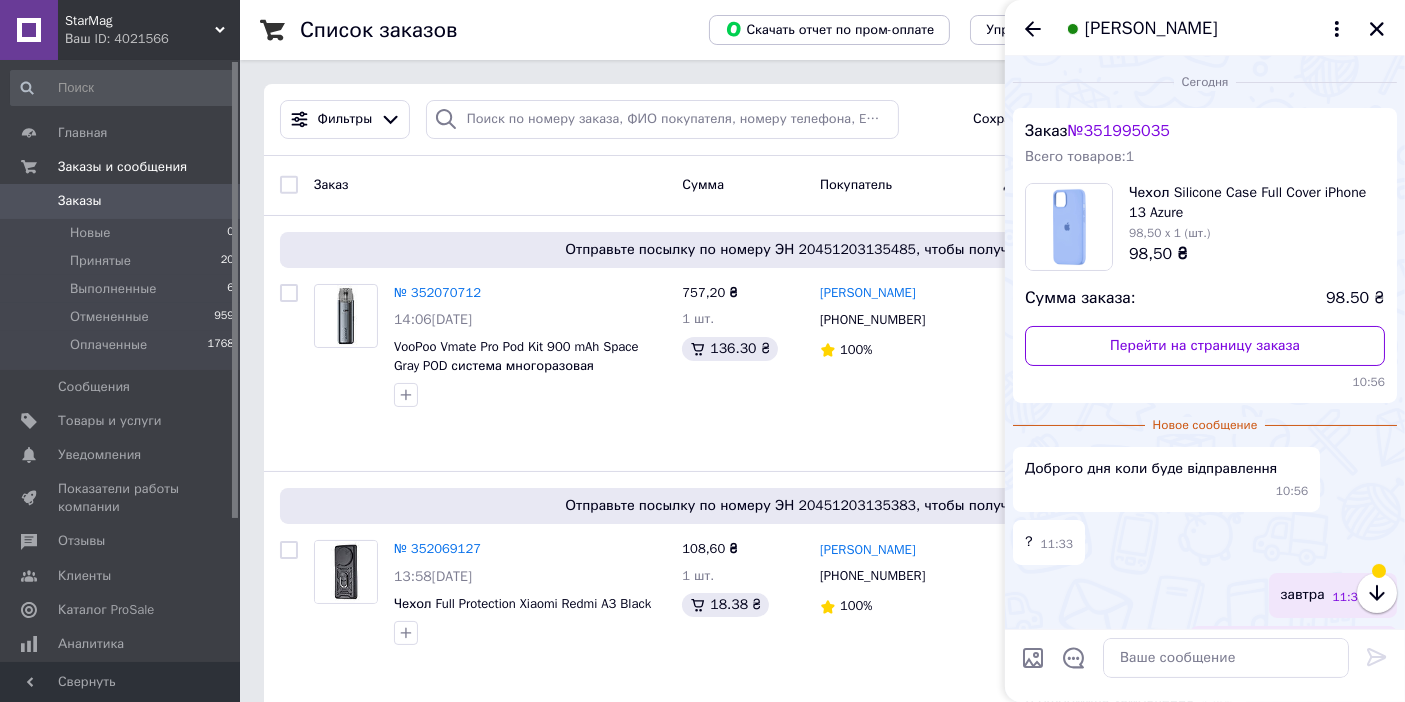 scroll, scrollTop: 188, scrollLeft: 0, axis: vertical 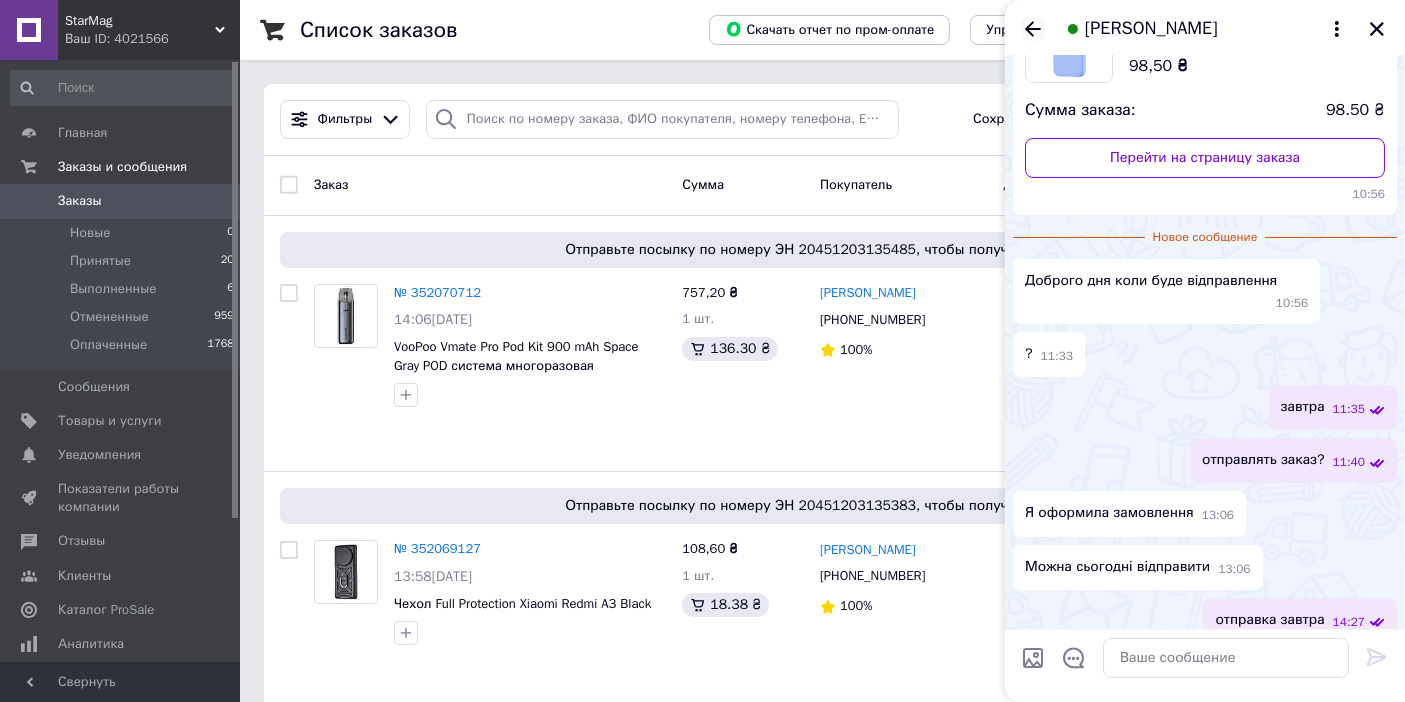 click 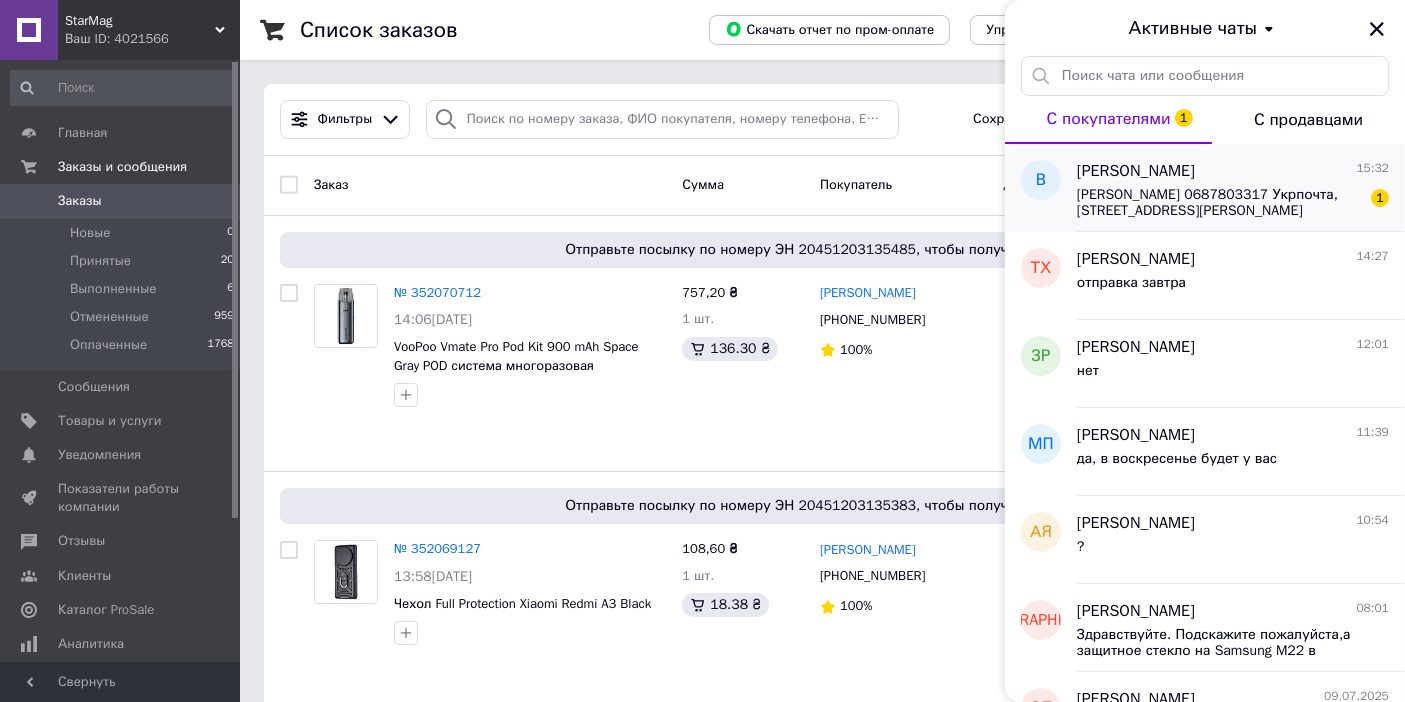 click on "[PERSON_NAME]
0687803317
Укрпочта,[STREET_ADDRESS][PERSON_NAME]" at bounding box center [1219, 203] 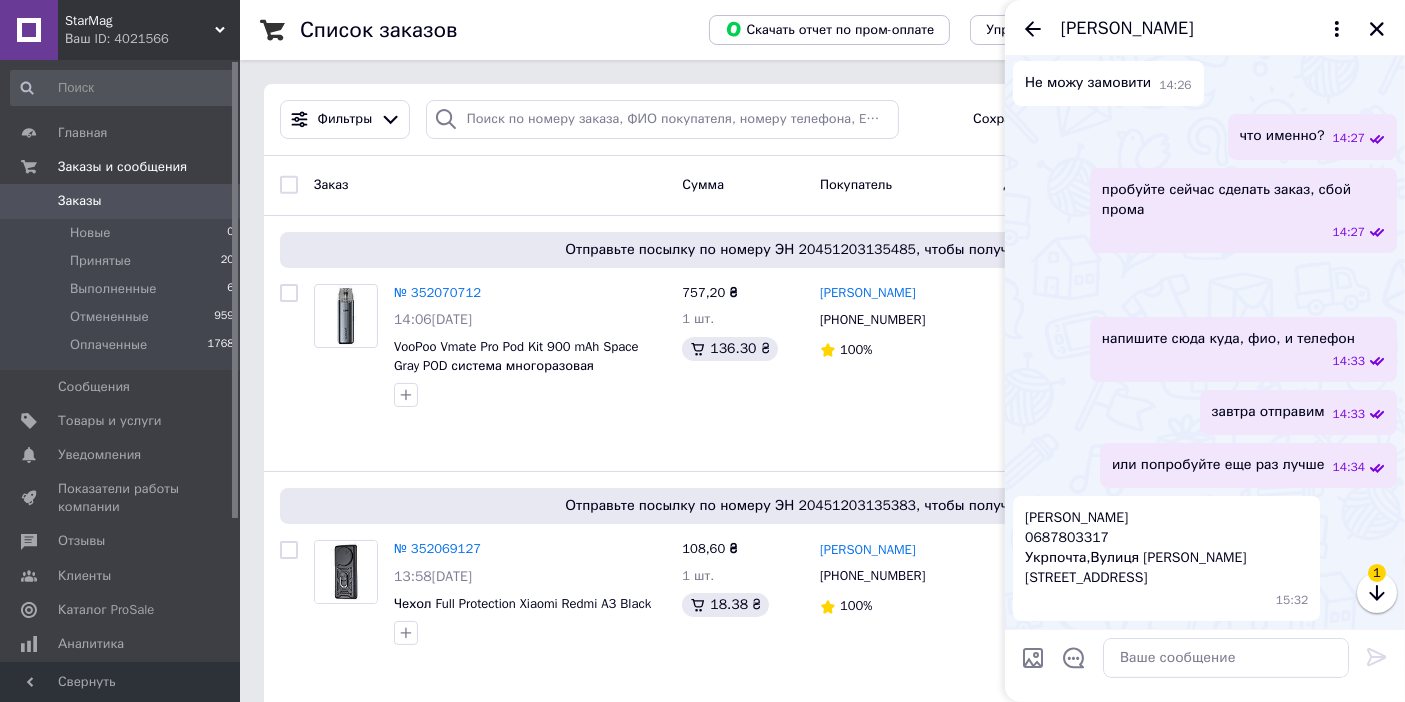 scroll, scrollTop: 744, scrollLeft: 0, axis: vertical 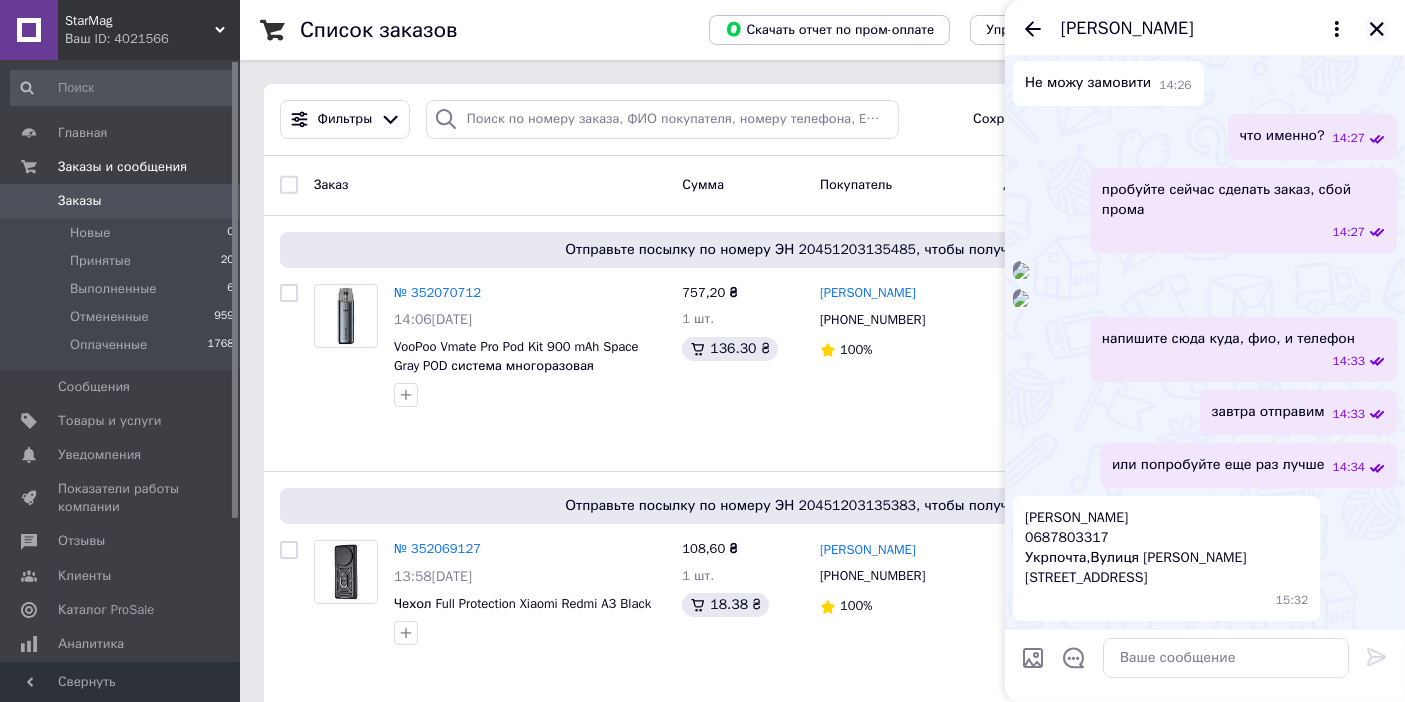 click 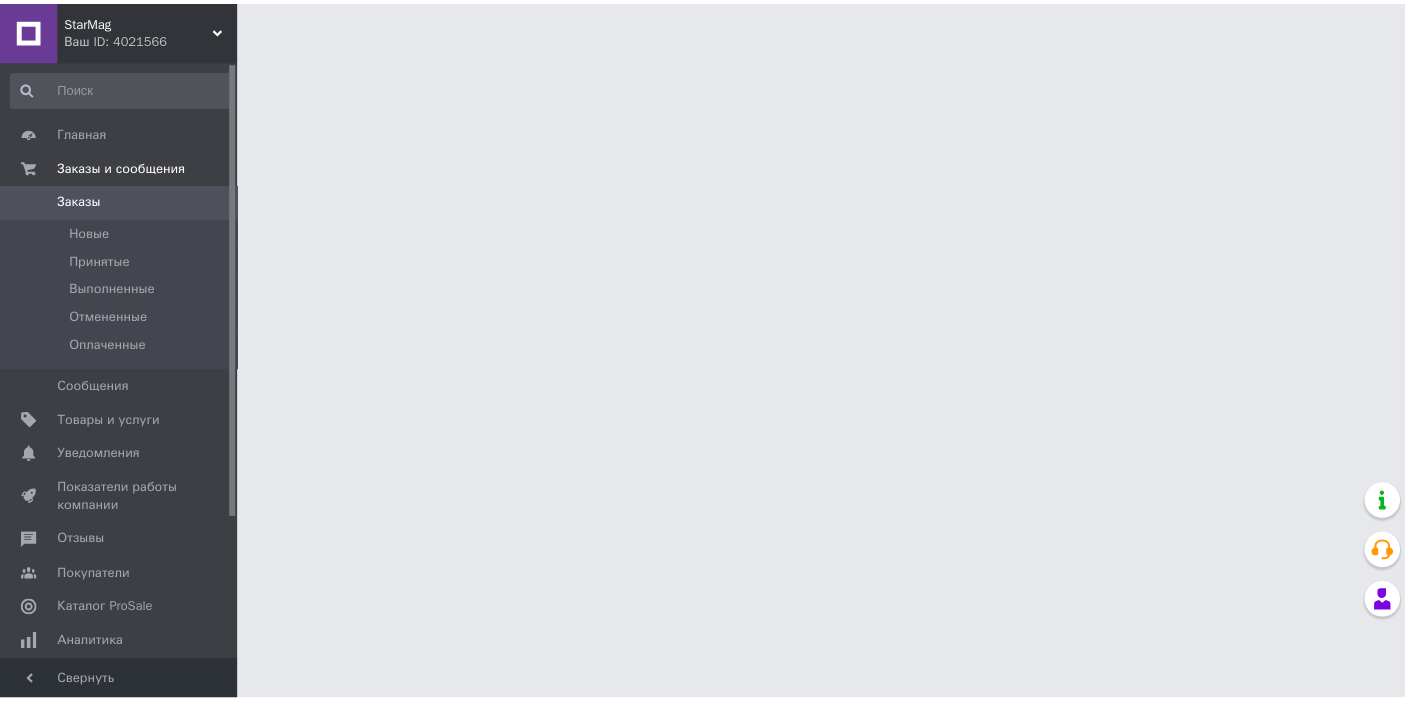 scroll, scrollTop: 0, scrollLeft: 0, axis: both 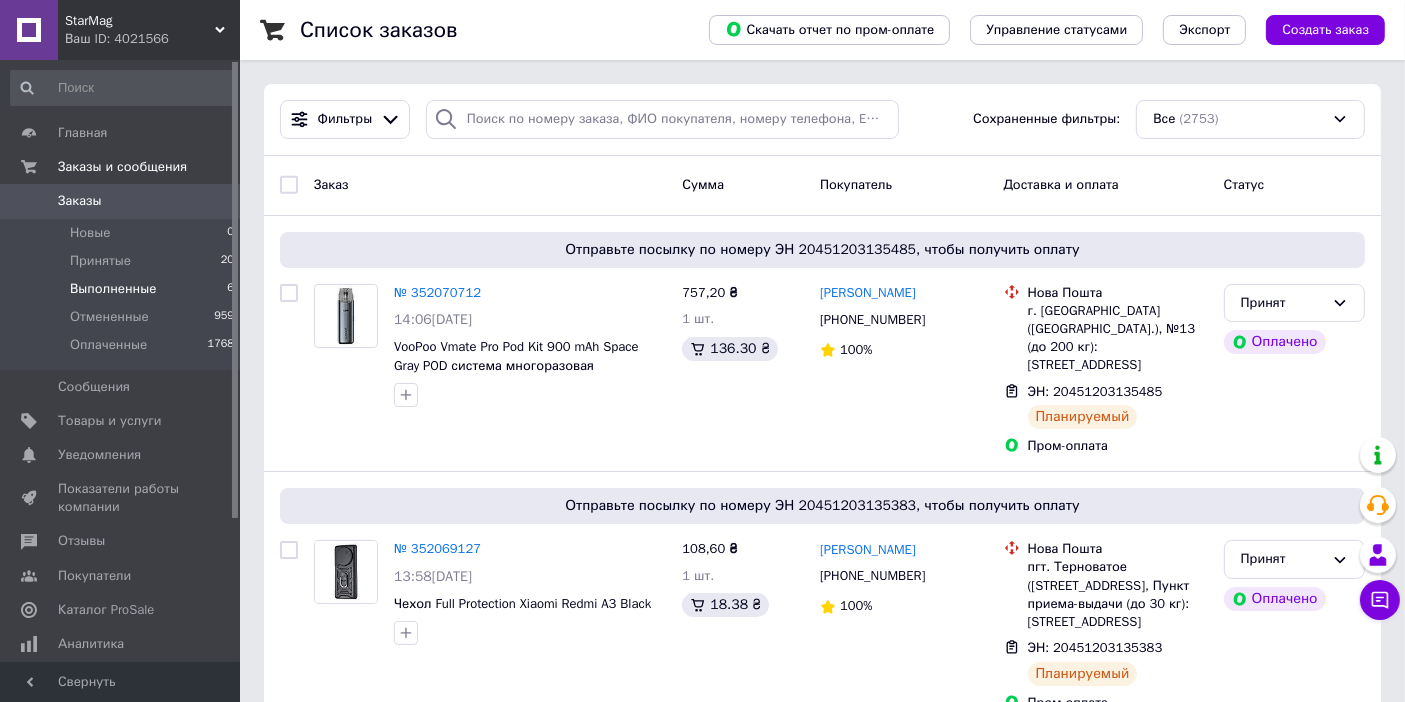 click on "Выполненные" at bounding box center (113, 289) 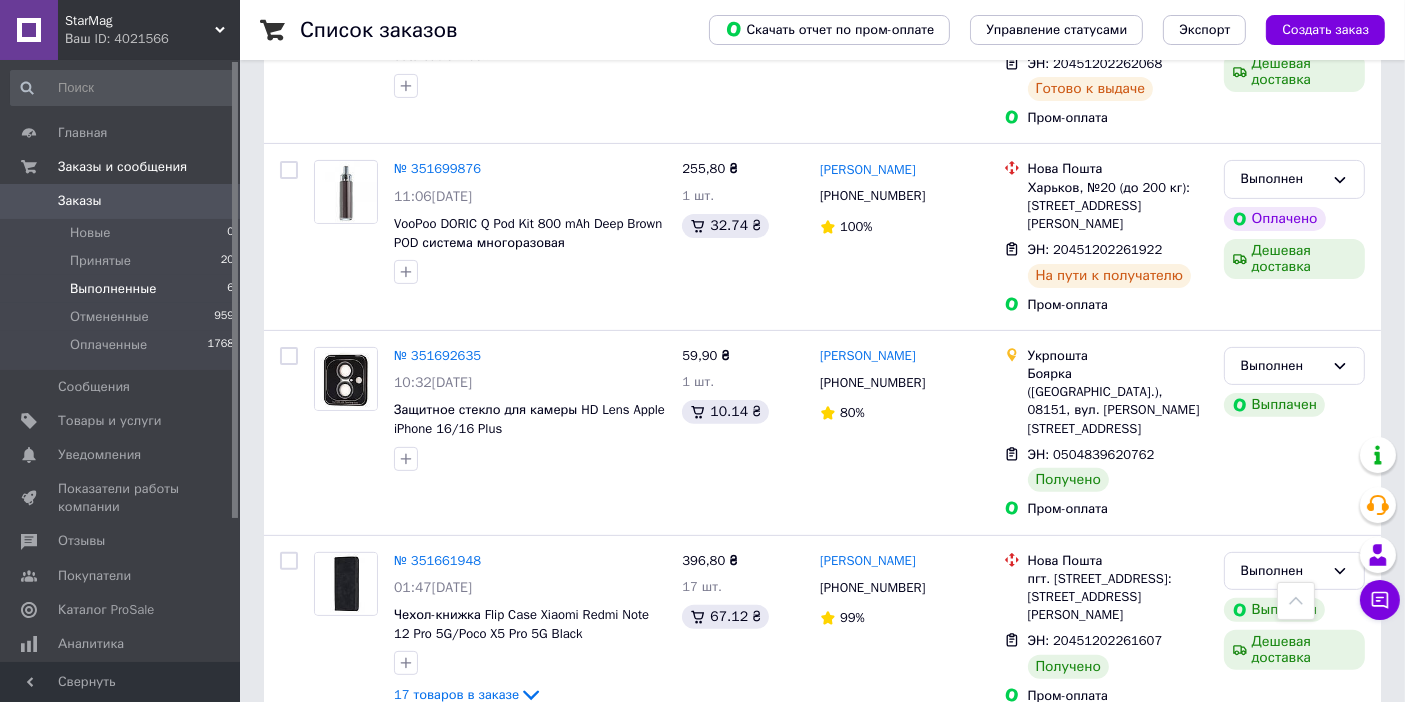 scroll, scrollTop: 555, scrollLeft: 0, axis: vertical 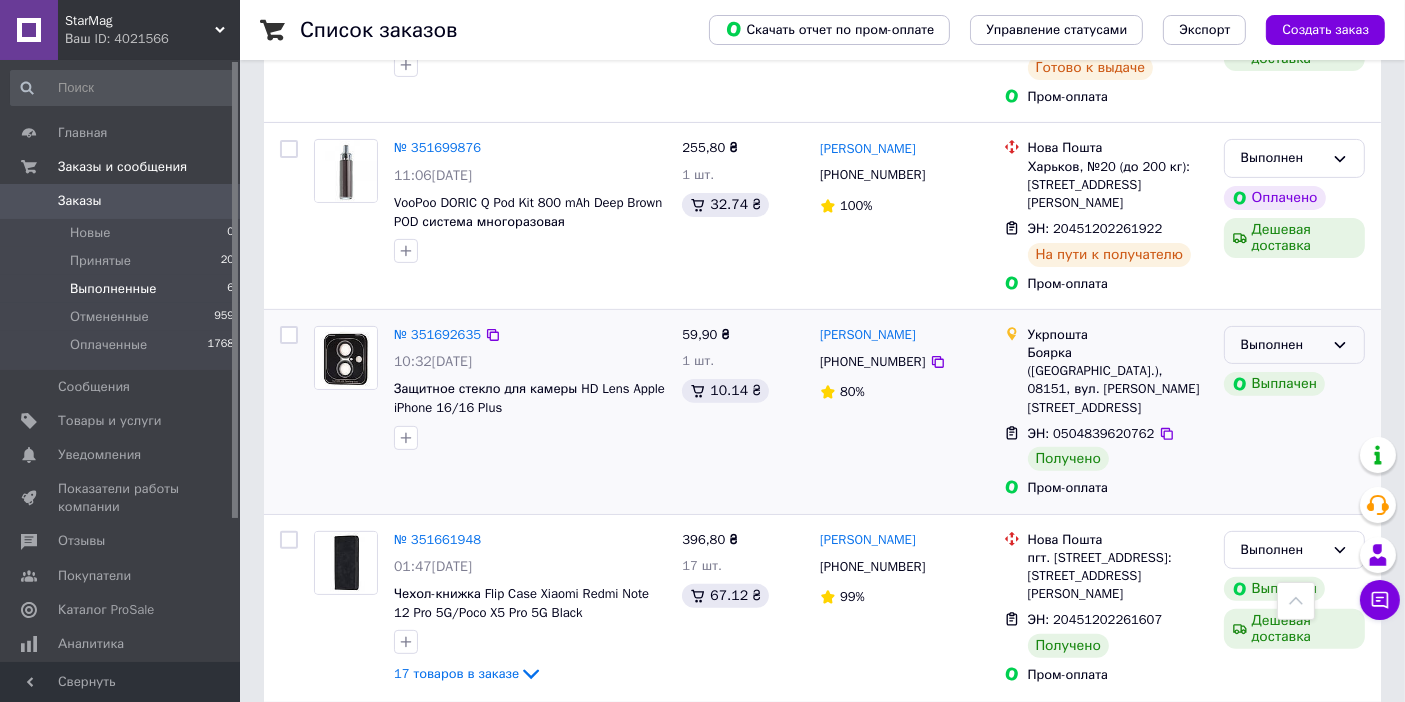 click on "Выполнен" at bounding box center [1282, 345] 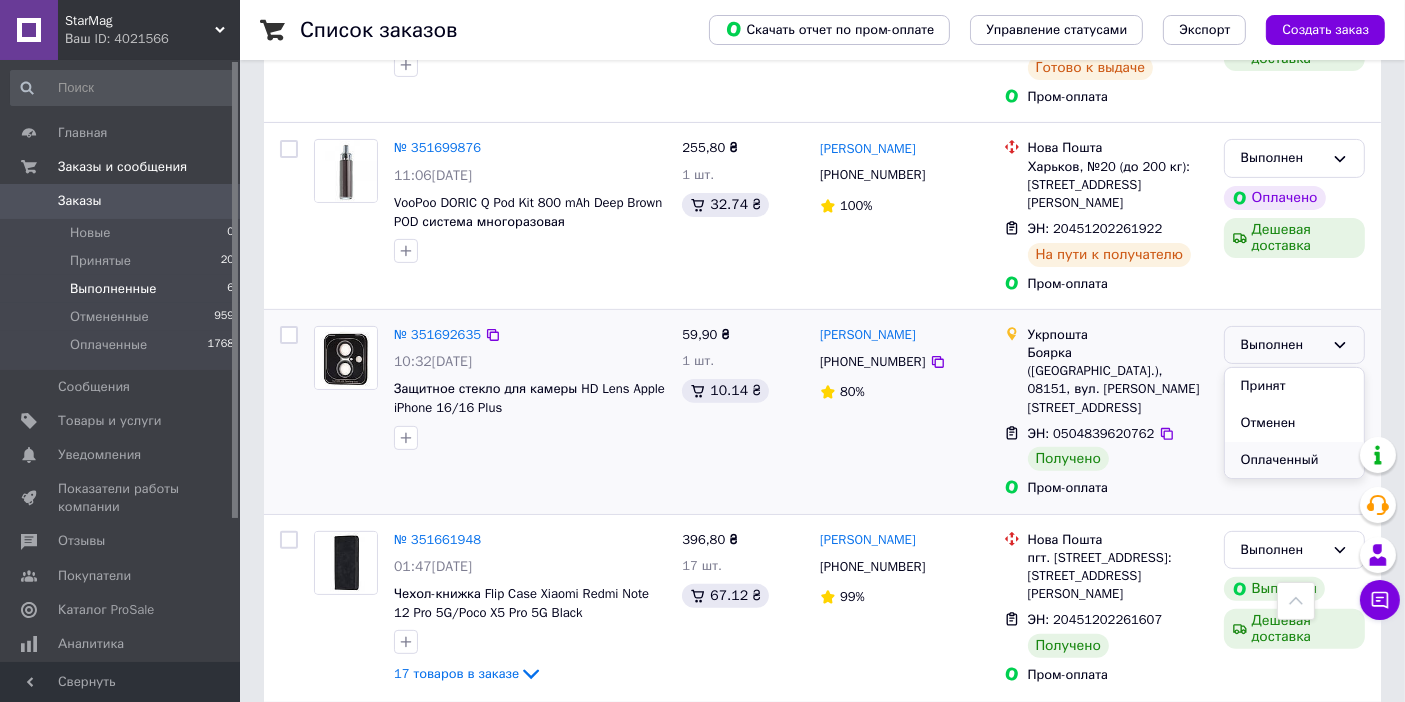 click on "Оплаченный" at bounding box center (1294, 460) 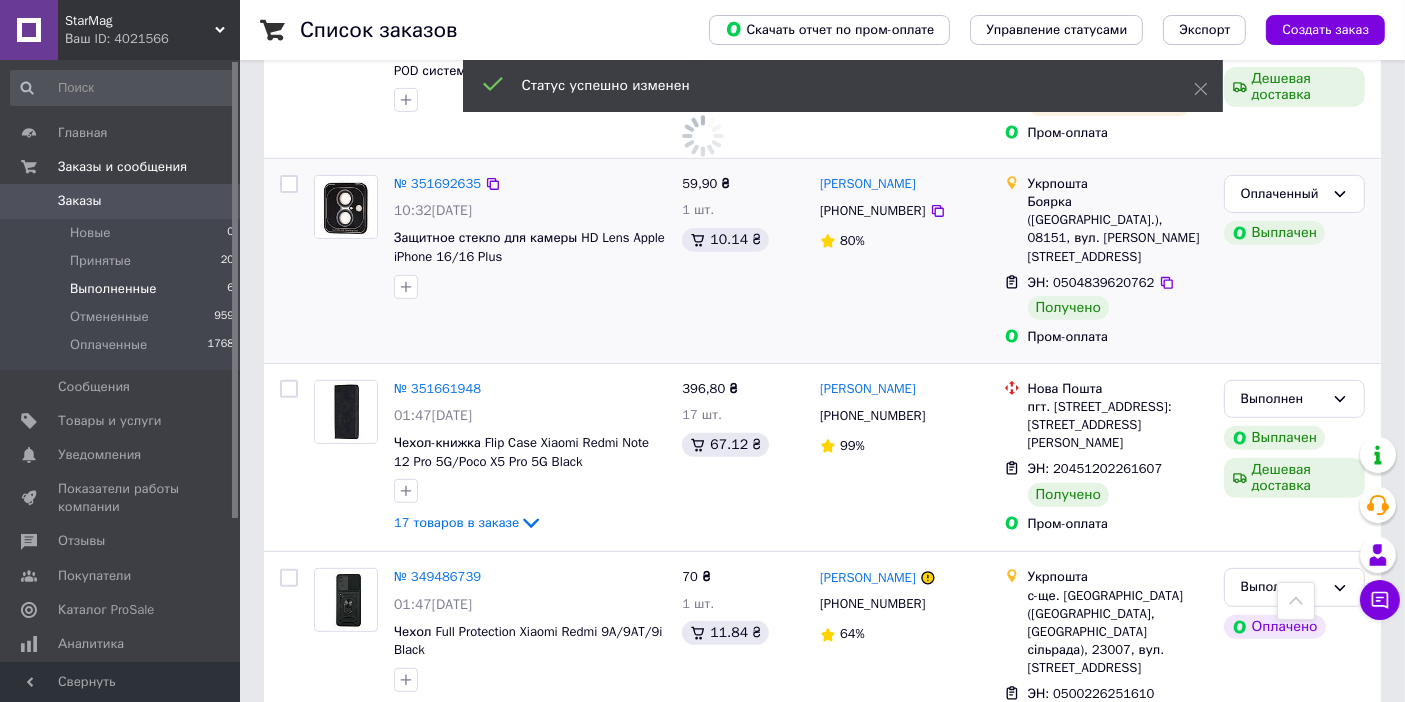 scroll, scrollTop: 710, scrollLeft: 0, axis: vertical 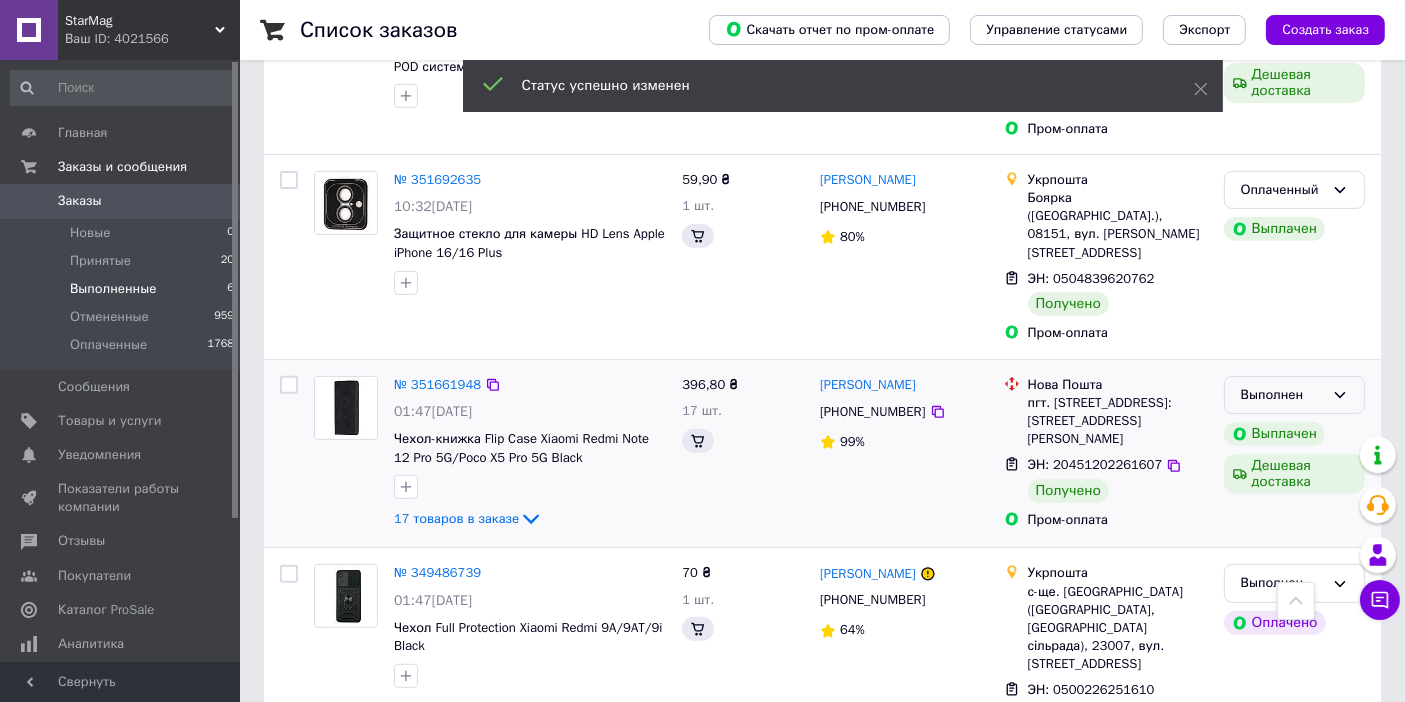 click 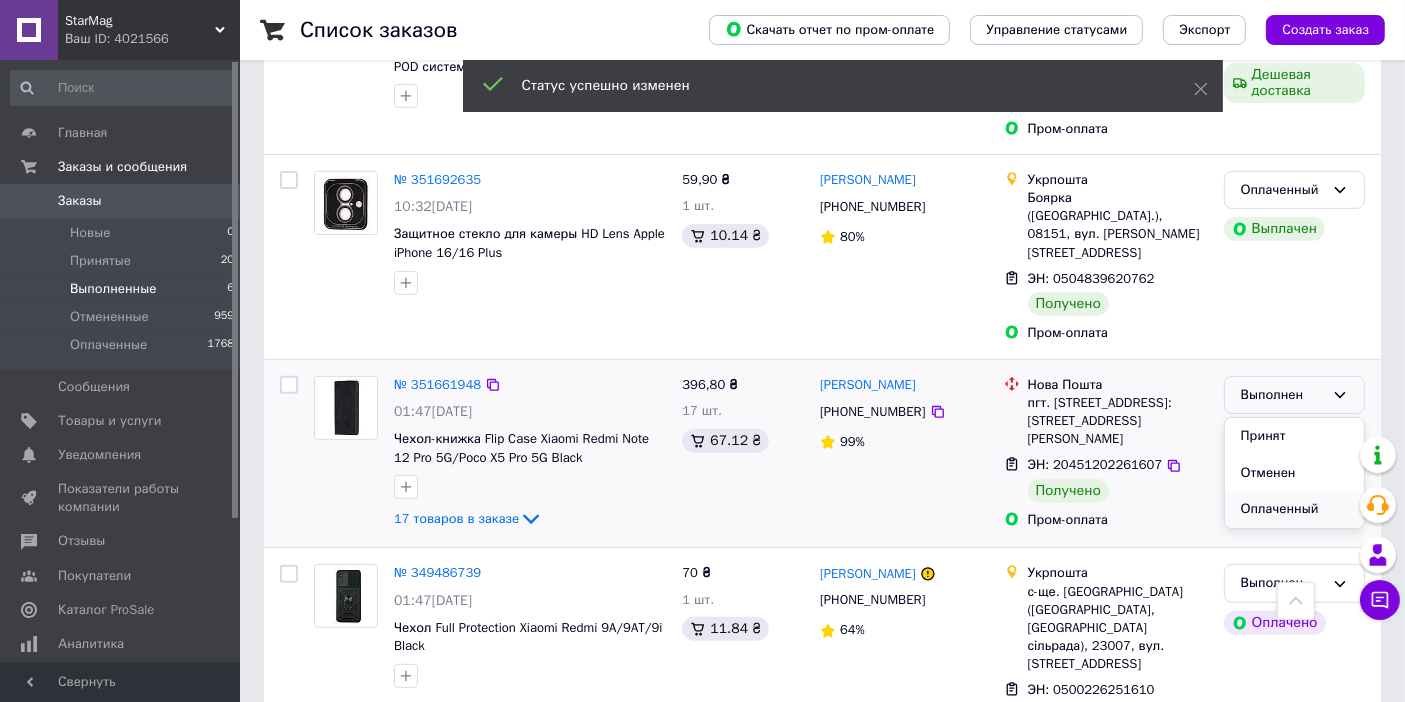 click on "Оплаченный" at bounding box center [1294, 509] 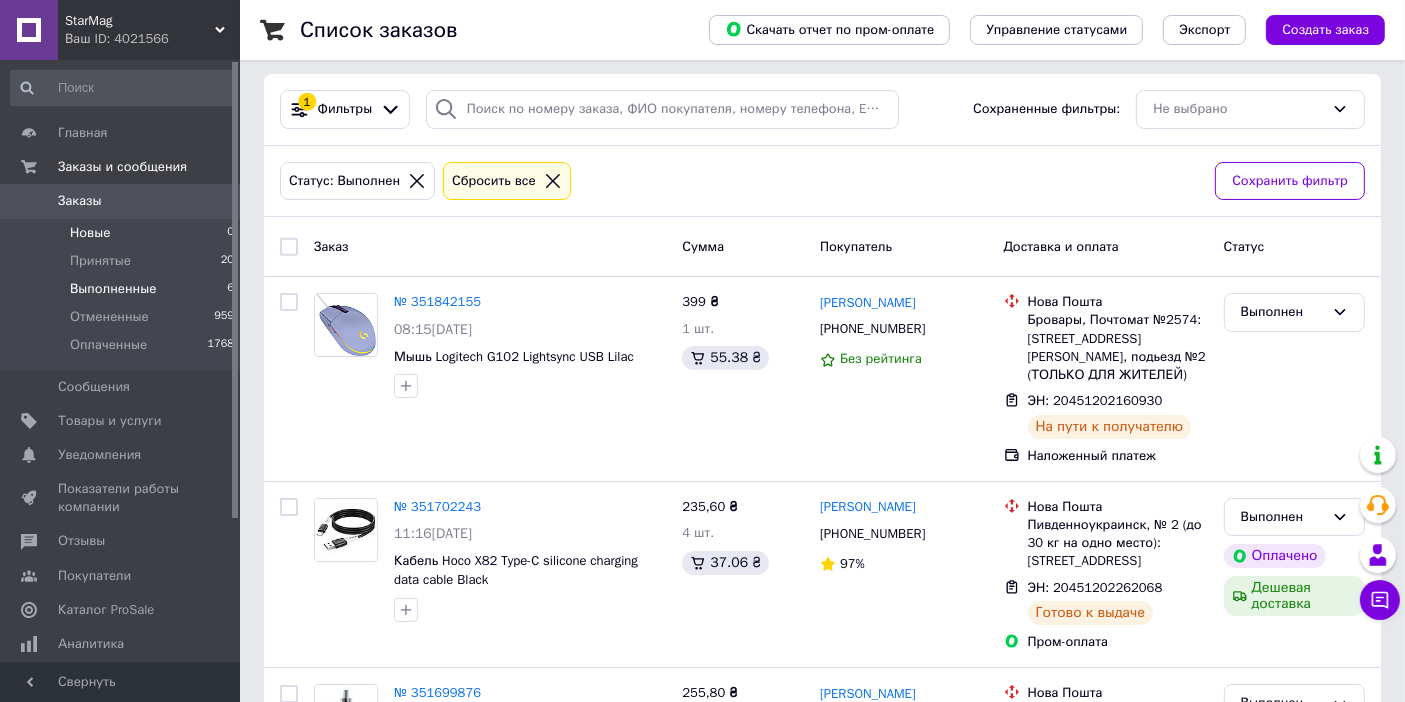 scroll, scrollTop: 0, scrollLeft: 0, axis: both 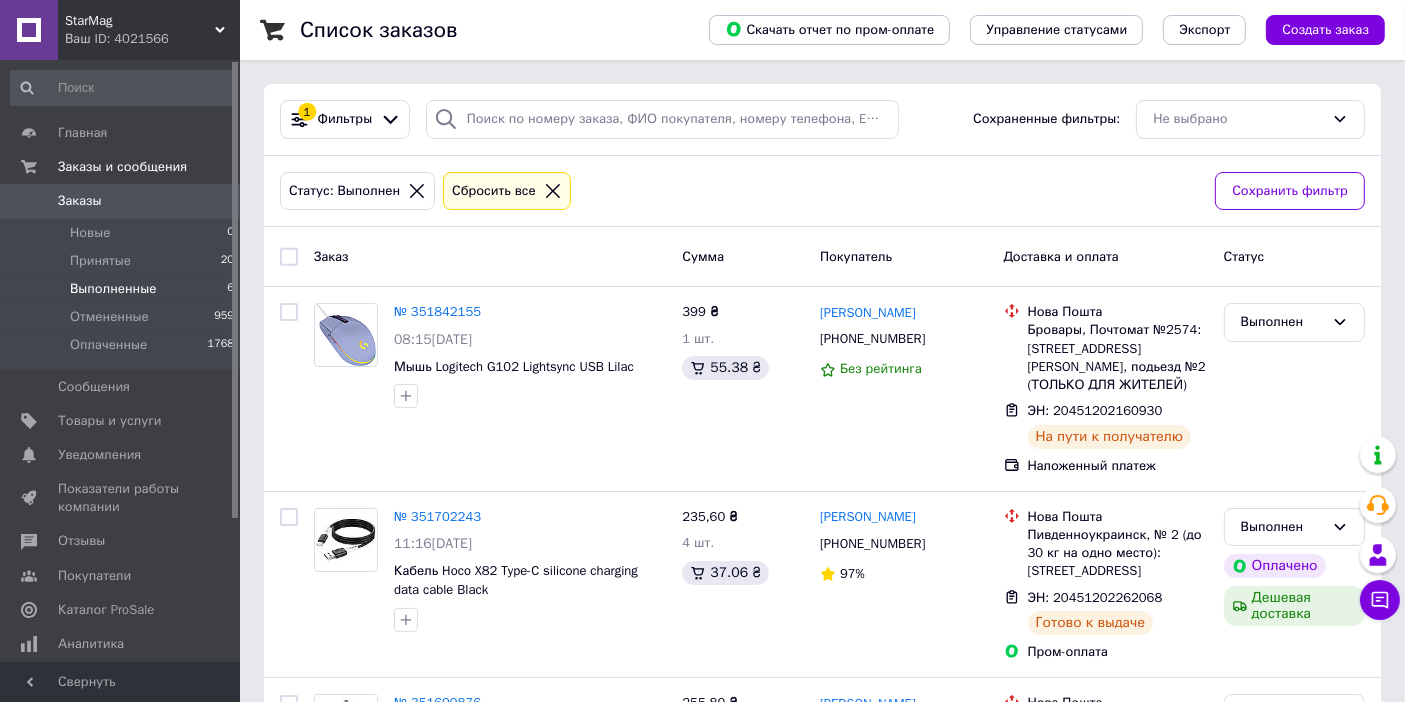 click on "Заказы" at bounding box center [121, 201] 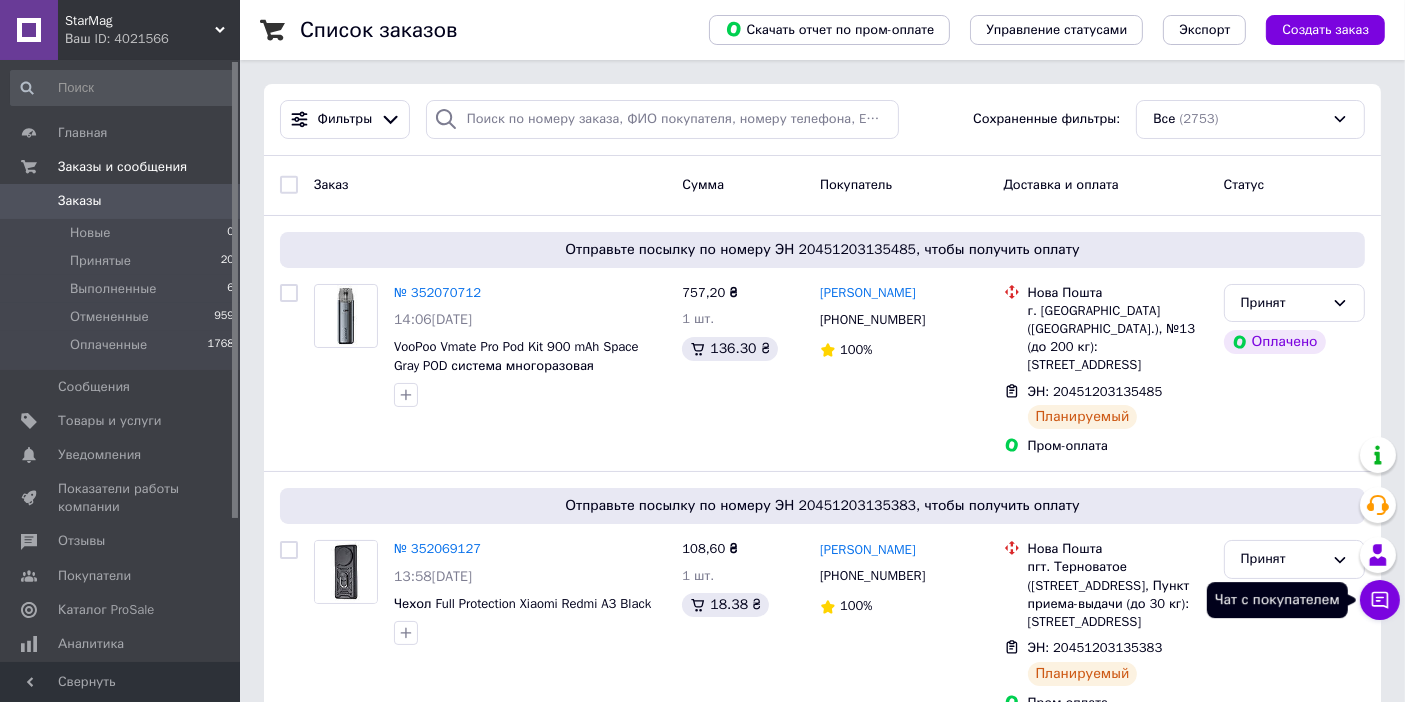 click 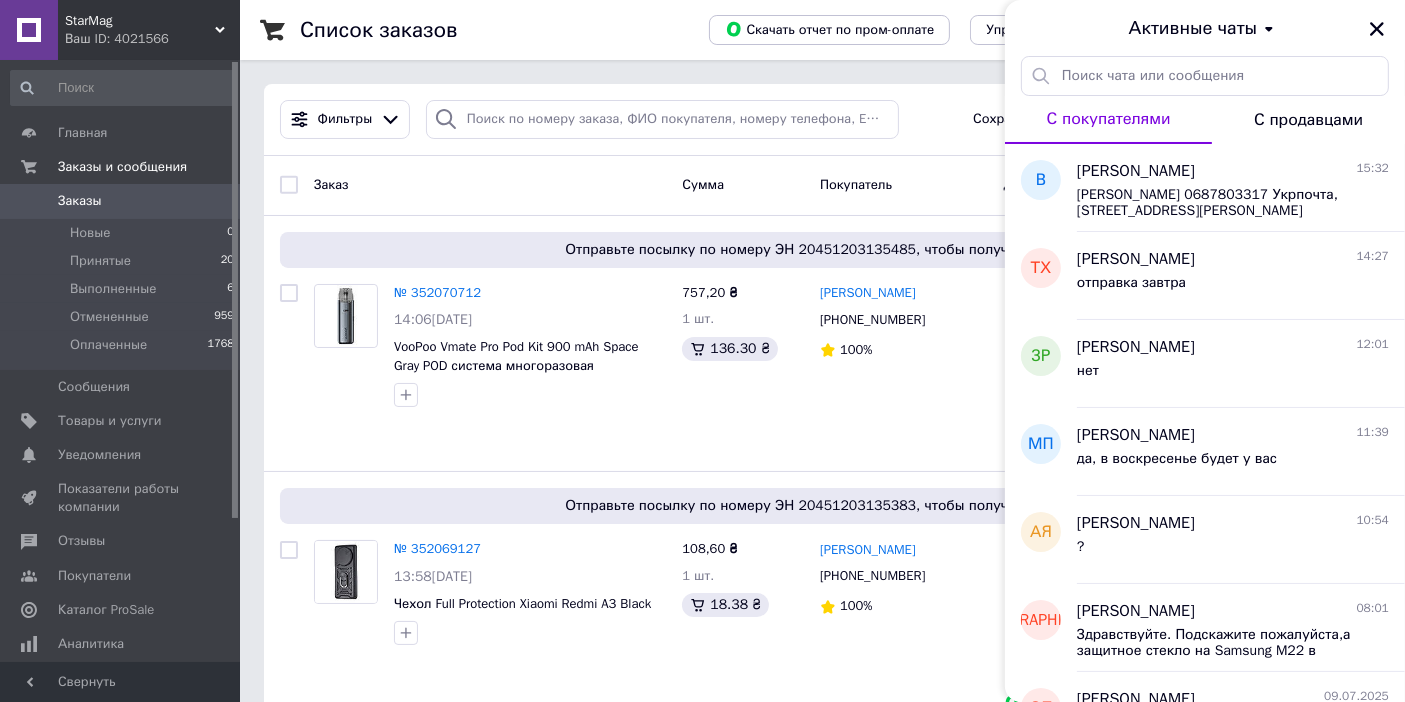 click on "Заказ" at bounding box center [490, 185] 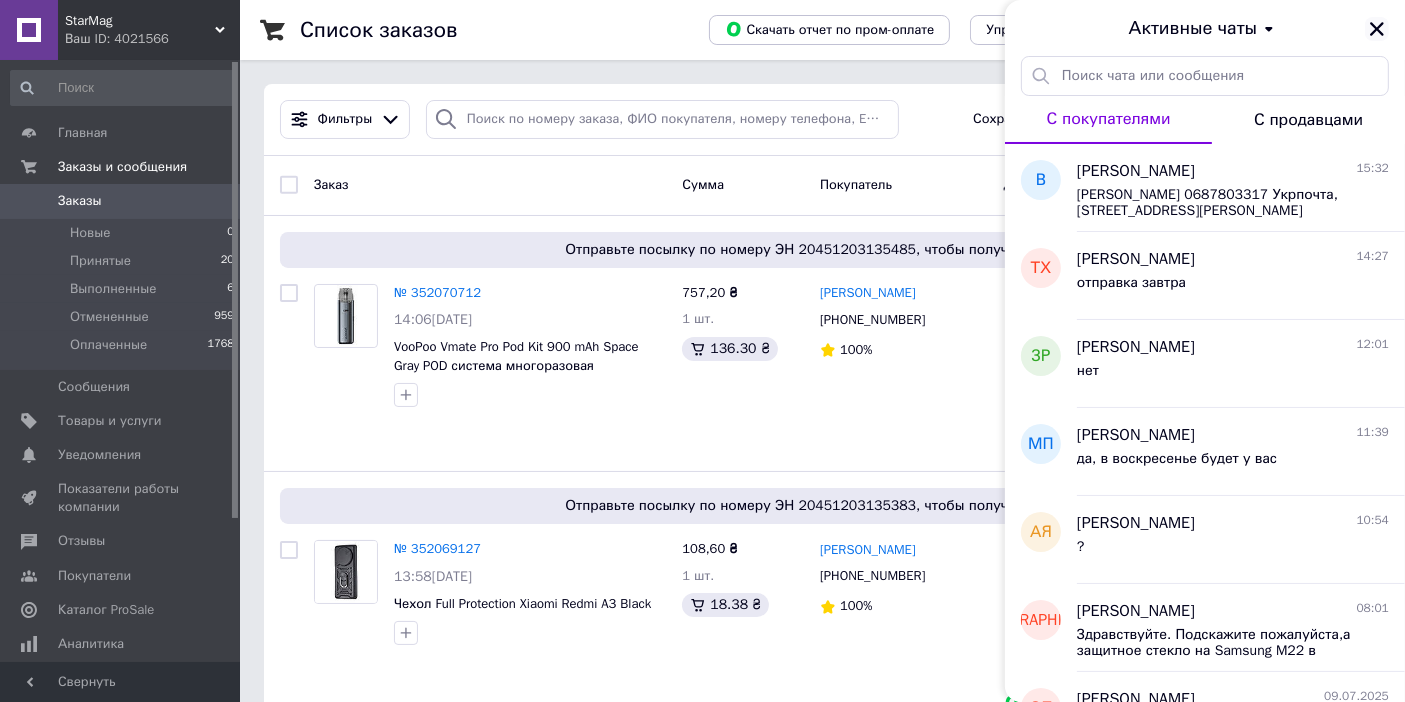 click 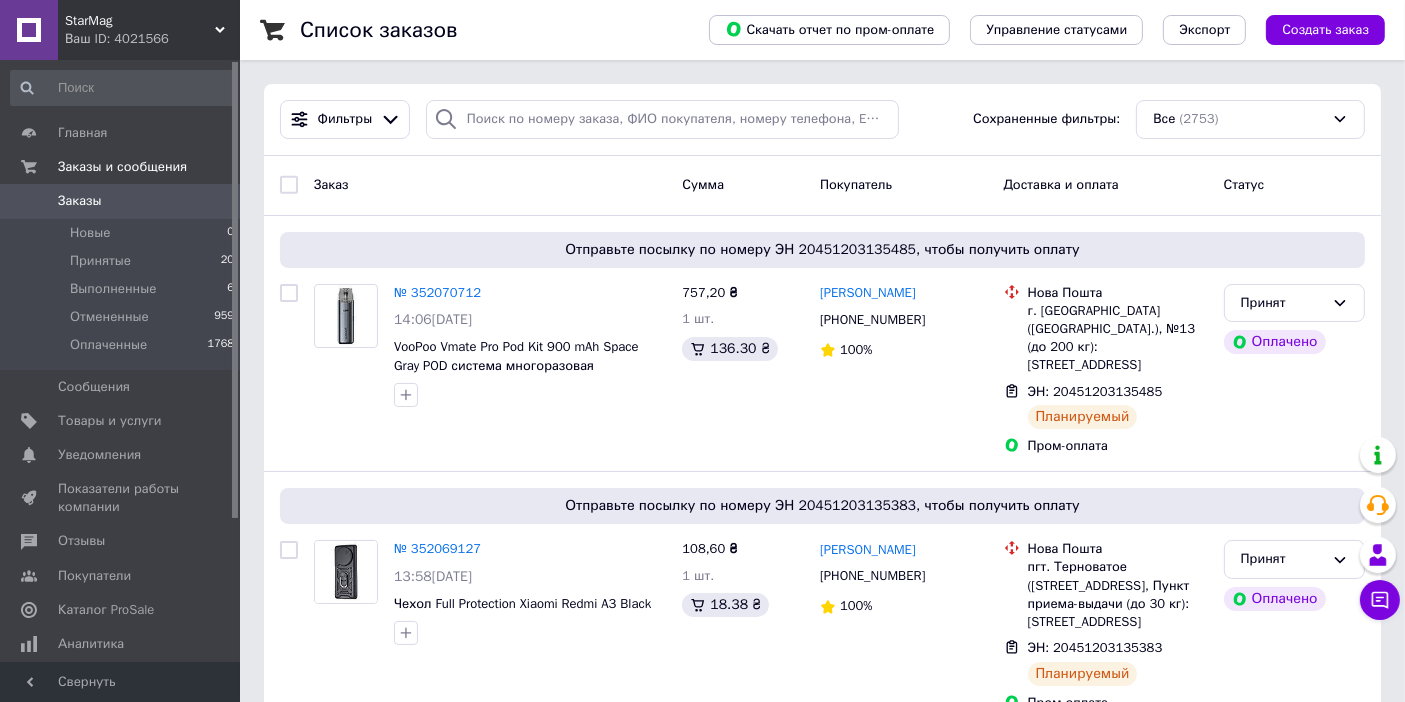 click on "Заказ" at bounding box center (490, 185) 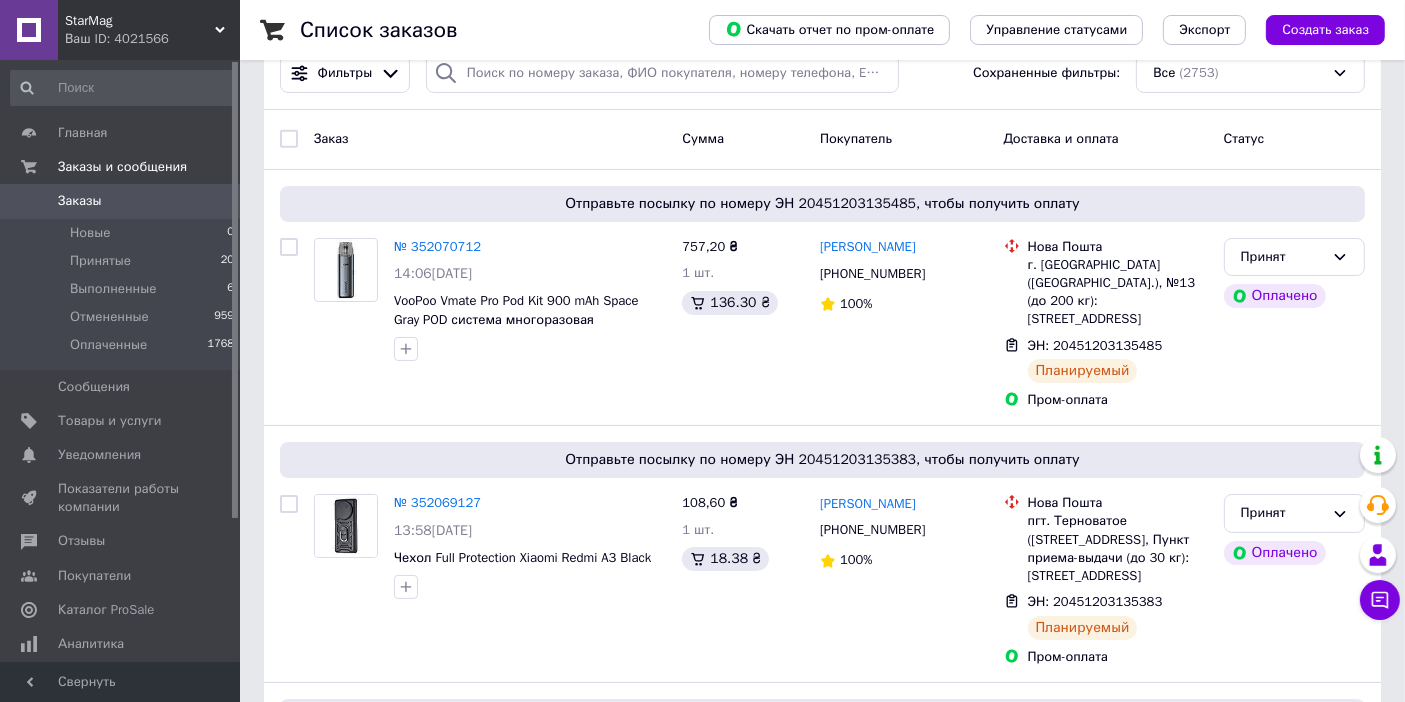 scroll, scrollTop: 0, scrollLeft: 0, axis: both 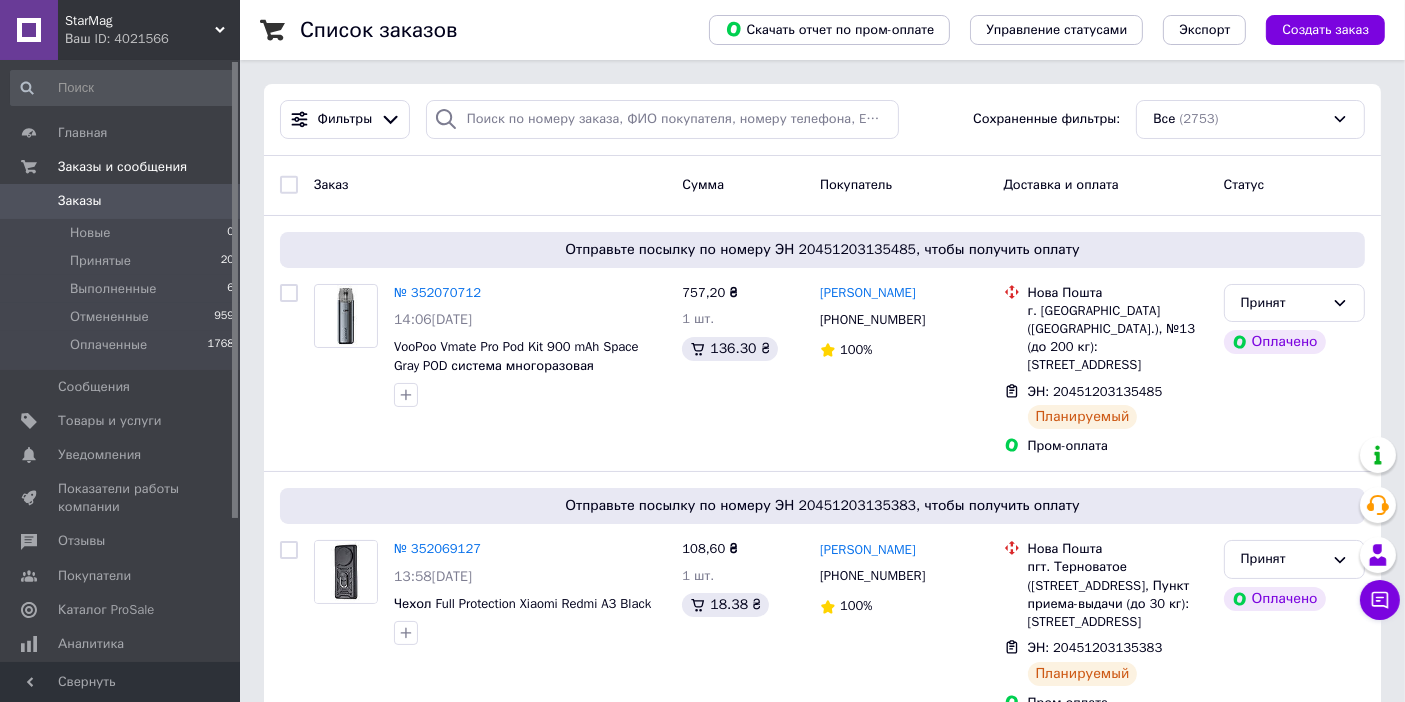 click on "Заказы" at bounding box center (121, 201) 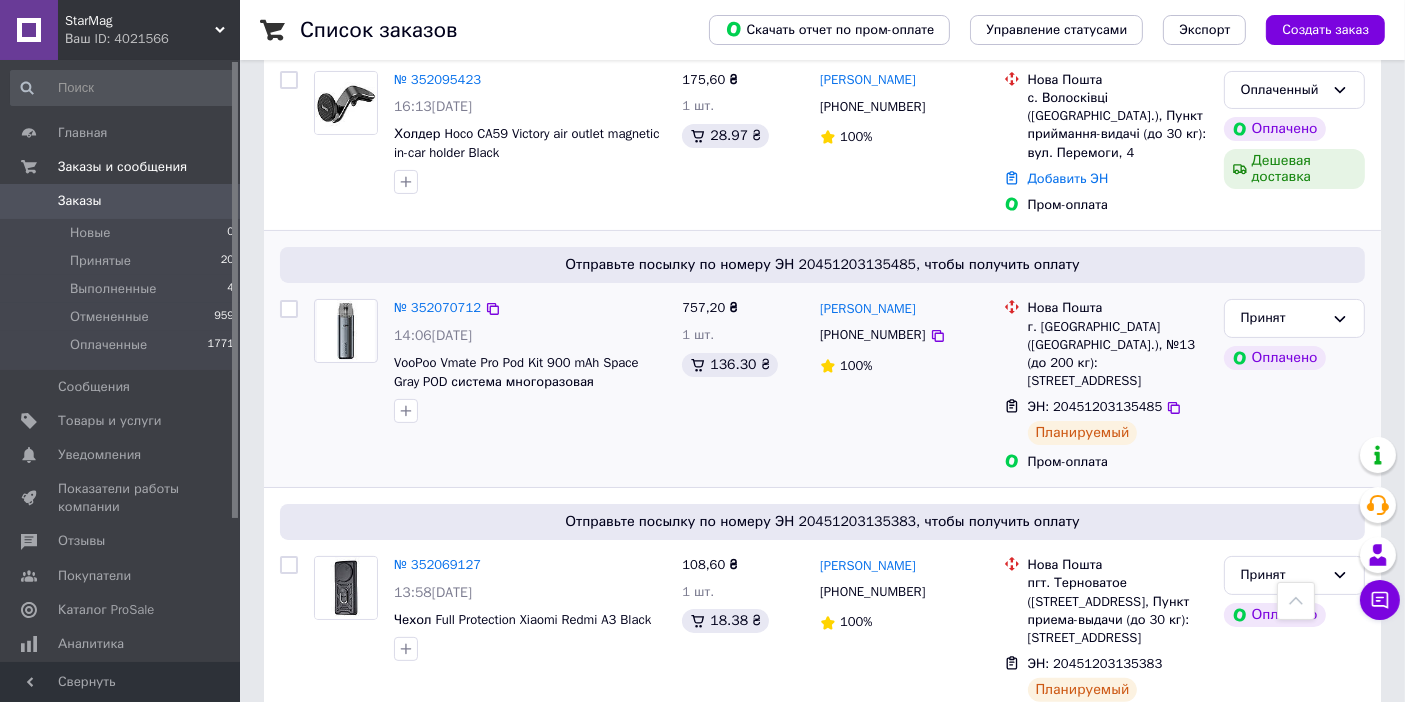 scroll, scrollTop: 111, scrollLeft: 0, axis: vertical 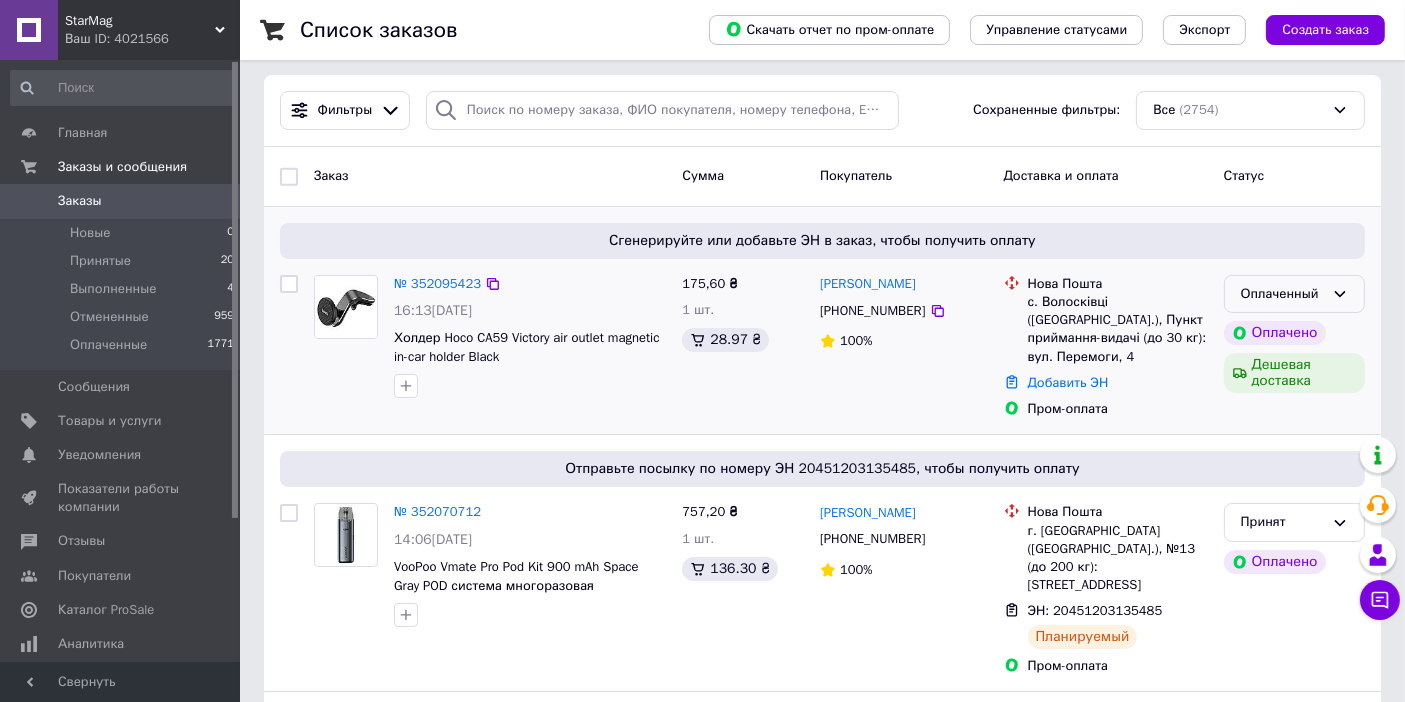 click on "Оплаченный" at bounding box center (1294, 294) 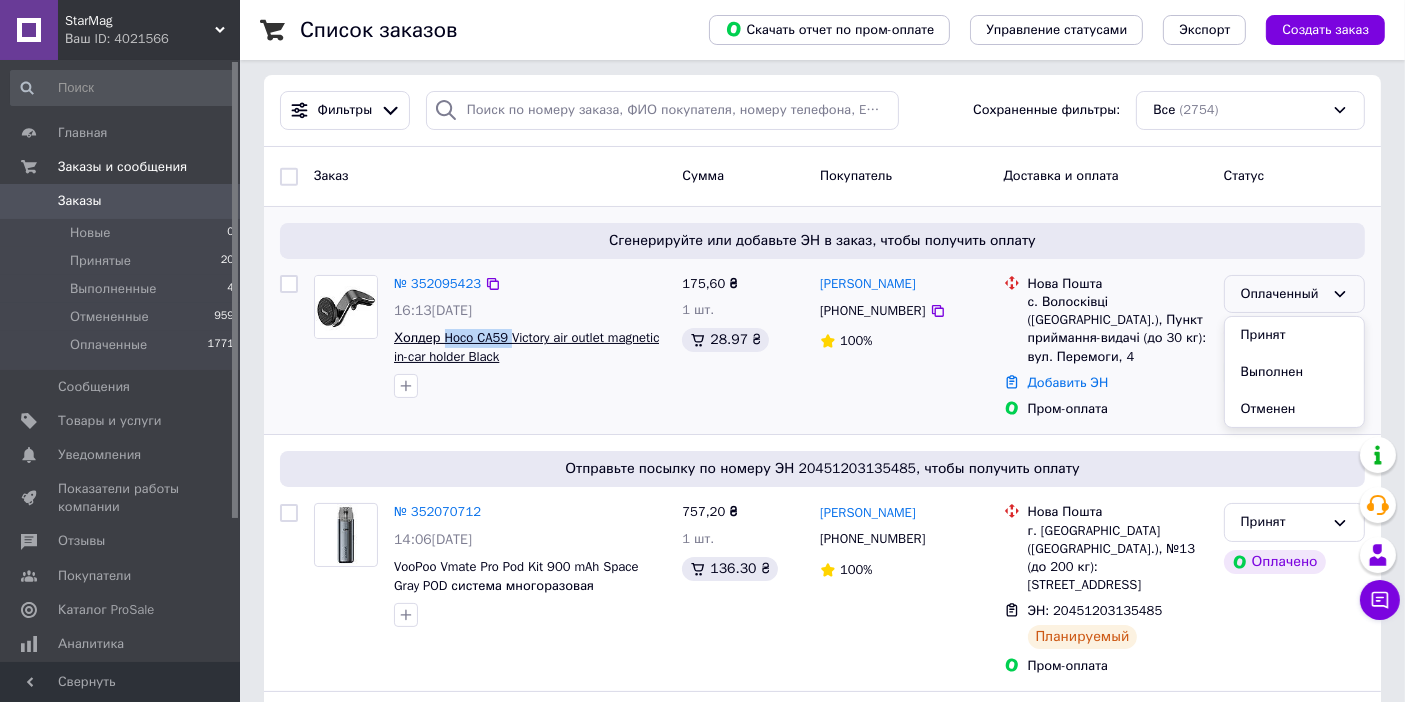 drag, startPoint x: 440, startPoint y: 326, endPoint x: 508, endPoint y: 344, distance: 70.34202 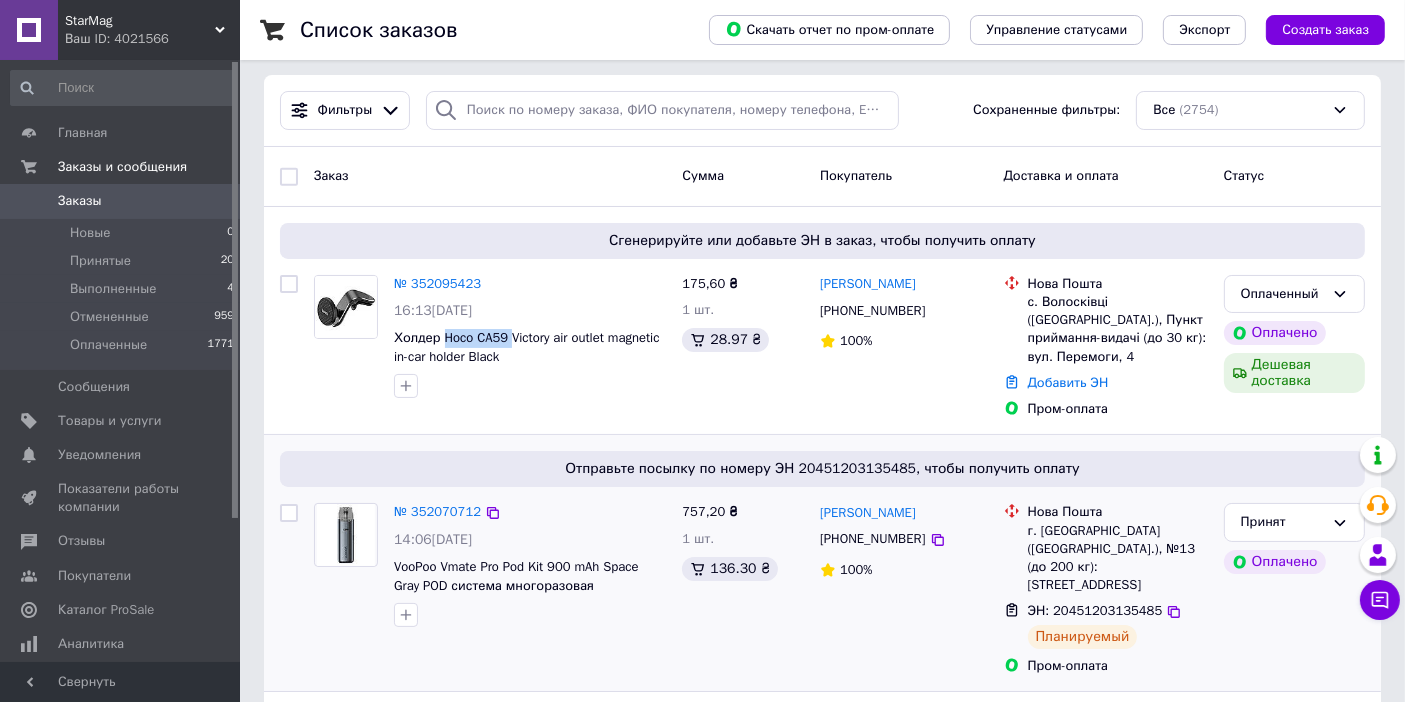 copy on "Hoco CA59" 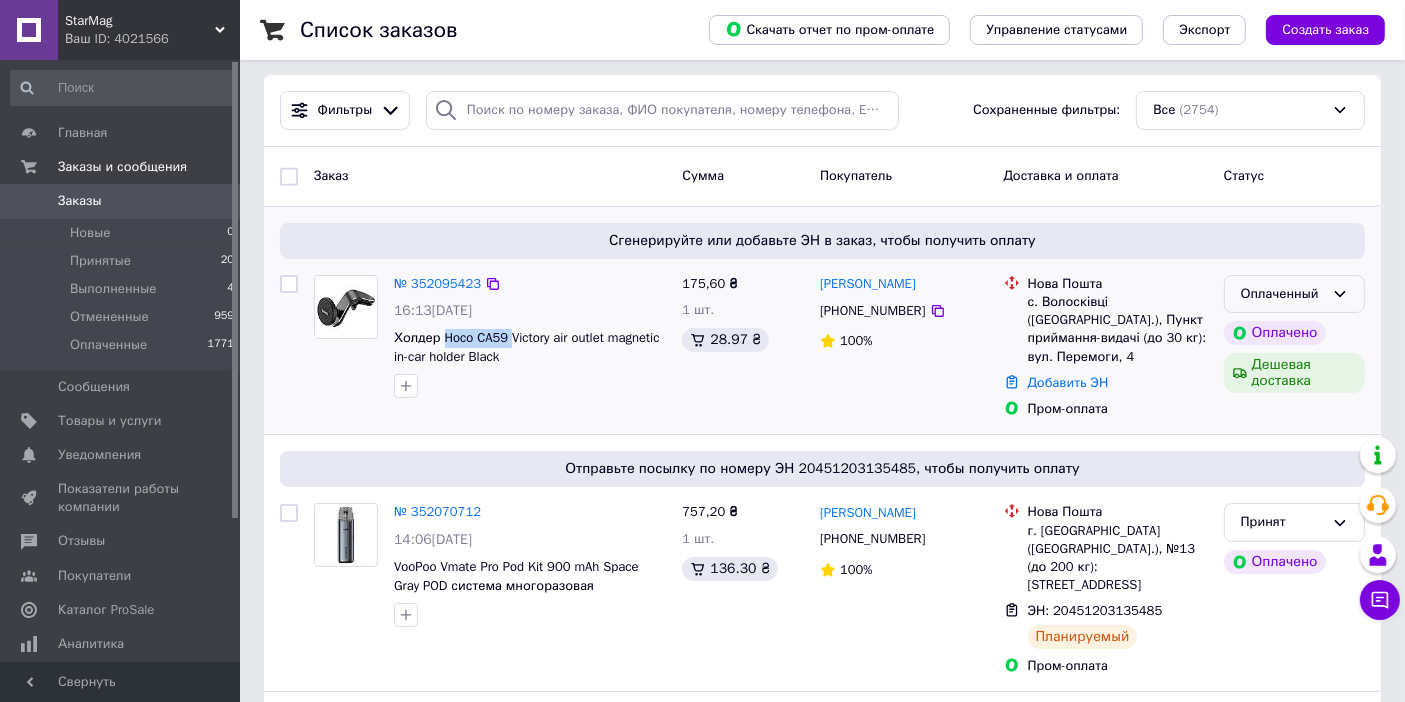 click on "Оплаченный" at bounding box center (1282, 294) 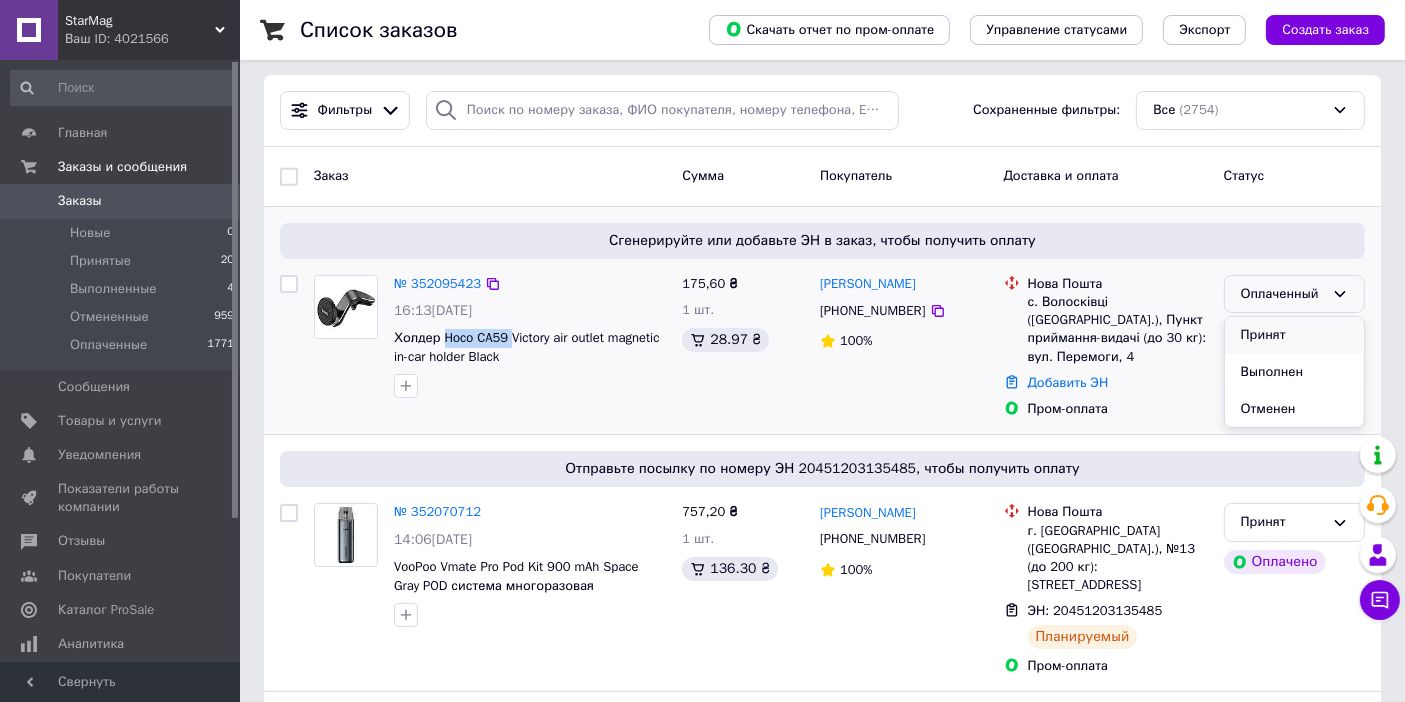 click on "Принят" at bounding box center (1294, 335) 